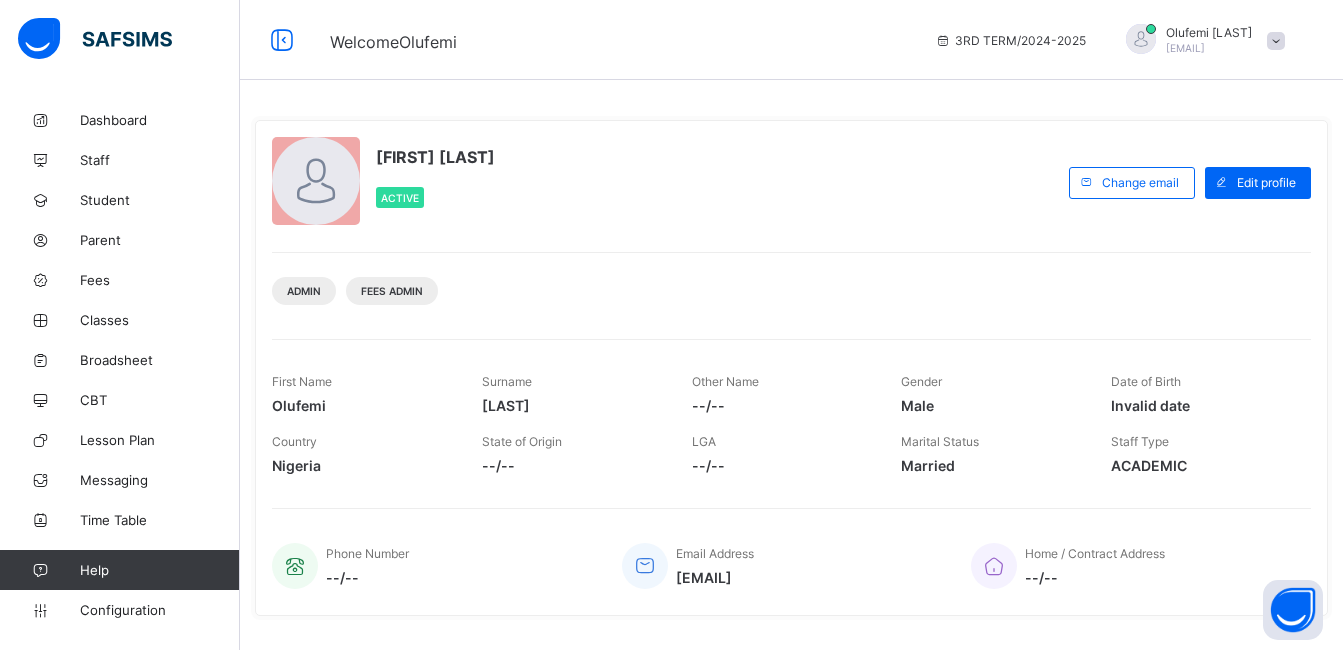 scroll, scrollTop: 0, scrollLeft: 0, axis: both 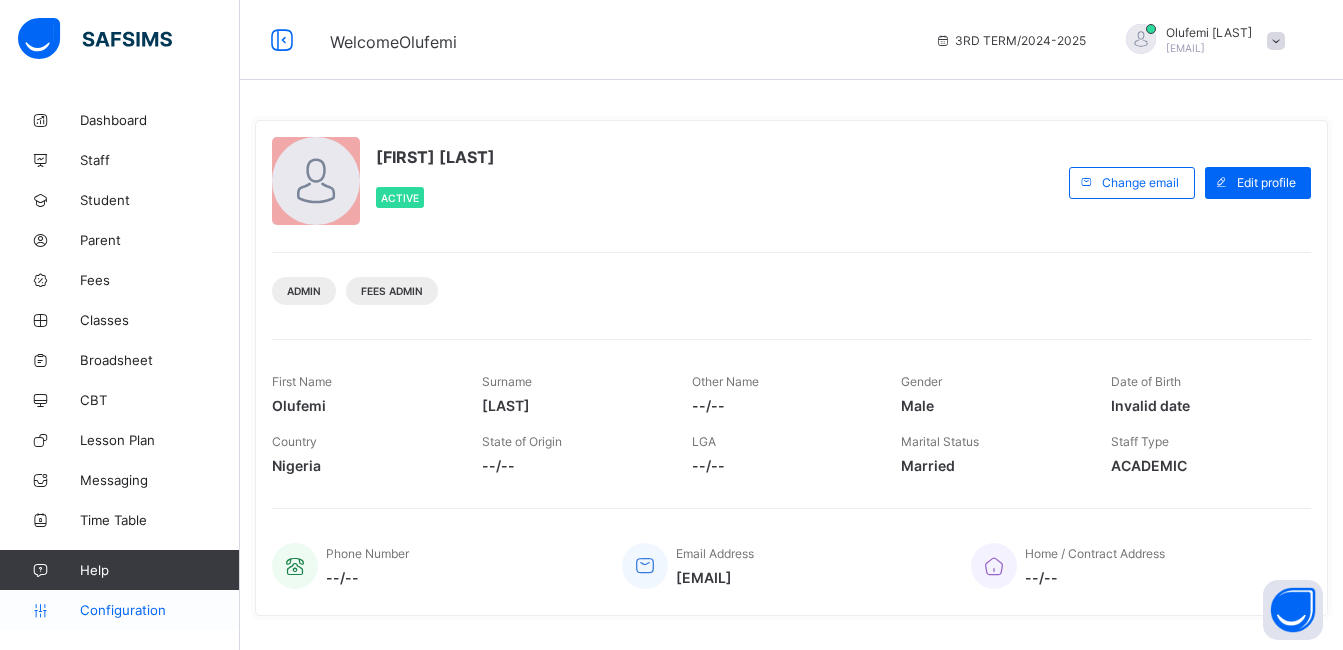 click on "Configuration" at bounding box center (159, 610) 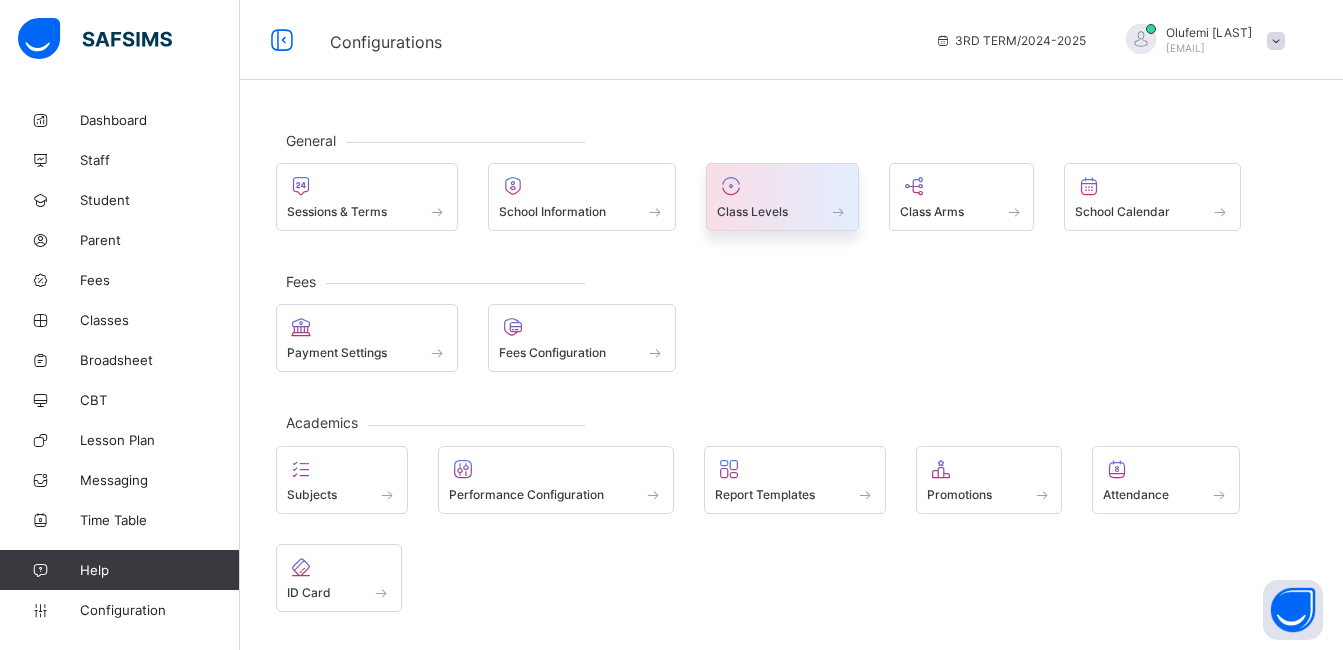 click at bounding box center [782, 200] 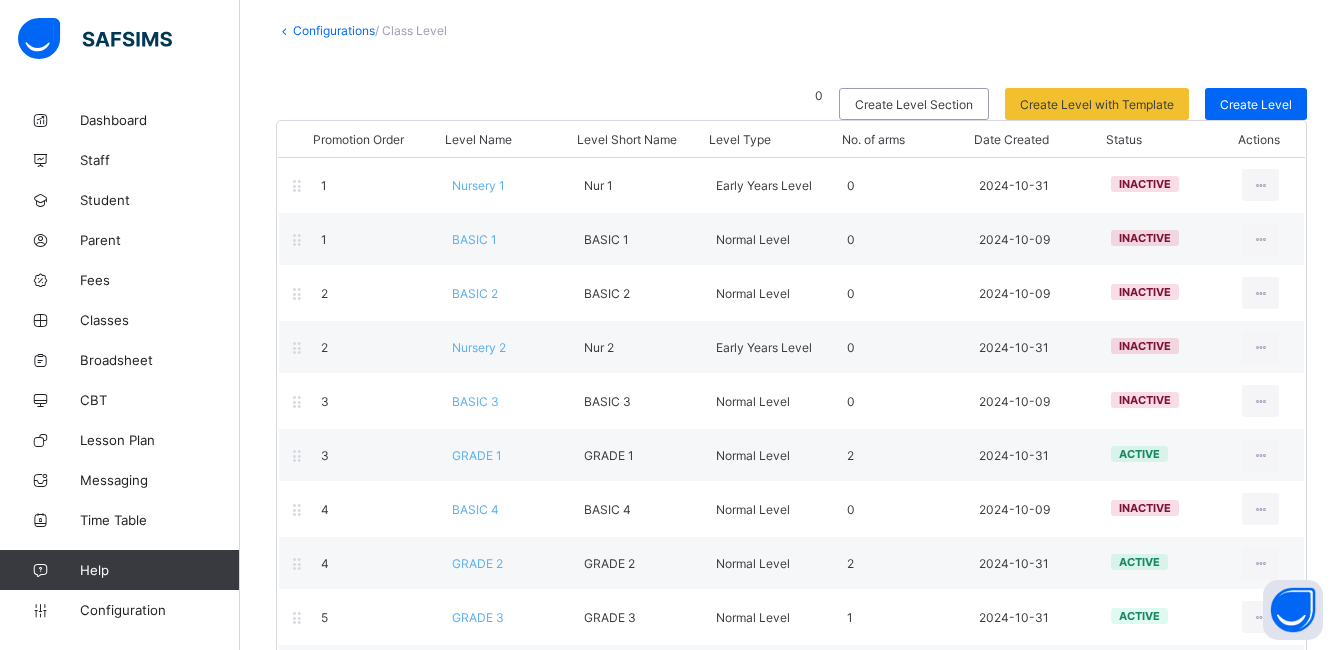 scroll, scrollTop: 125, scrollLeft: 0, axis: vertical 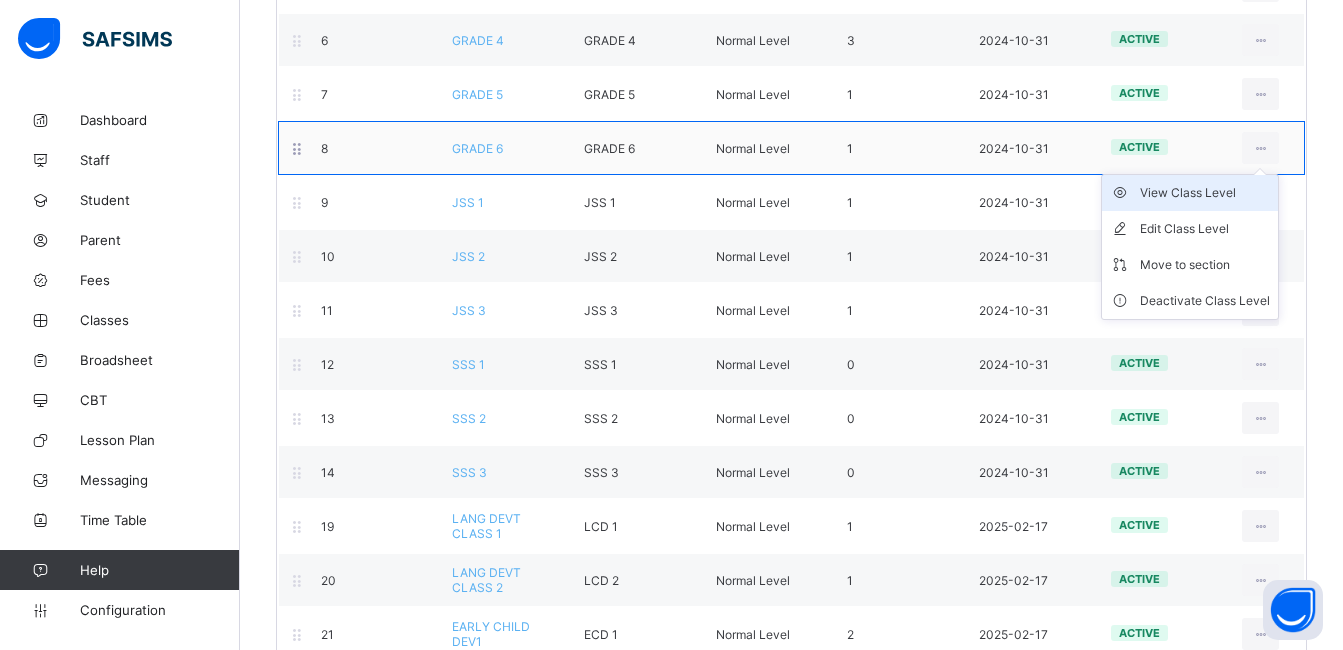 click on "View Class Level" at bounding box center [1205, 193] 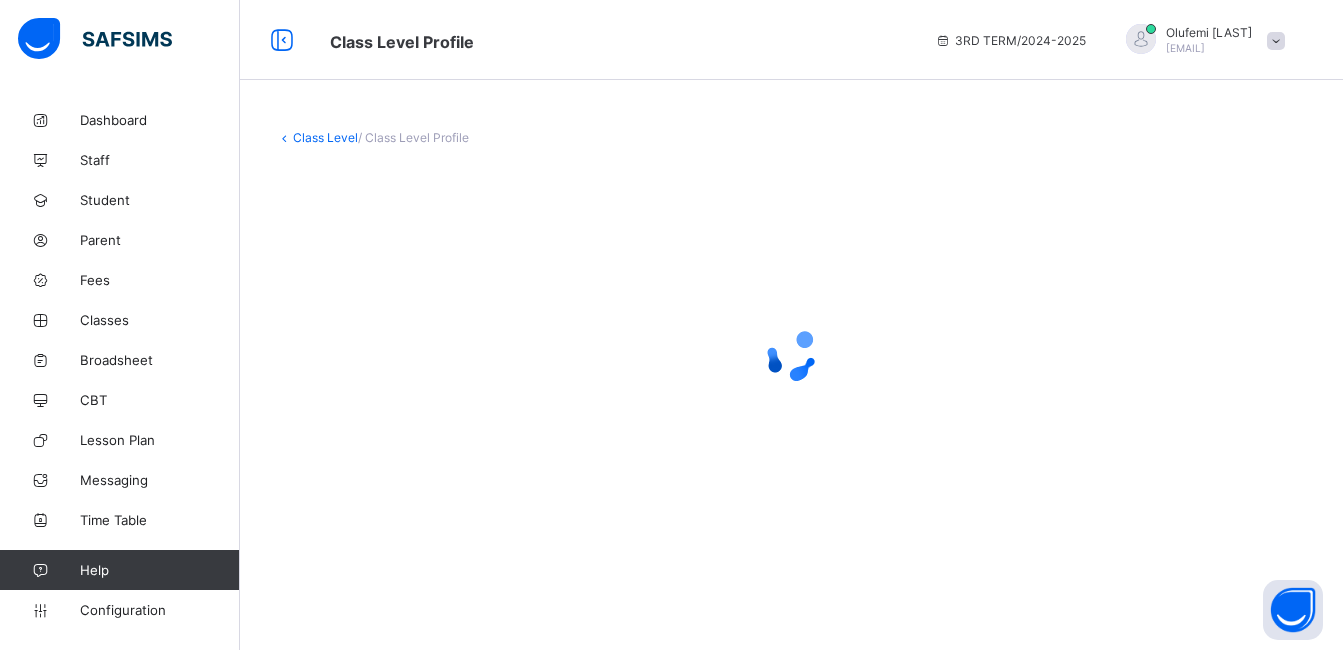 scroll, scrollTop: 0, scrollLeft: 0, axis: both 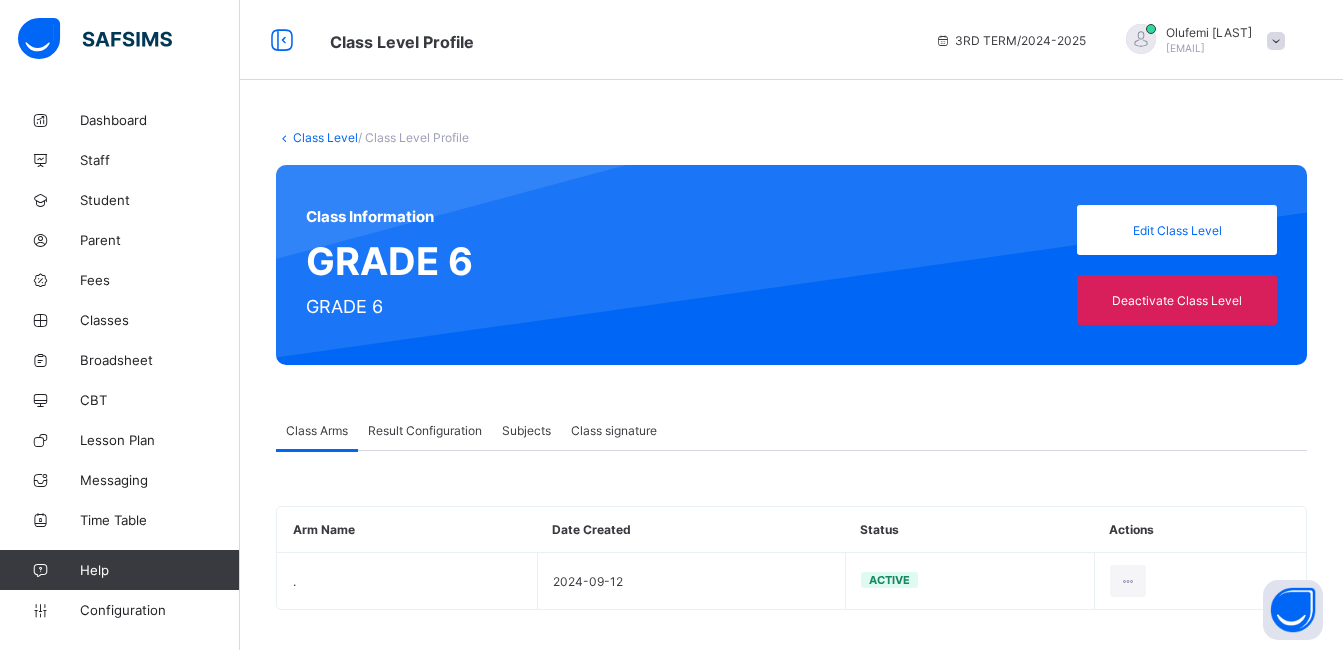 click on "Result Configuration" at bounding box center (425, 430) 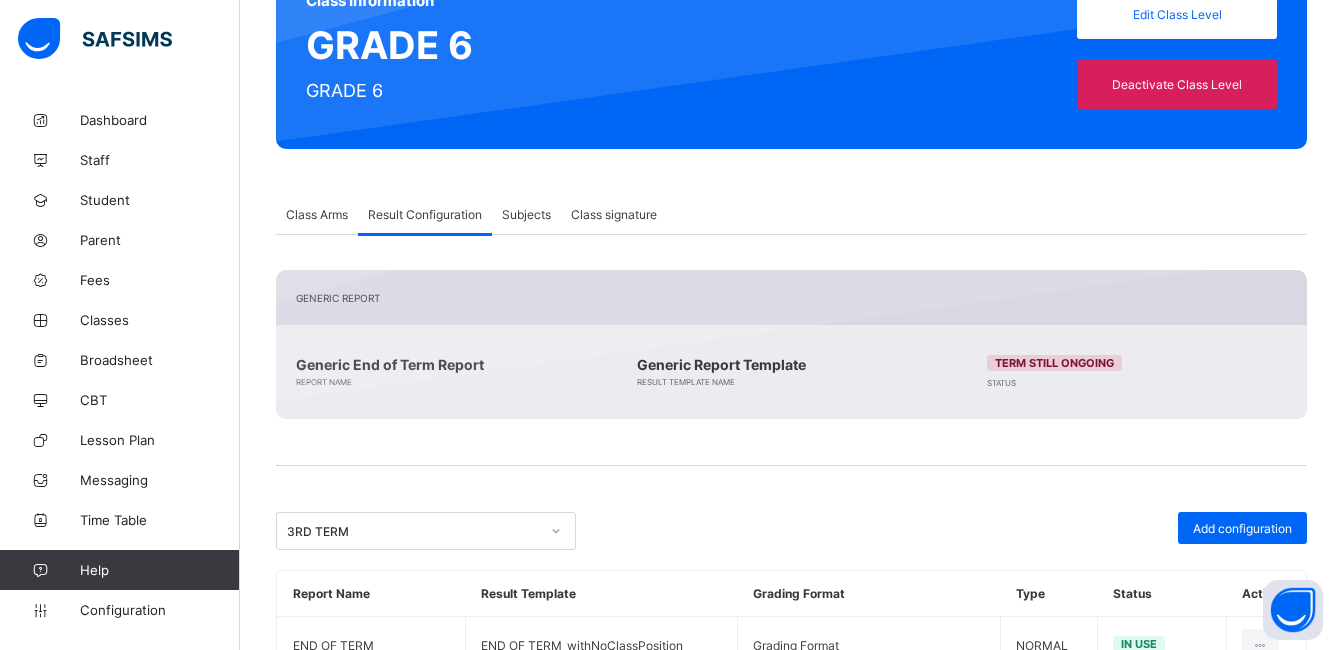 scroll, scrollTop: 347, scrollLeft: 0, axis: vertical 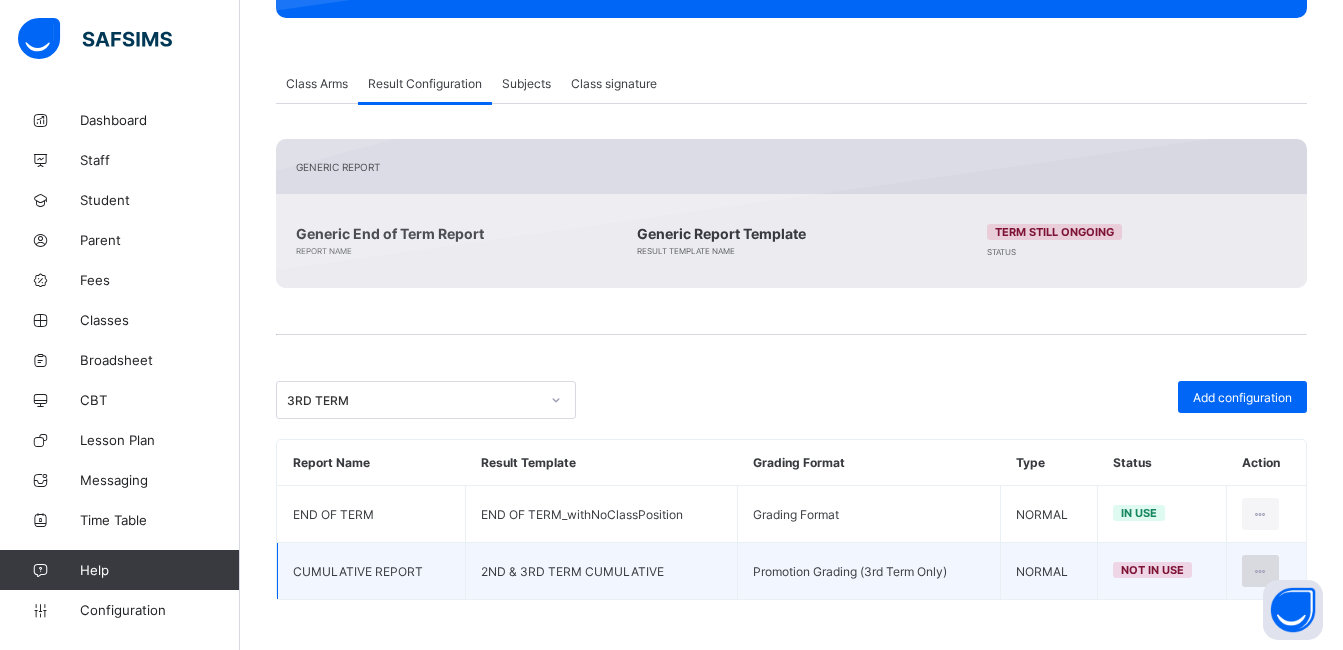 click at bounding box center (1260, 571) 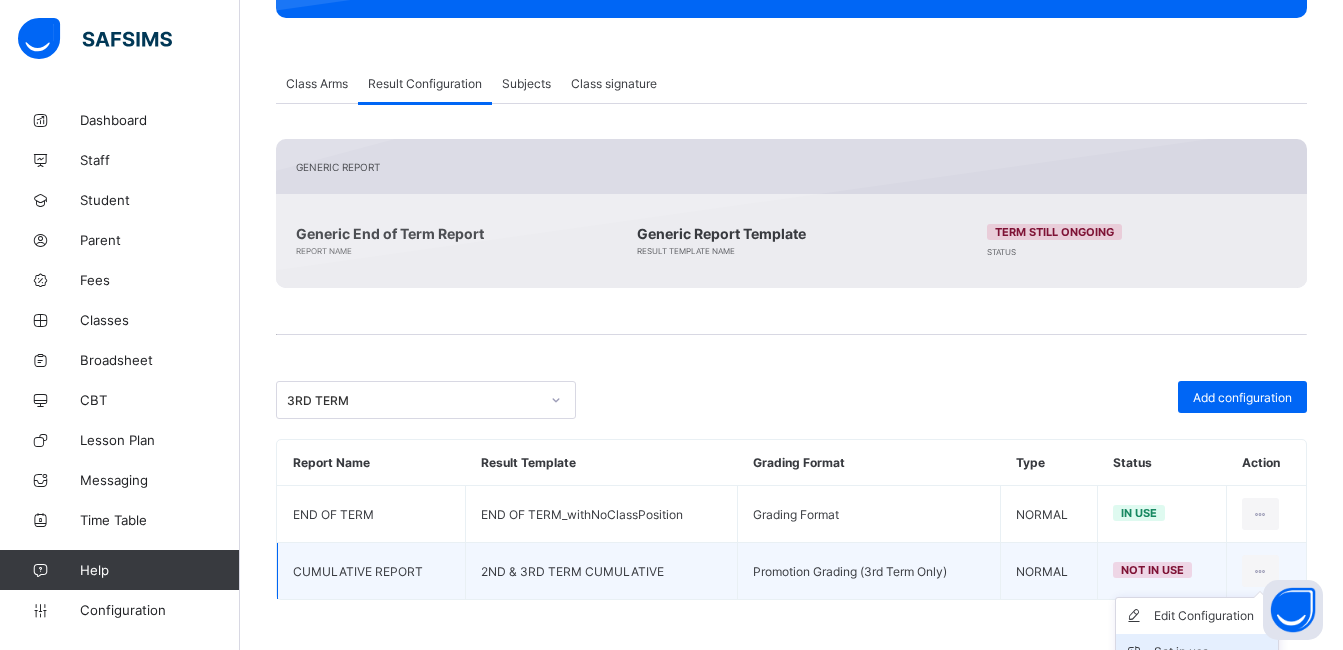 click on "Set in use" at bounding box center (1212, 652) 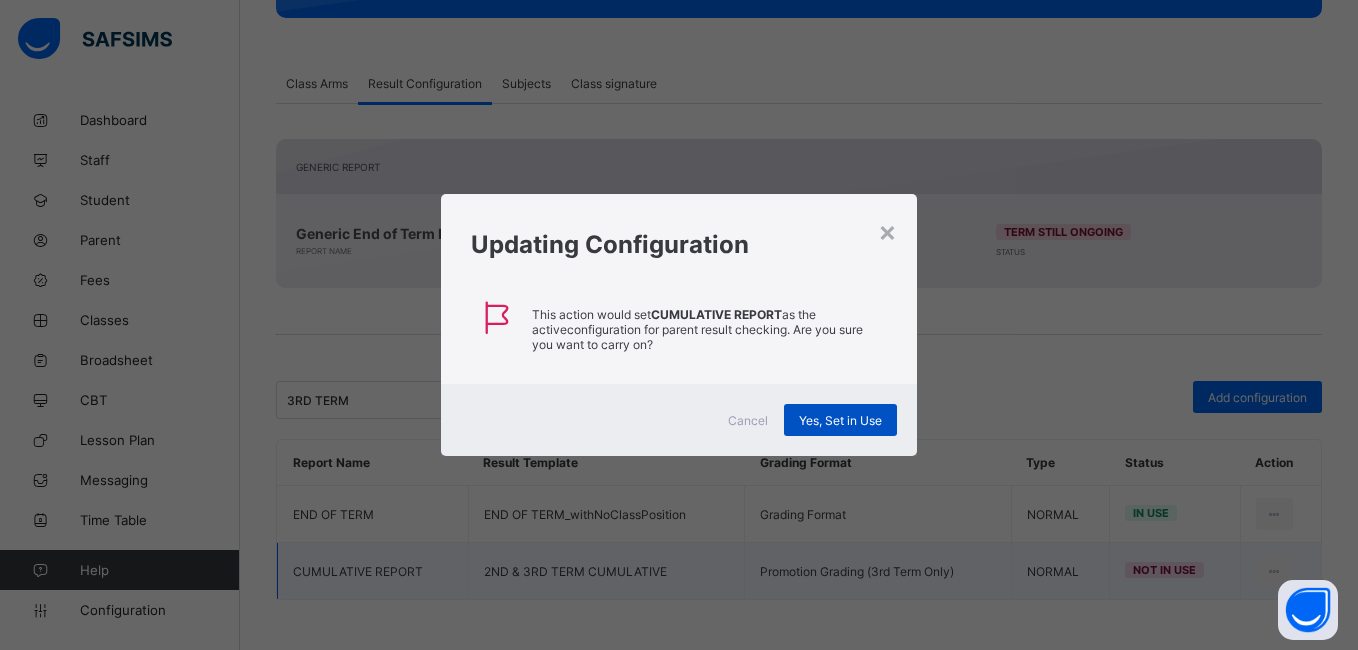 click on "Yes, Set in Use" at bounding box center [840, 420] 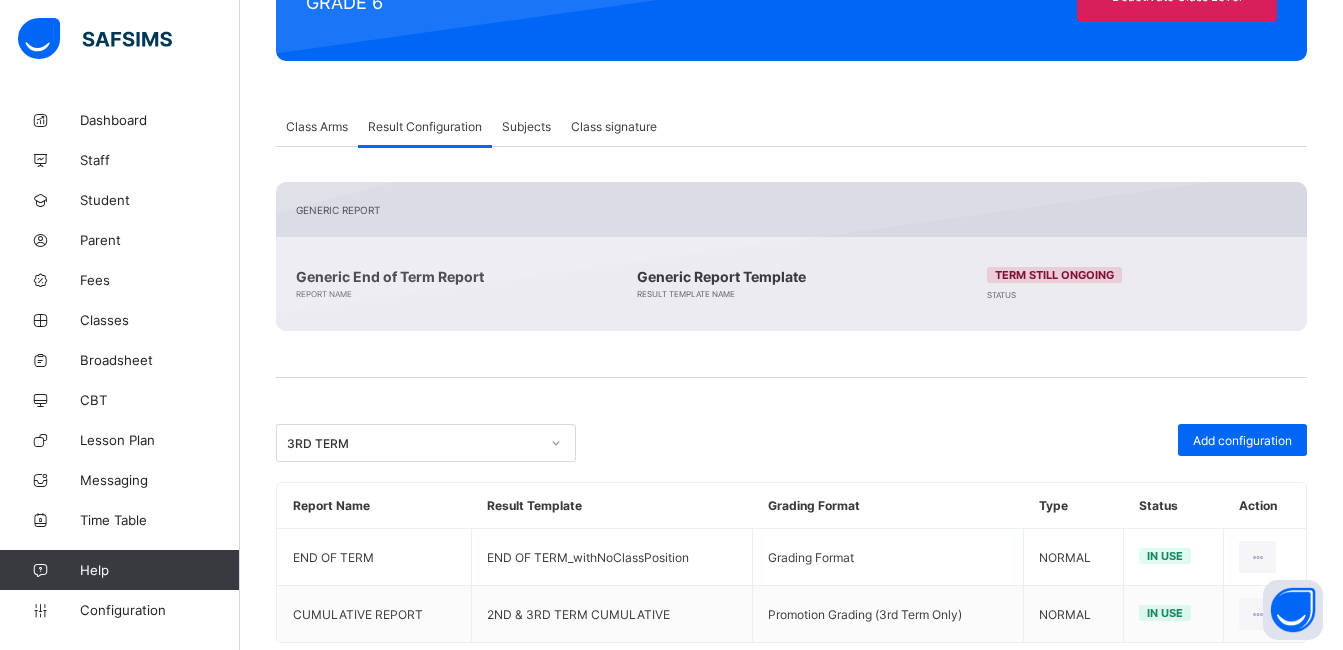 scroll, scrollTop: 347, scrollLeft: 0, axis: vertical 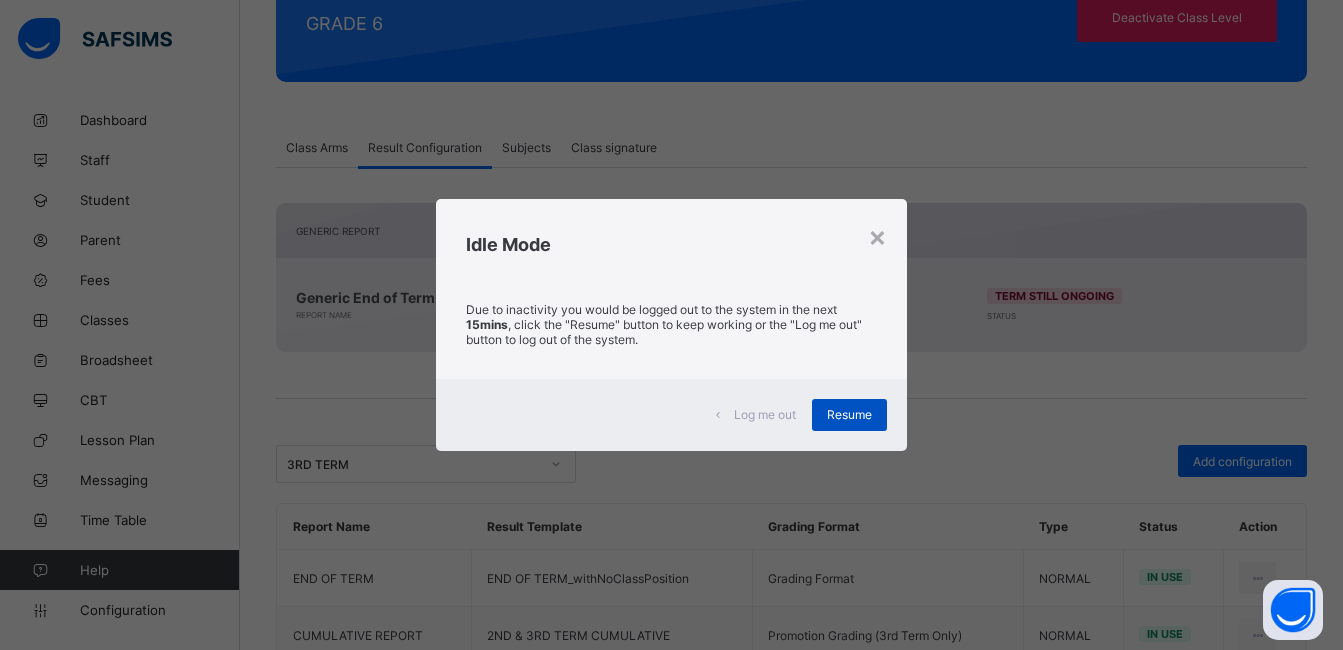 click on "Resume" at bounding box center [849, 414] 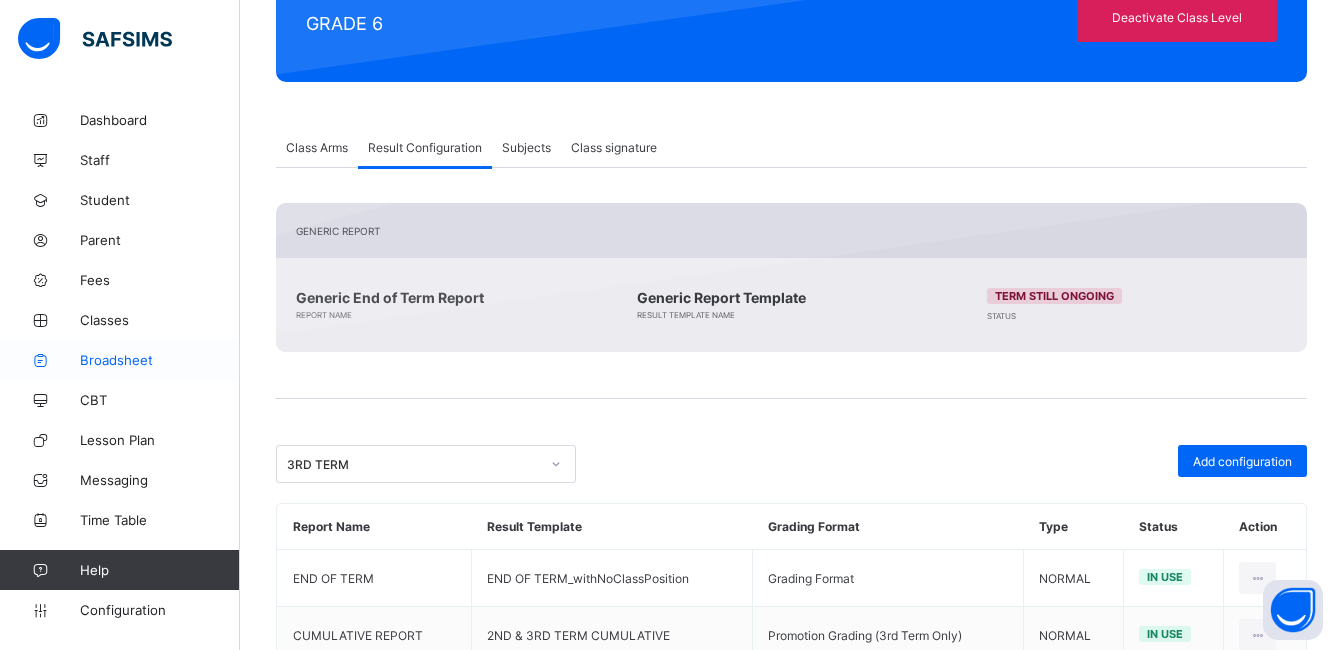 click on "Broadsheet" at bounding box center (160, 360) 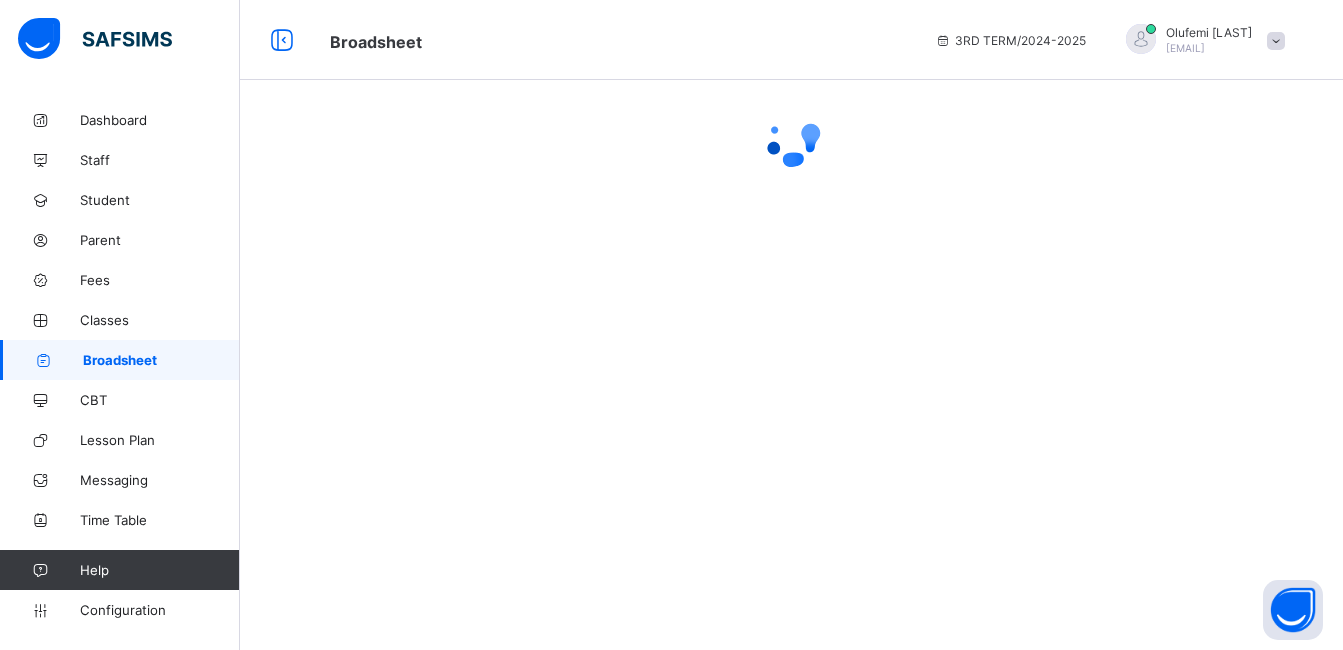 scroll, scrollTop: 0, scrollLeft: 0, axis: both 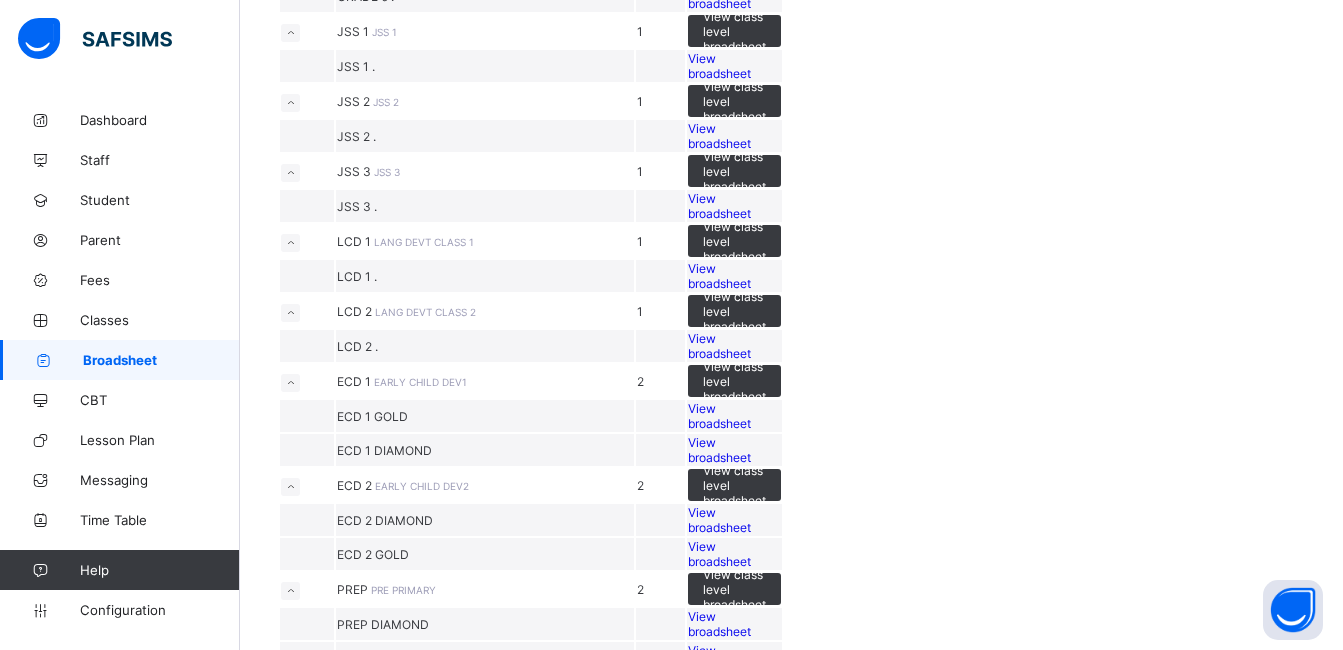 click on "View broadsheet" at bounding box center (719, -4) 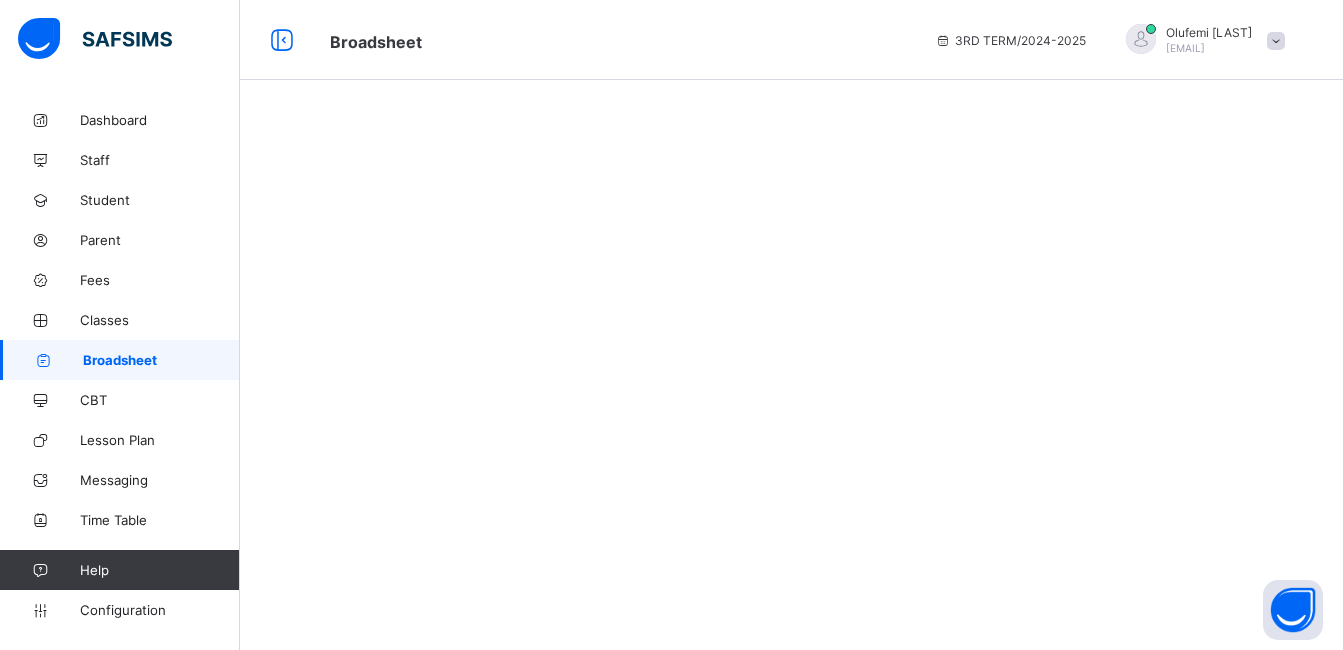 scroll, scrollTop: 0, scrollLeft: 0, axis: both 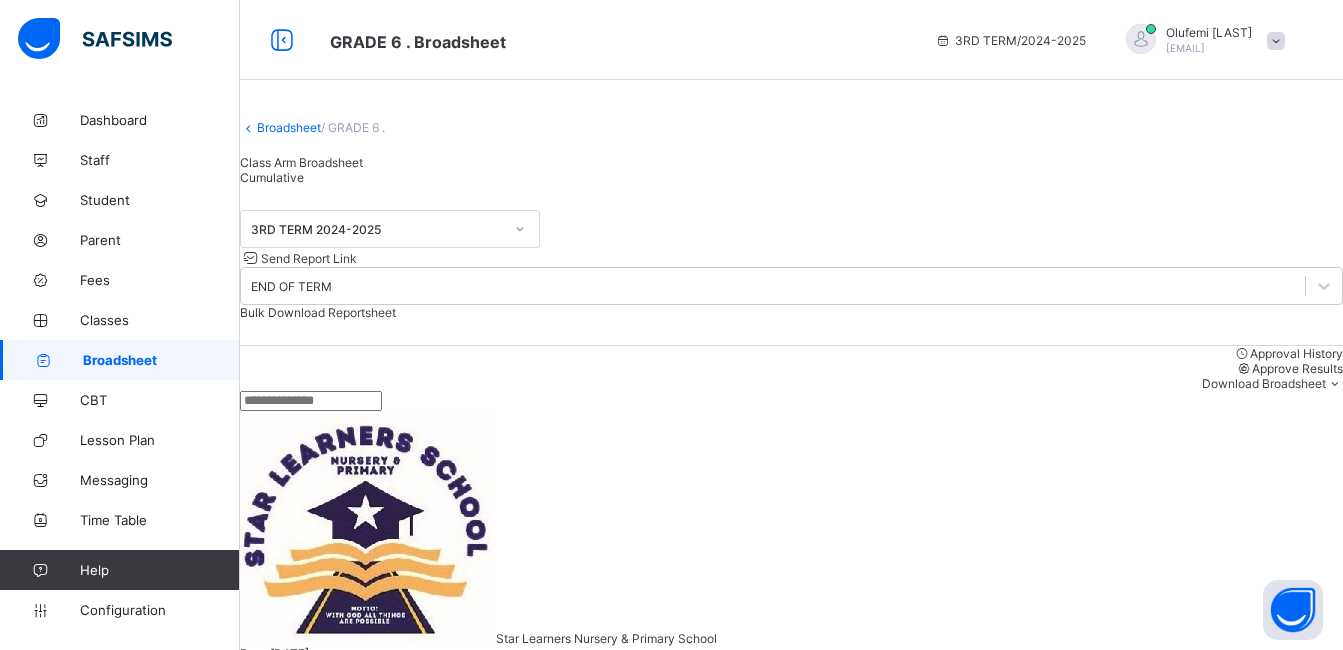 click on "Cumulative" at bounding box center [272, 177] 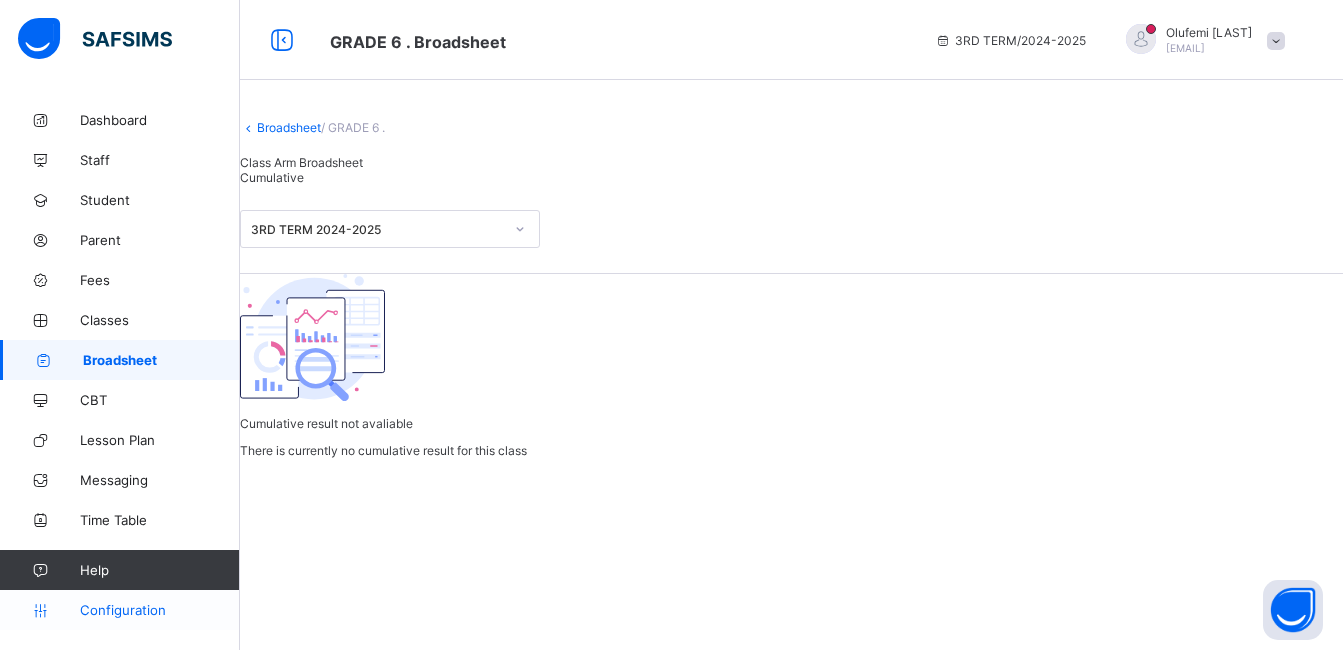 click on "Configuration" at bounding box center (159, 610) 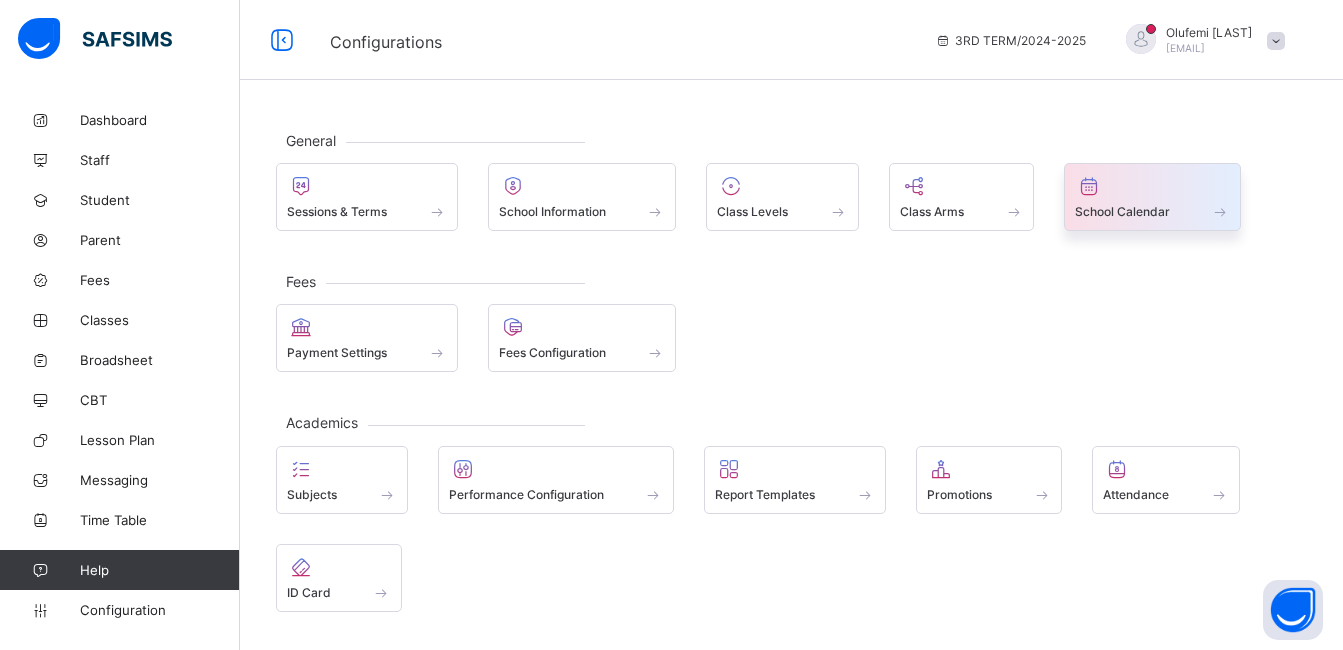 click at bounding box center [1152, 186] 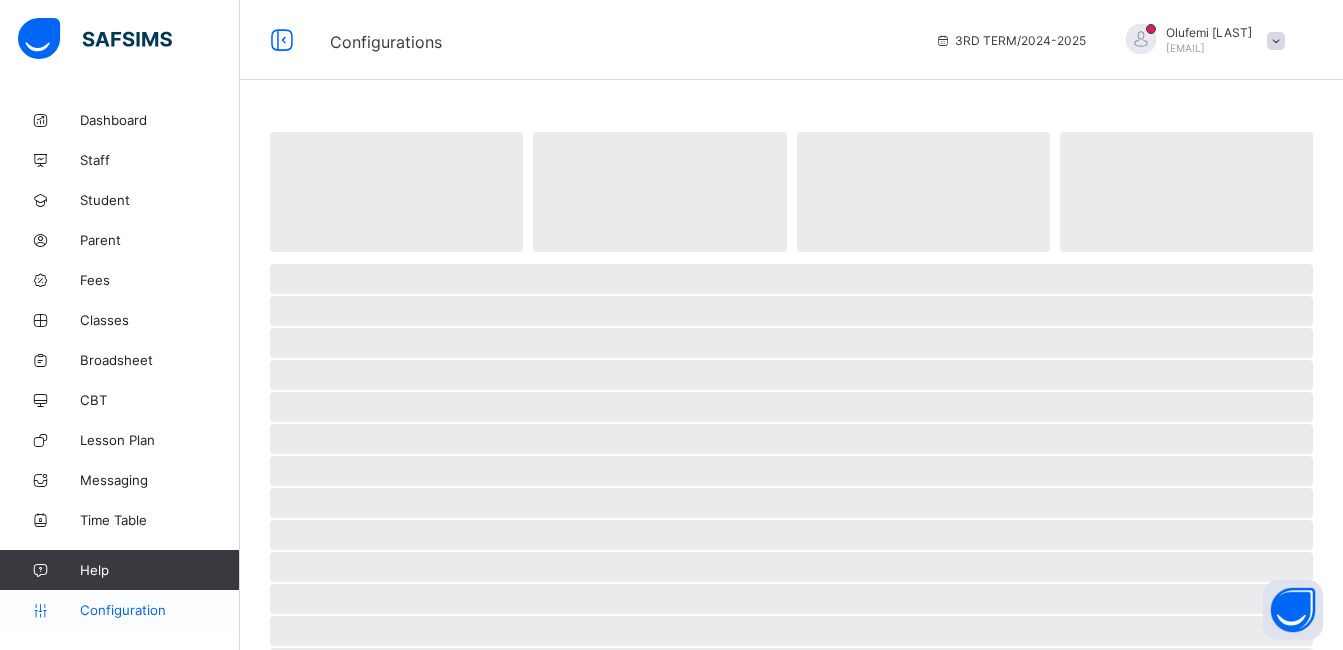click on "Configuration" at bounding box center (159, 610) 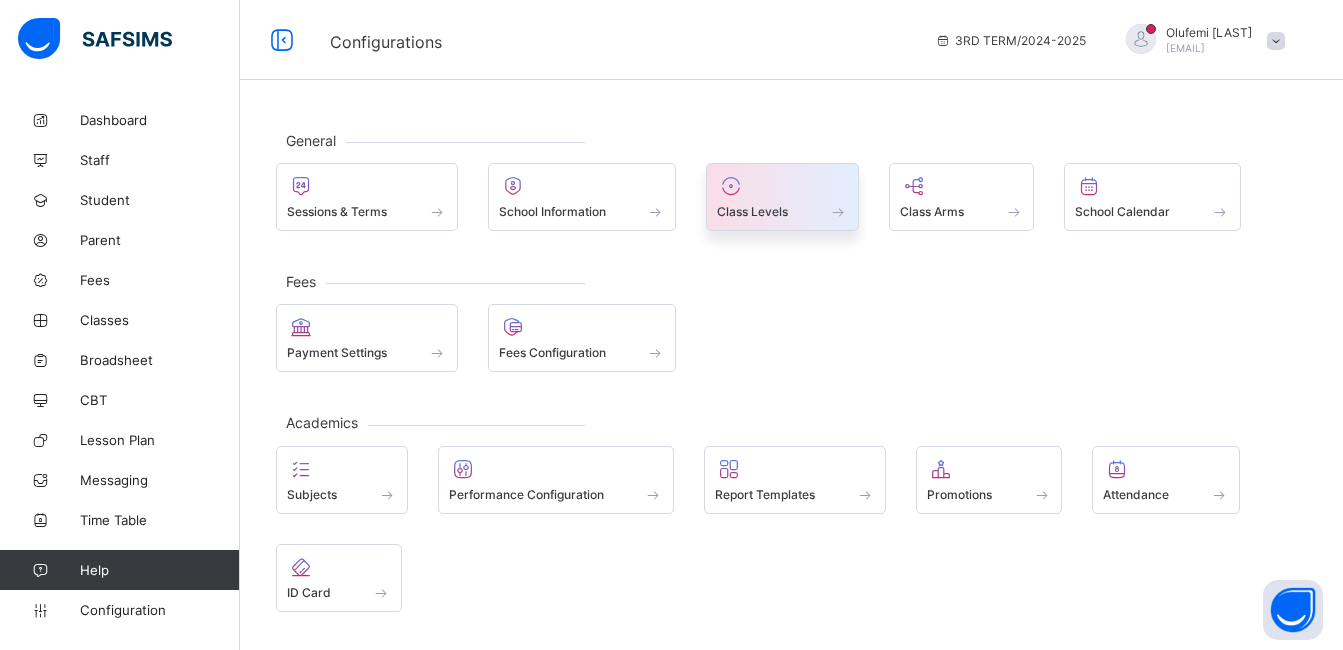 click on "Class Levels" at bounding box center [752, 211] 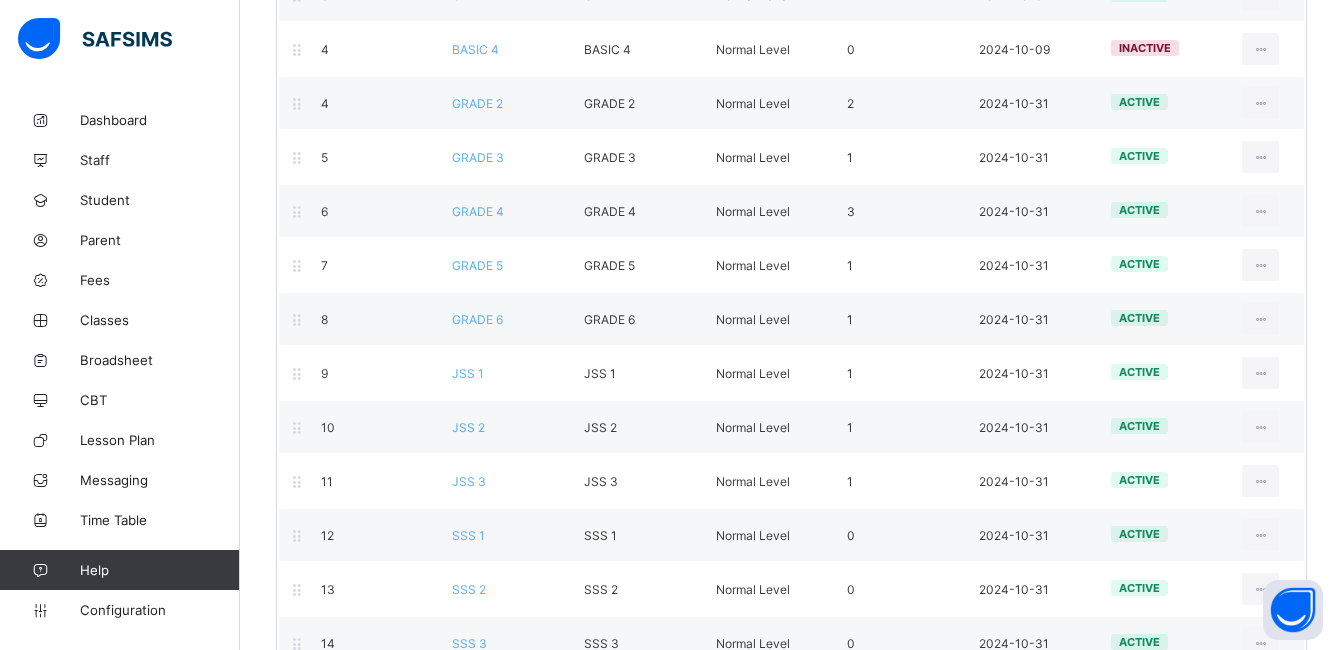 scroll, scrollTop: 606, scrollLeft: 0, axis: vertical 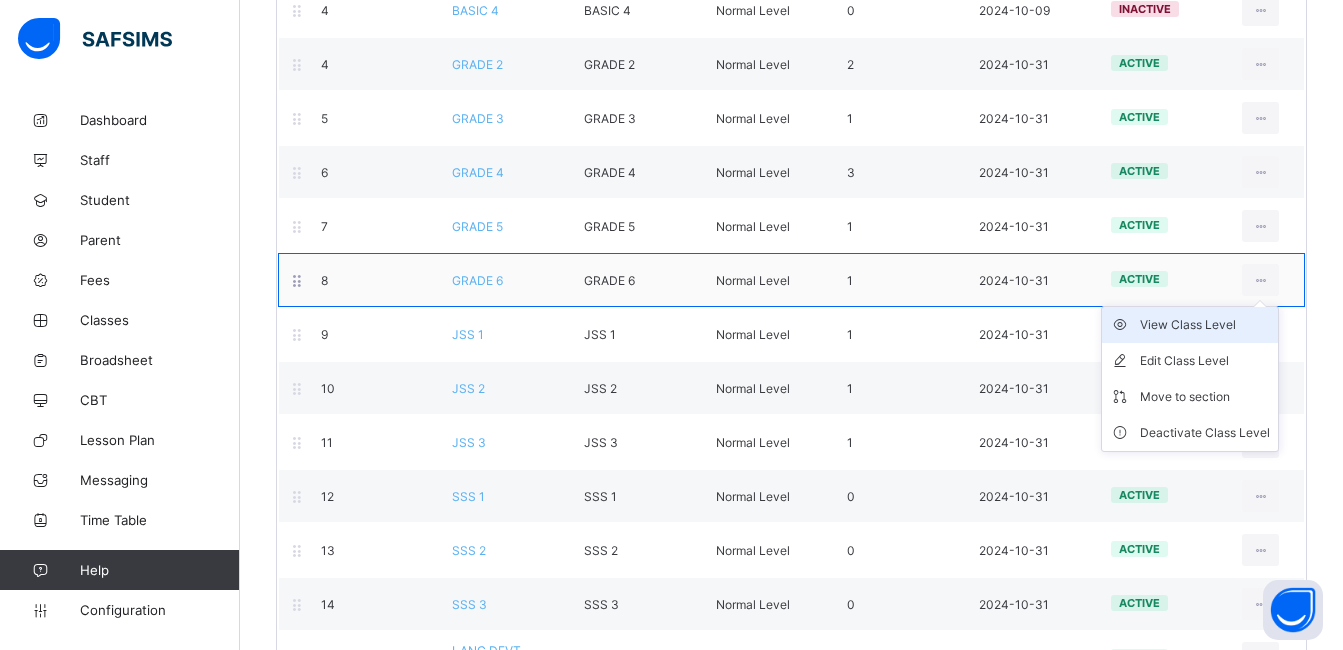 click on "View Class Level" at bounding box center [1205, 325] 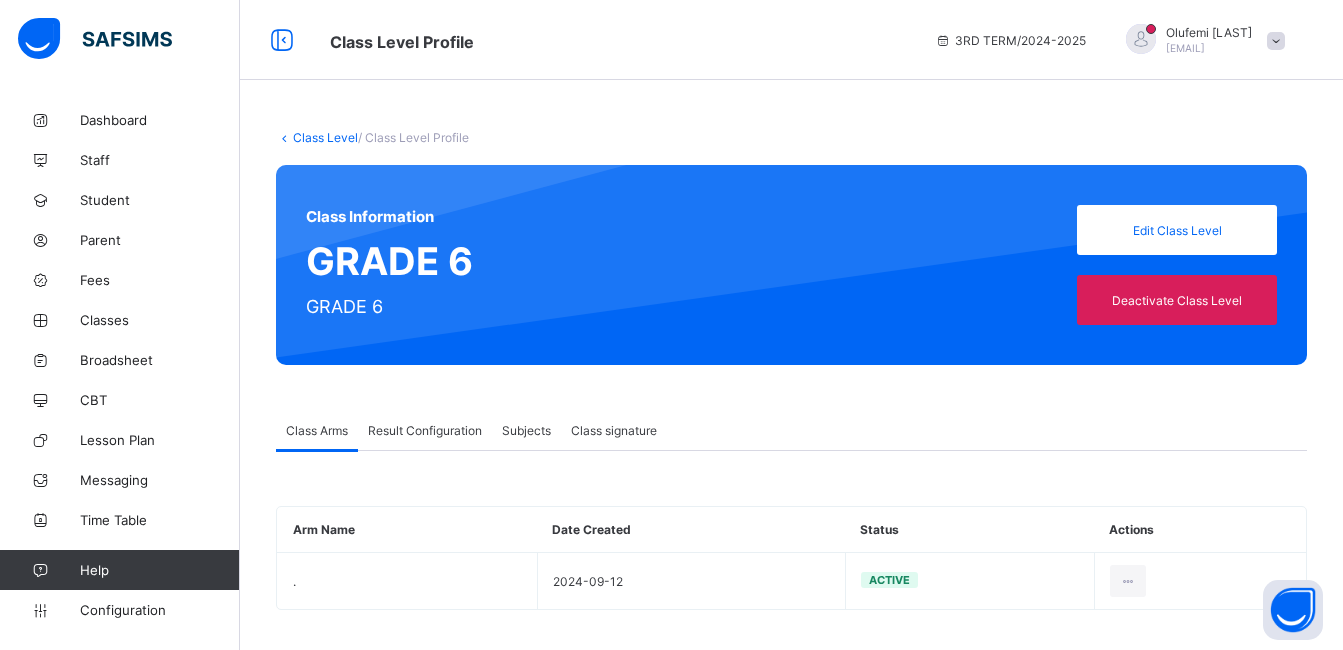 click on "Class Level  / Class Level Profile   Class Information   GRADE 6   GRADE 6   Edit Class Level     Deactivate Class Level Class Arms Result Configuration Subjects Class signature Class Arms More Options   Arm Name Date Created Status Actions . 2024-09-12 Active View Details Generic Report Generic End of Term Report Report Name Generic Report Template Result Template Name Term still ongoing Status 3RD TERM Add configuration Report Name Result Template Grading Format Type Status Action END OF TERM END OF TERM_withNoClassPosition Grading Format NORMAL in use CUMULATIVE REPORT 2ND & 3RD TERM CUMULATIVE Promotion Grading (3rd Term Only) NORMAL in use Result Generation Configuration report name Scale up to 100 percent 3RD TERM 2024-2025 CA EXAM Cumulative This configuration is applicable to cumulative reports only.  Has subject scores Has subject traits result template Cancel   Preview   × Delete Configuration This action would delete  undefined  from the system. Are you sure you want to carry on? Cancel ×  as the" at bounding box center [791, 380] 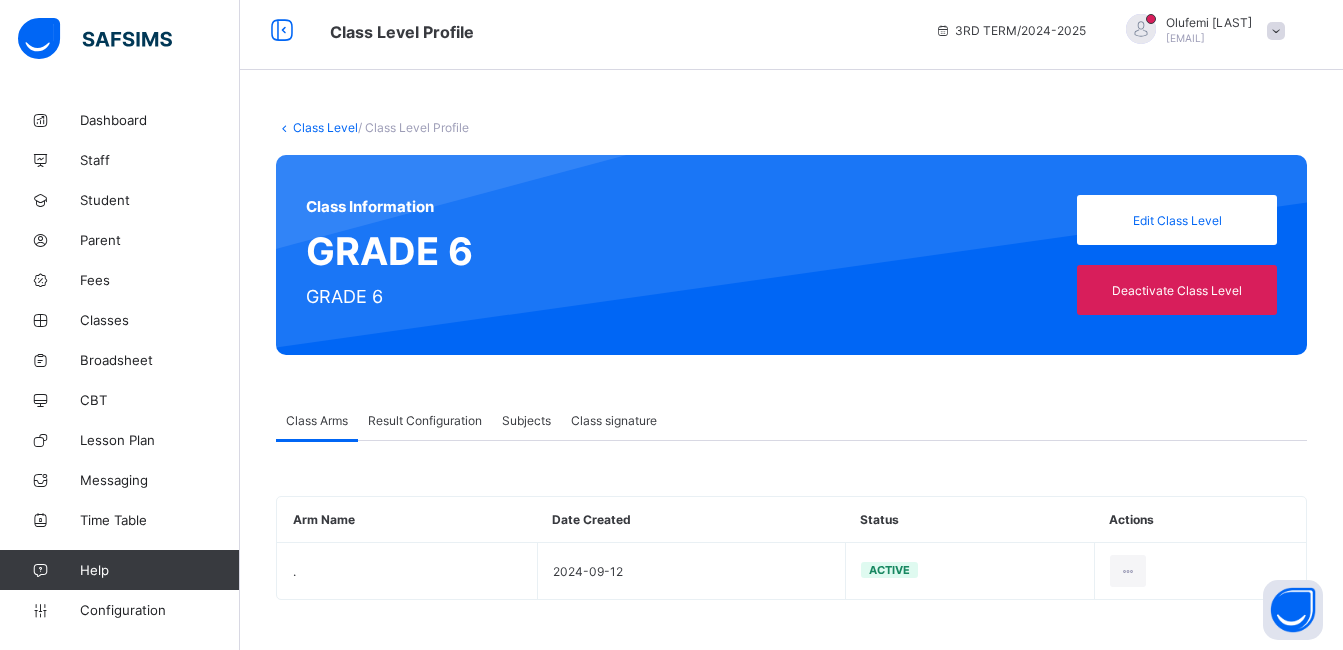 click on "Result Configuration" at bounding box center (425, 420) 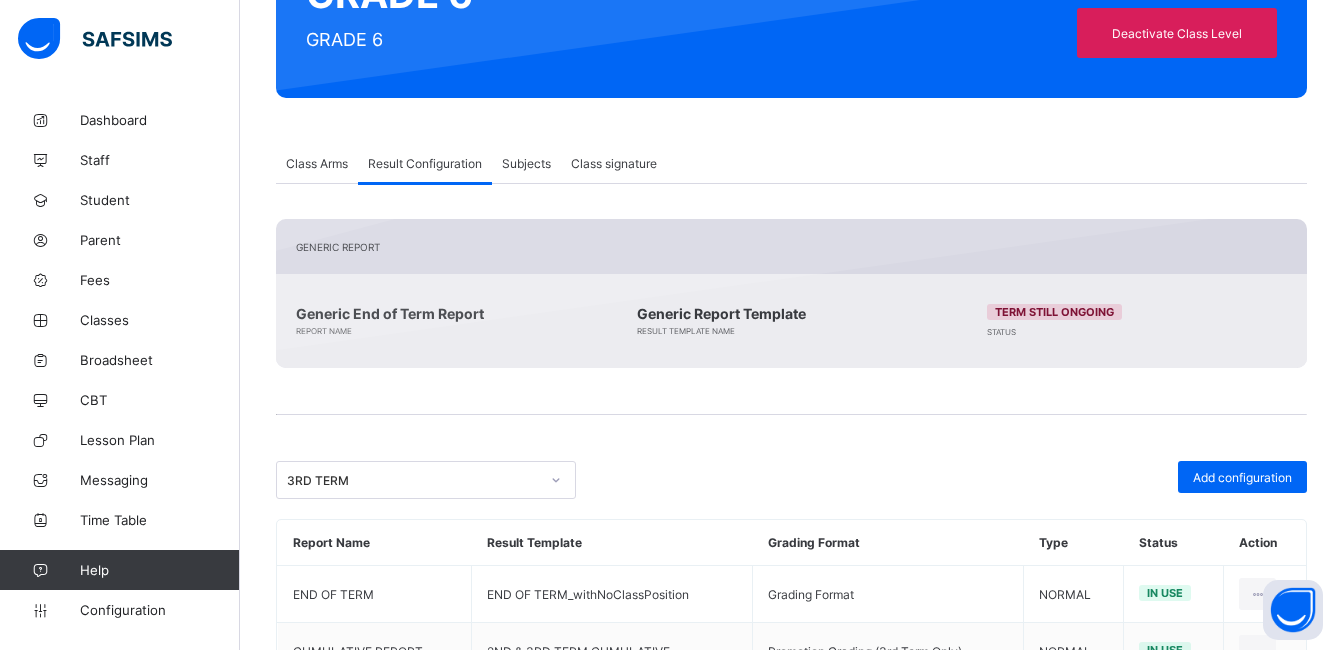 scroll, scrollTop: 347, scrollLeft: 0, axis: vertical 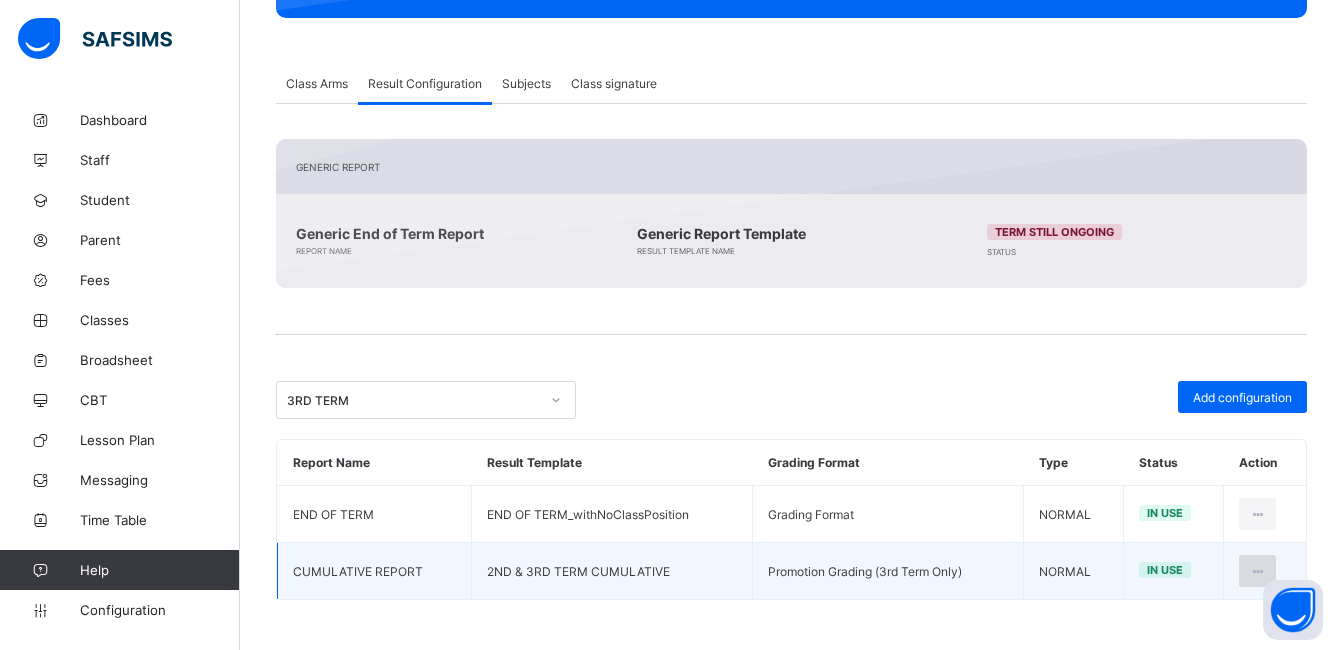 click at bounding box center (1257, 571) 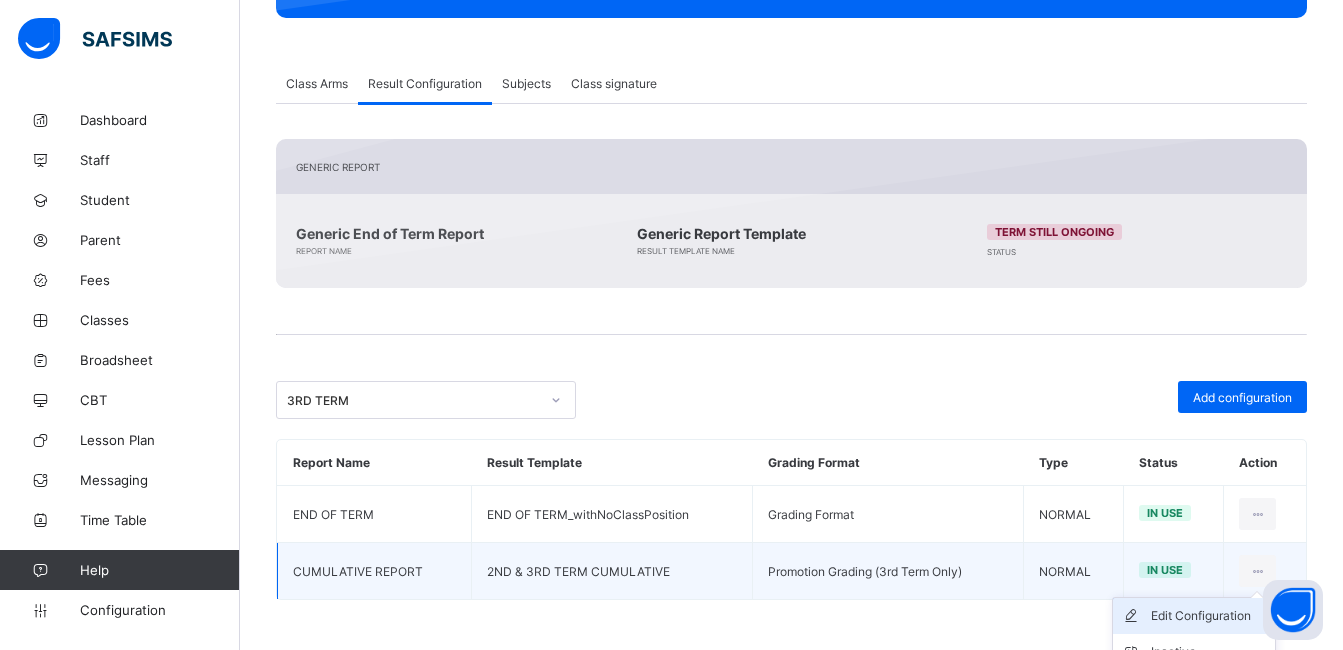 click on "Edit Configuration" at bounding box center [1209, 616] 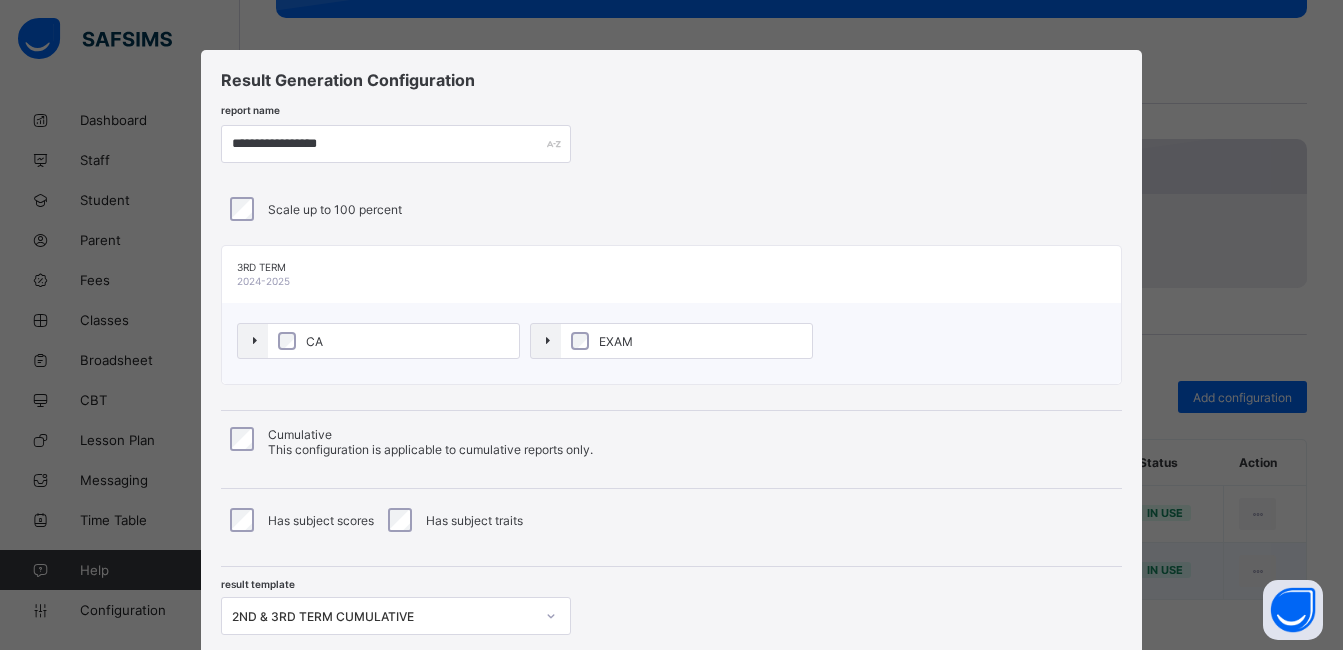 click on "**********" at bounding box center (671, 360) 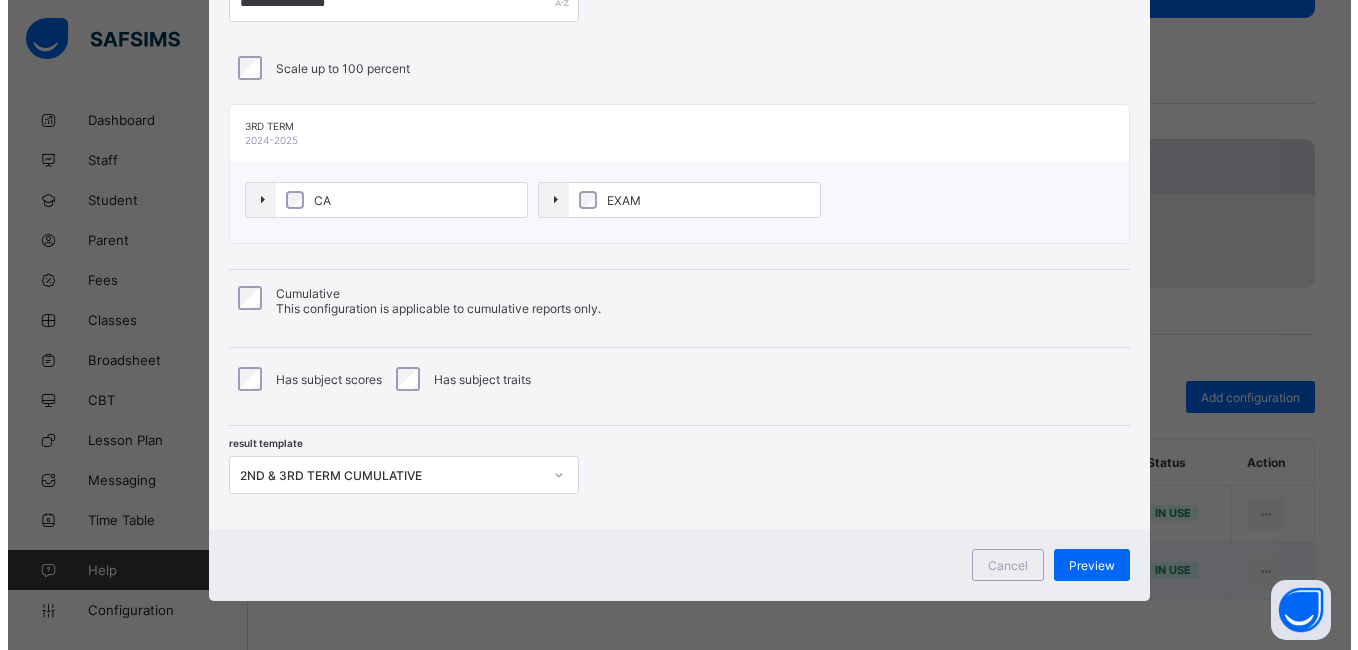 scroll, scrollTop: 142, scrollLeft: 0, axis: vertical 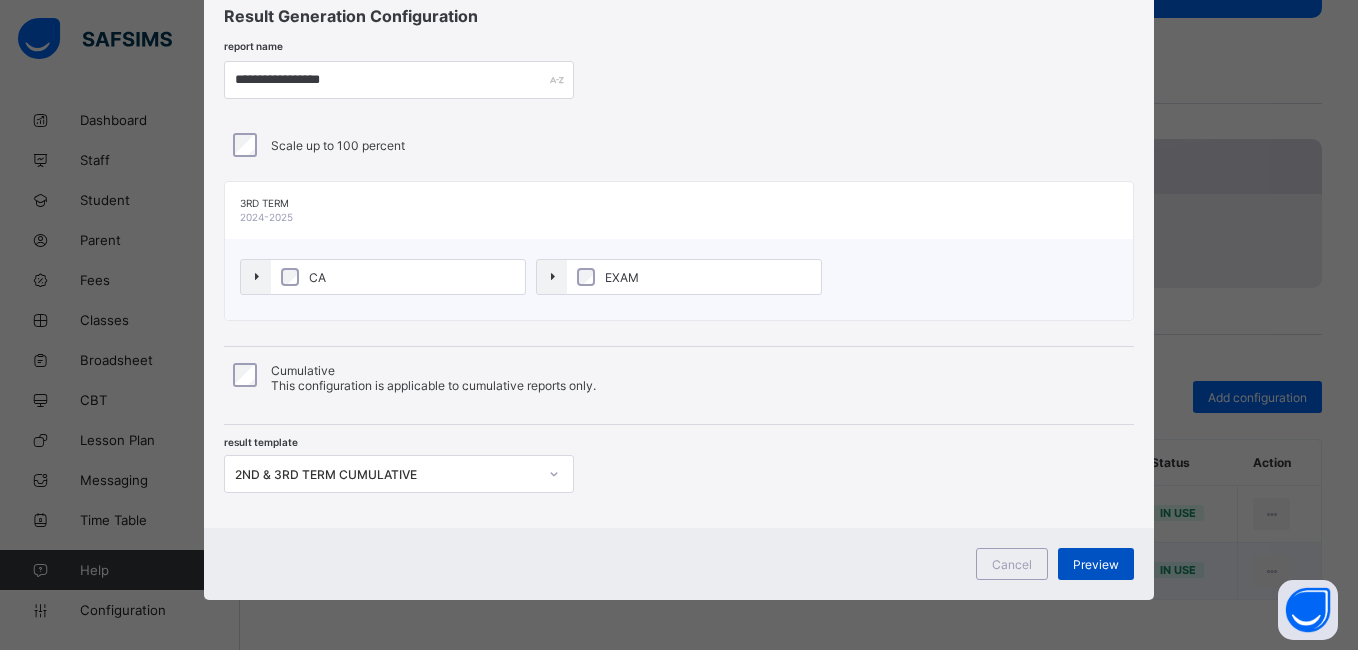 click on "Preview" at bounding box center [1096, 564] 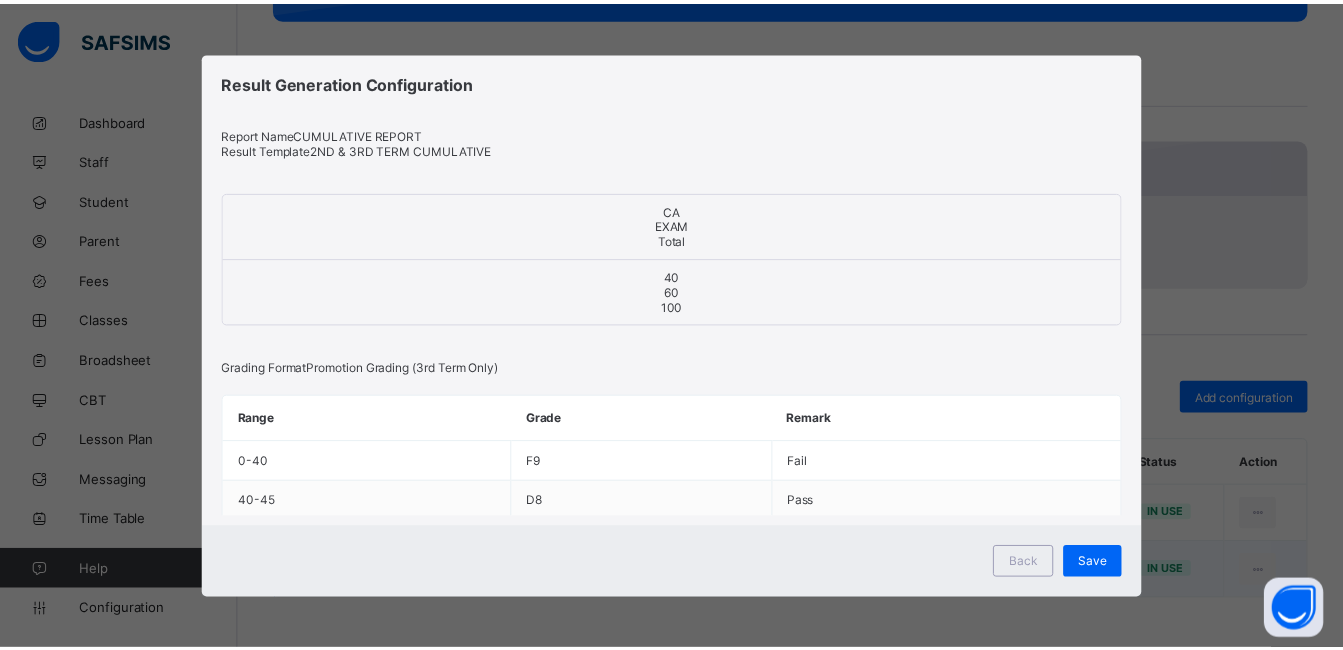 scroll, scrollTop: 0, scrollLeft: 0, axis: both 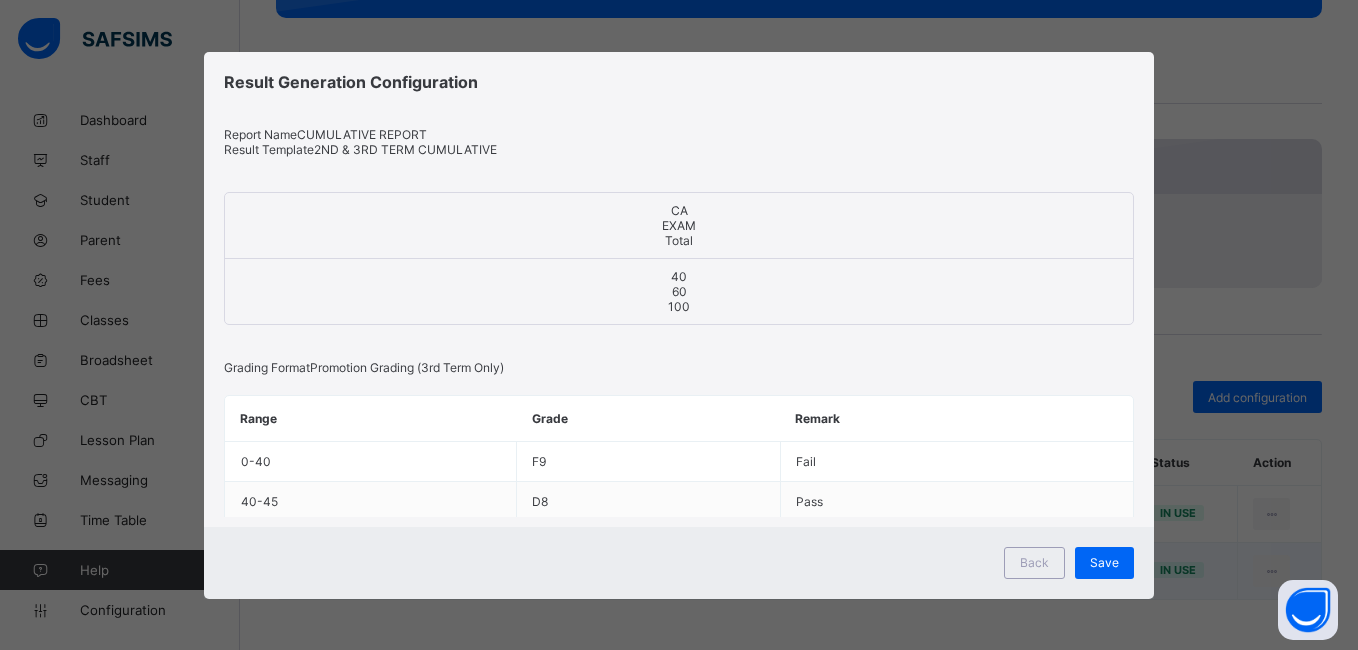 click on "Save" at bounding box center [1104, 563] 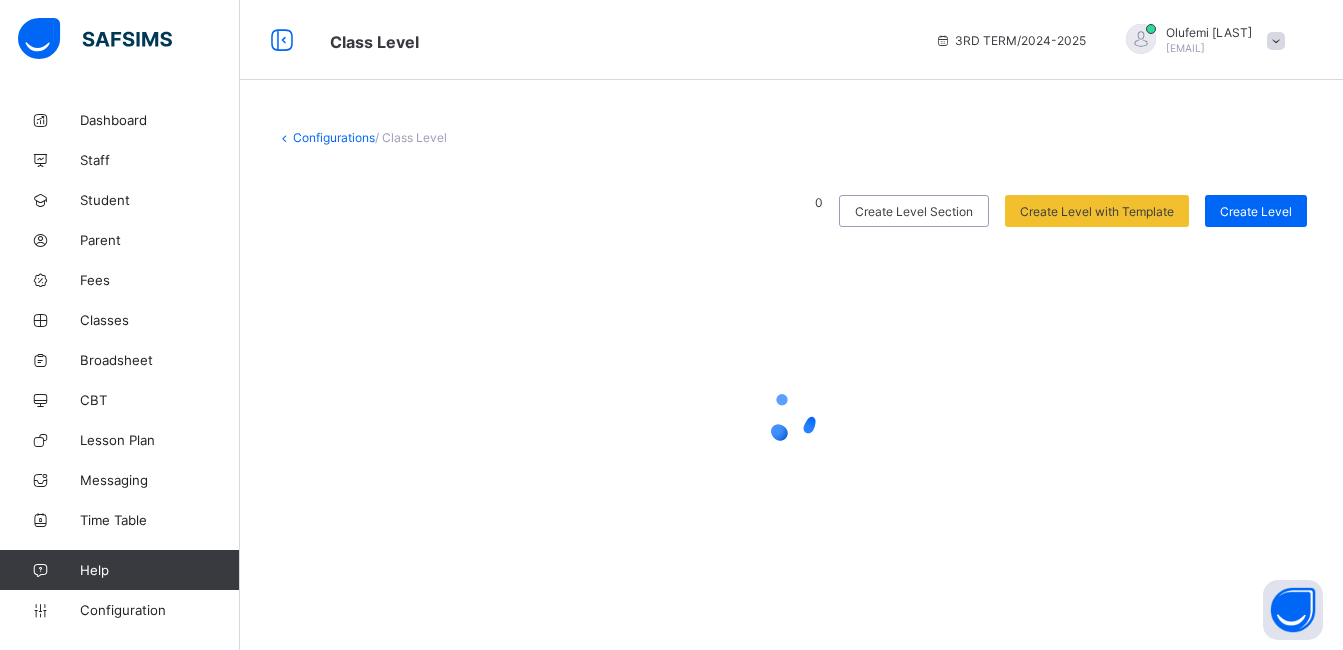 scroll, scrollTop: 0, scrollLeft: 0, axis: both 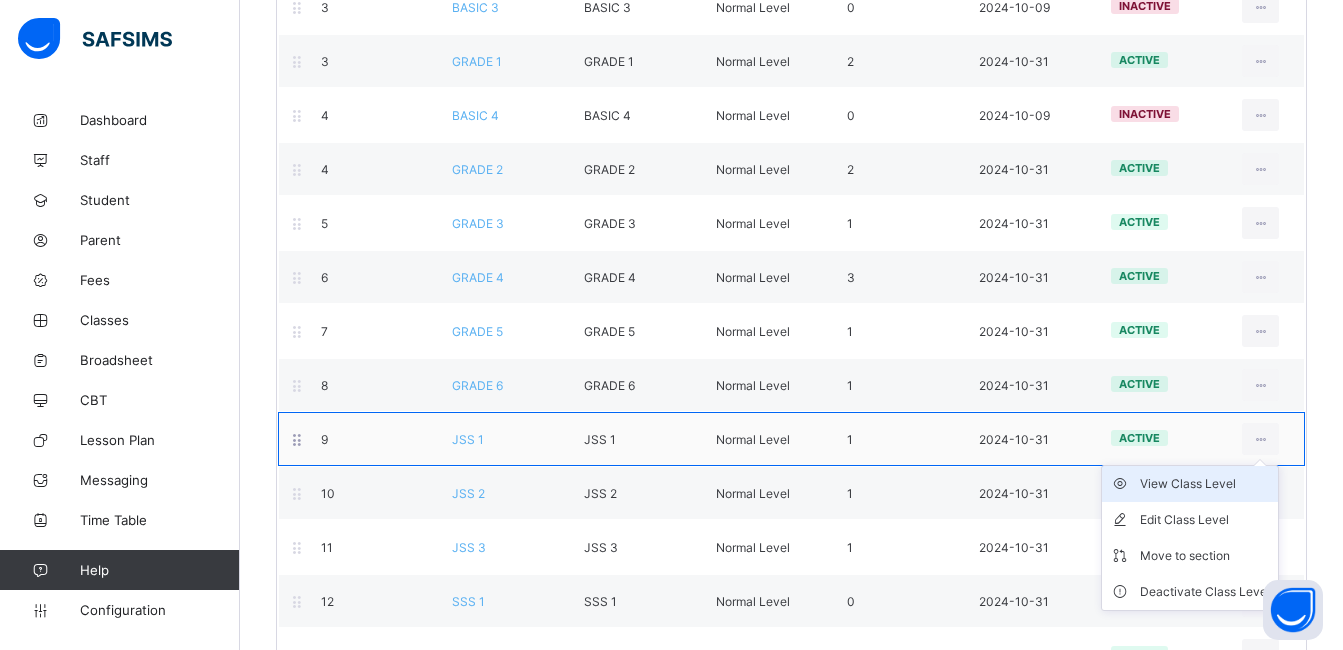 click on "View Class Level" at bounding box center [1205, 484] 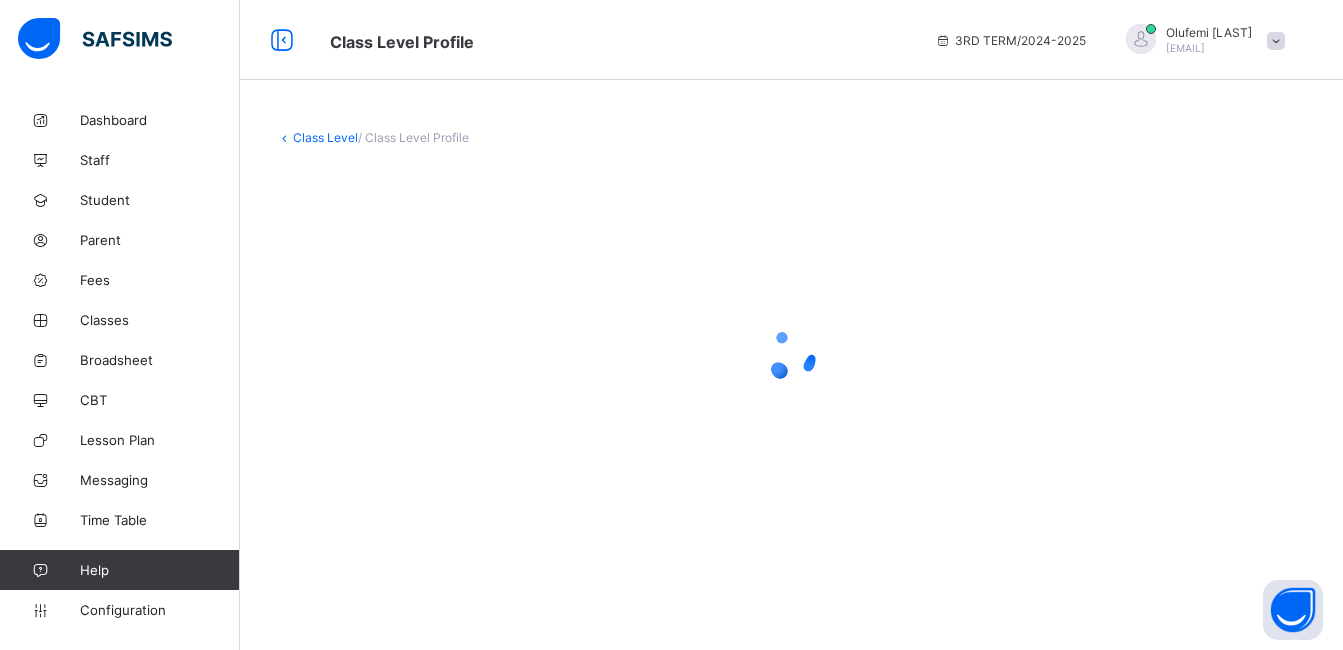 scroll, scrollTop: 0, scrollLeft: 0, axis: both 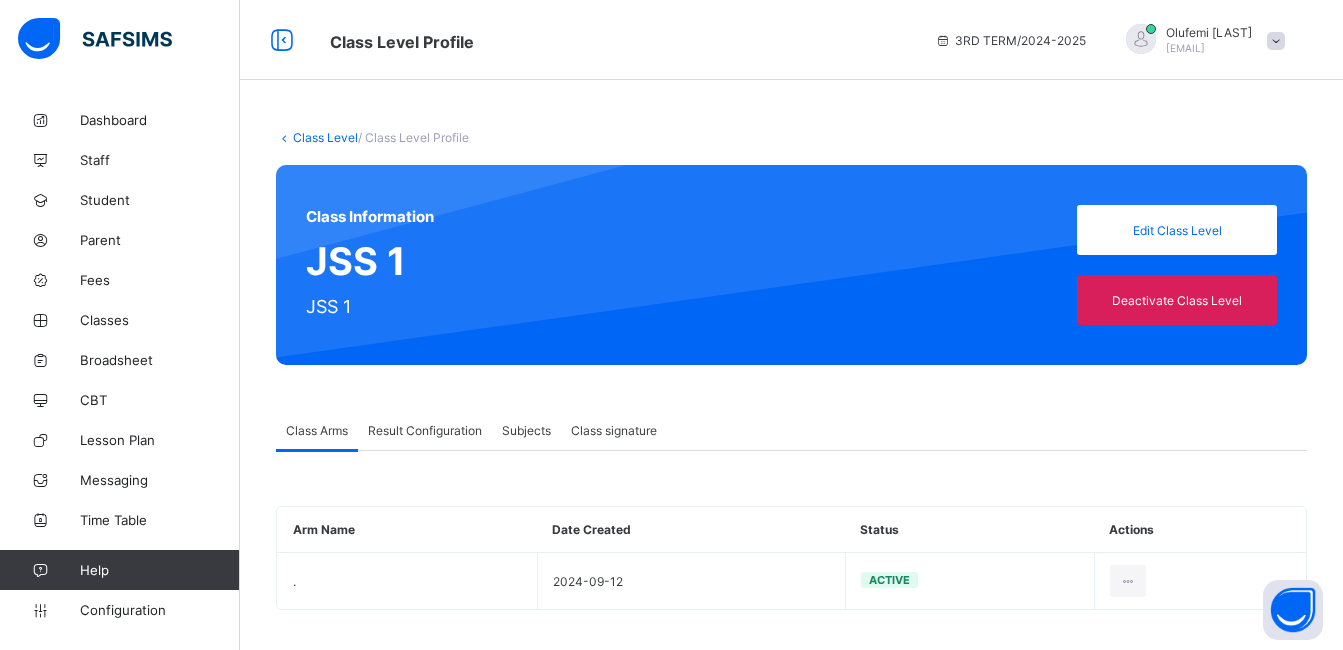 click on "Result Configuration" at bounding box center [425, 430] 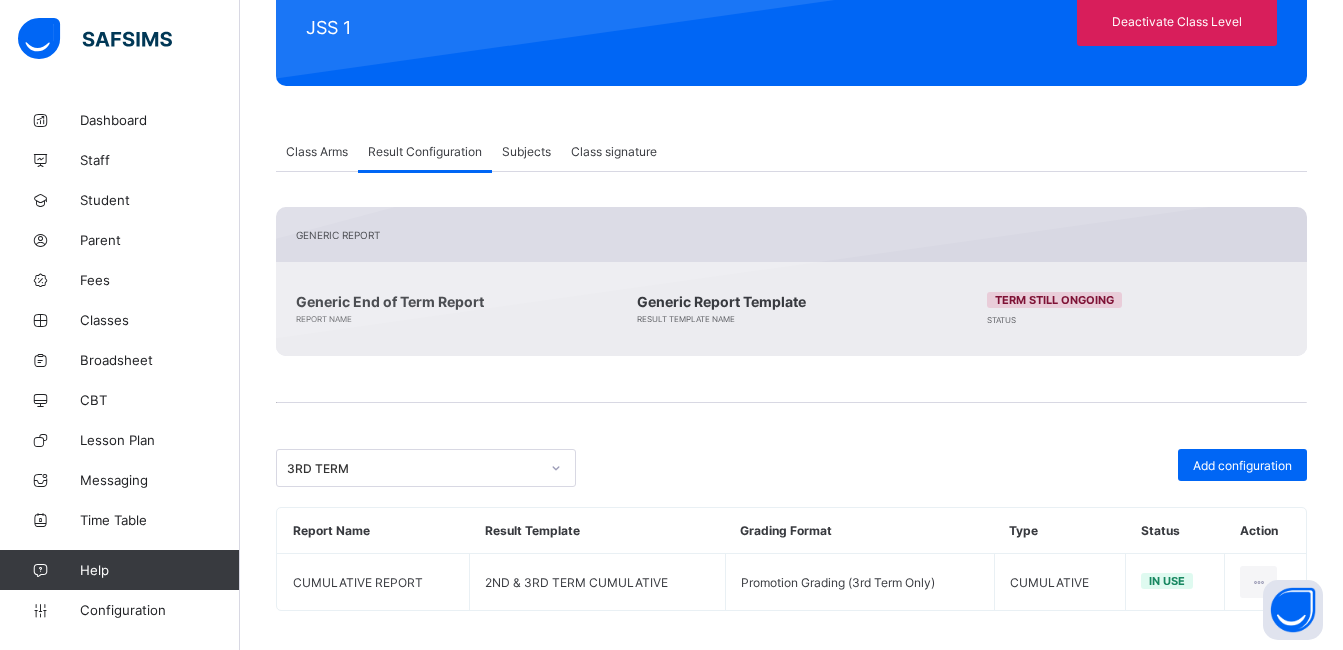 scroll, scrollTop: 290, scrollLeft: 0, axis: vertical 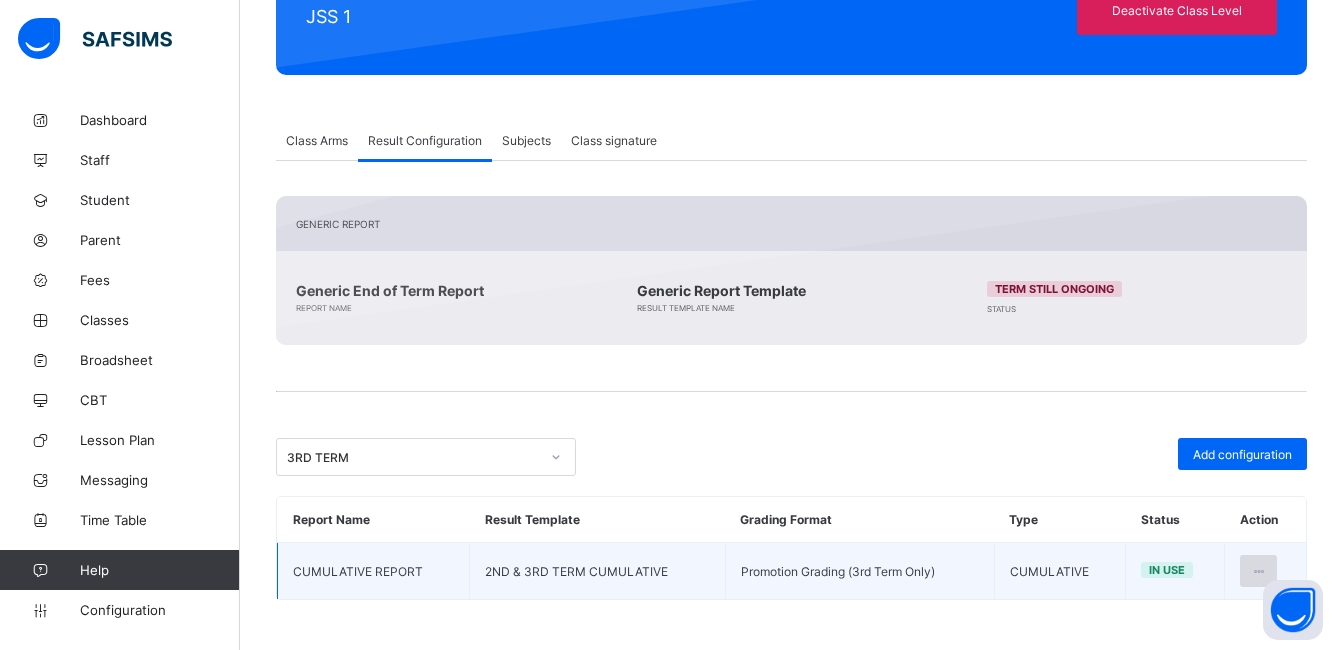 click at bounding box center (1258, 571) 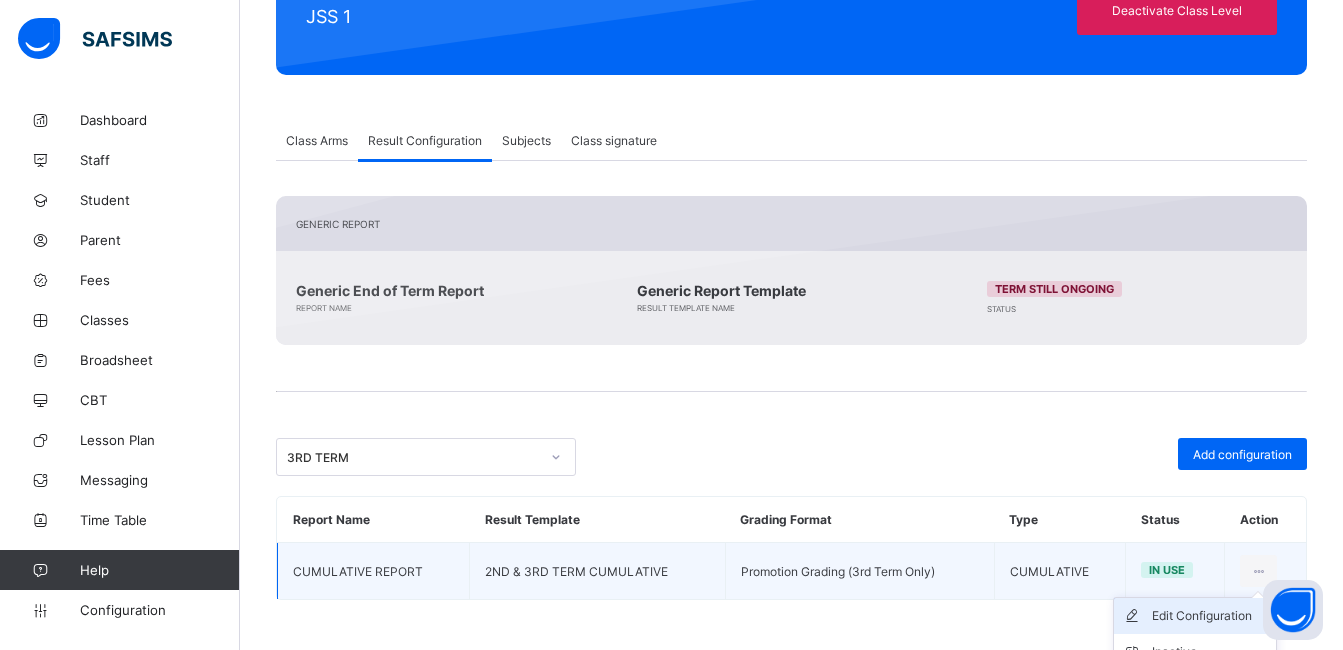 click on "Edit Configuration" at bounding box center [1210, 616] 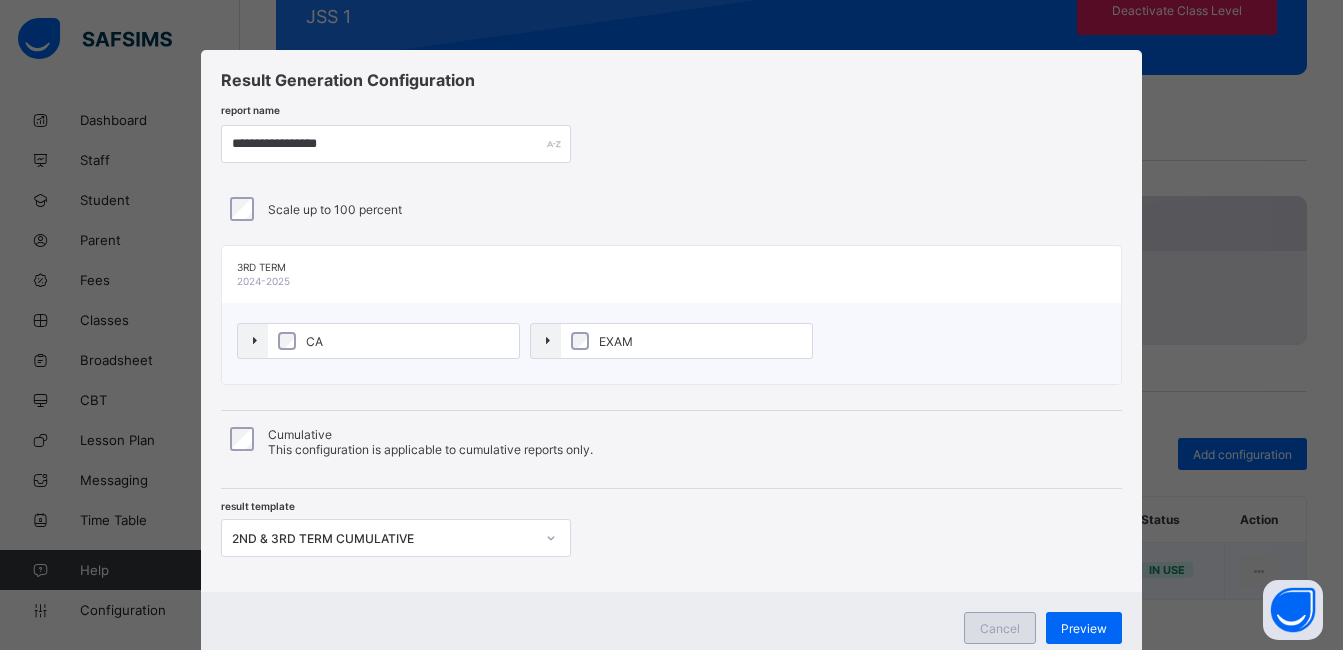 click on "Cancel" at bounding box center (1000, 628) 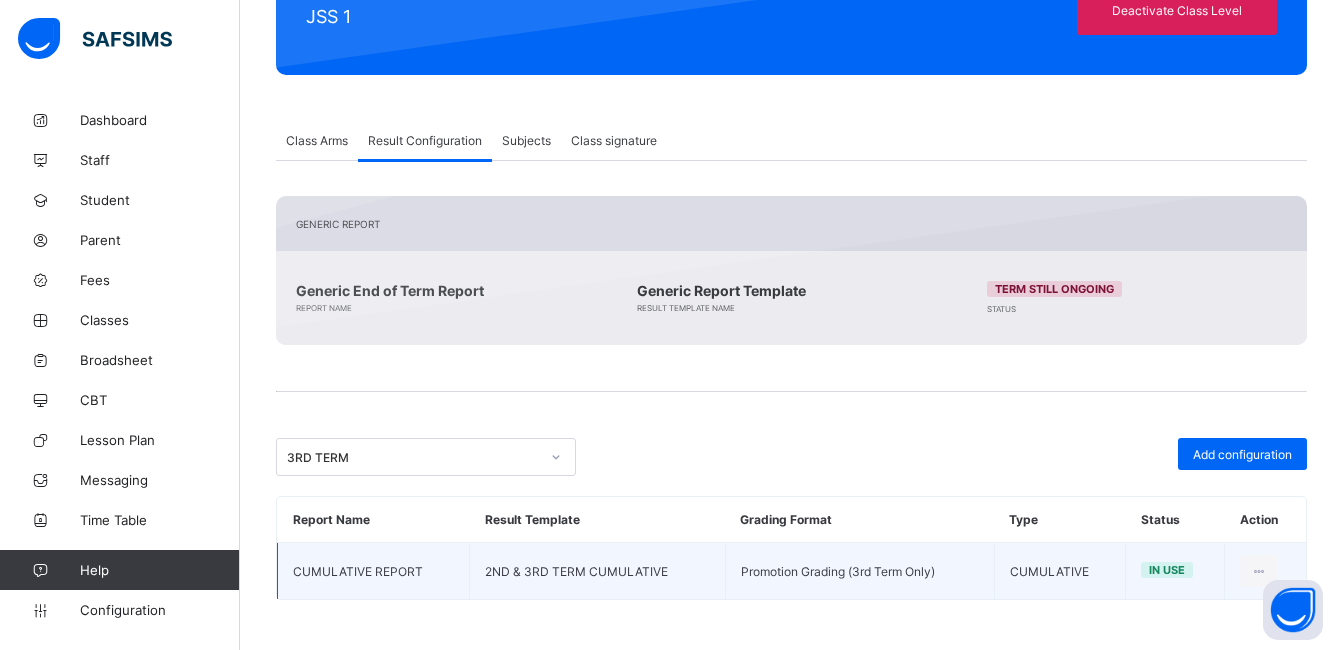 scroll, scrollTop: 0, scrollLeft: 0, axis: both 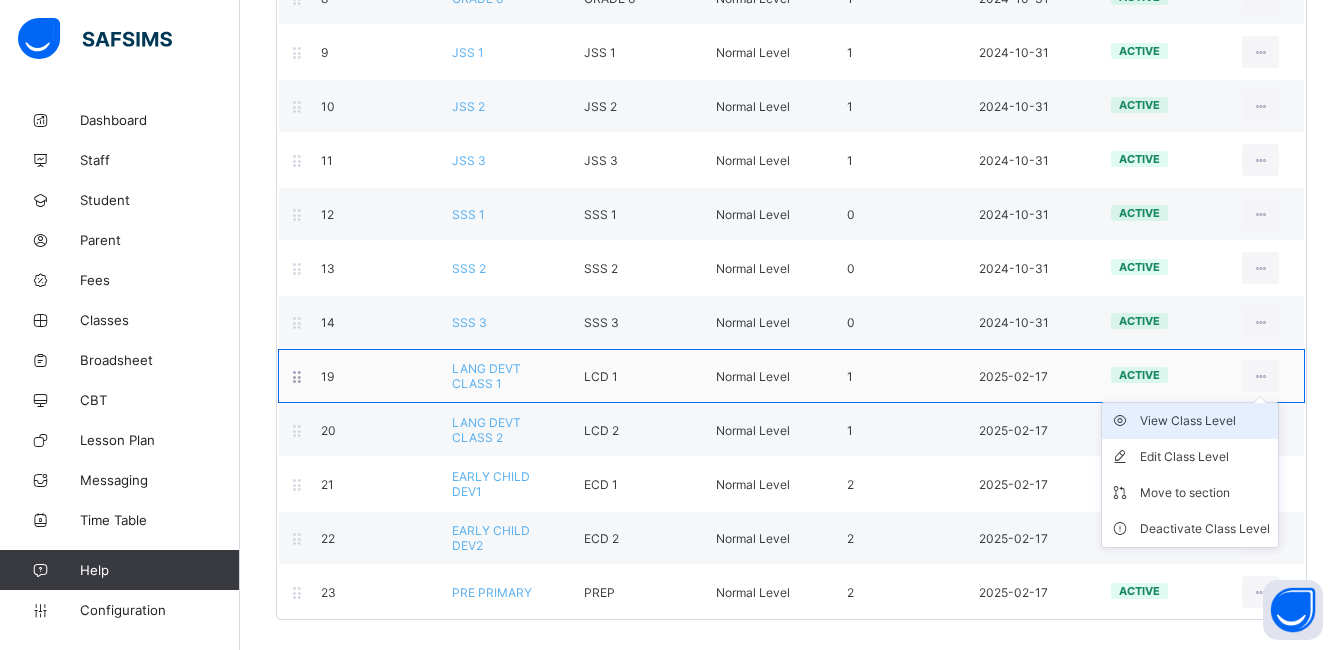 click on "View Class Level" at bounding box center (1205, 421) 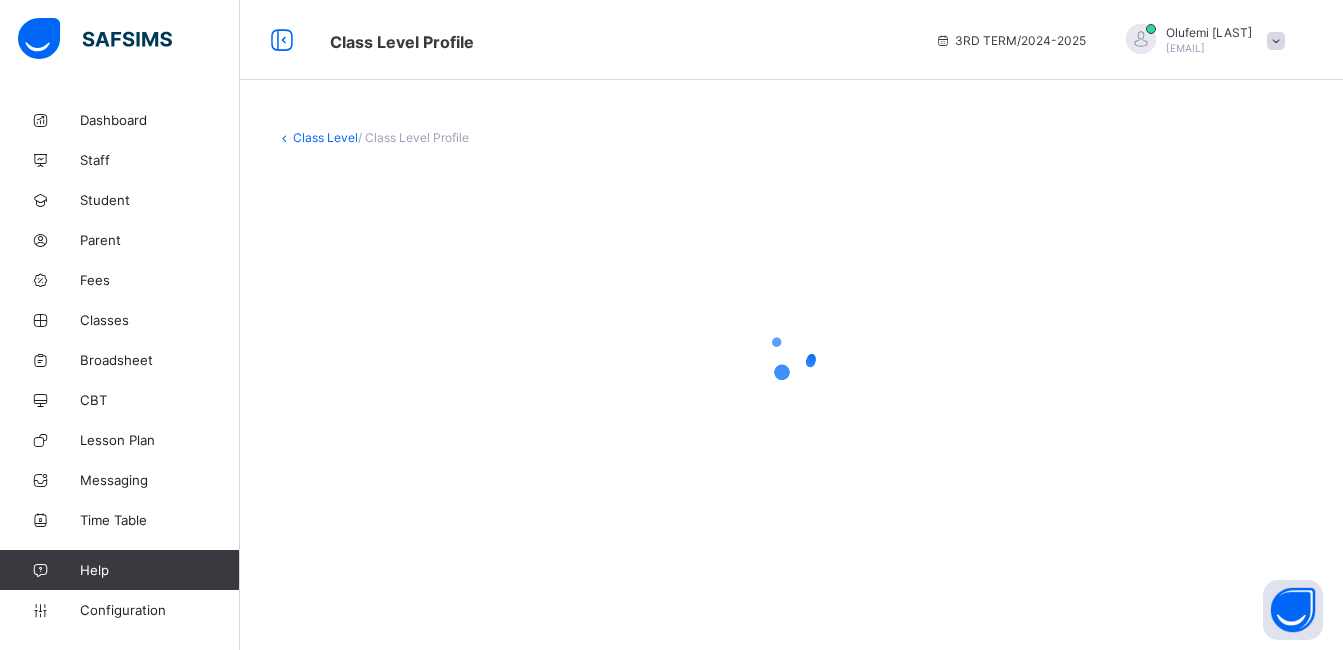 scroll, scrollTop: 0, scrollLeft: 0, axis: both 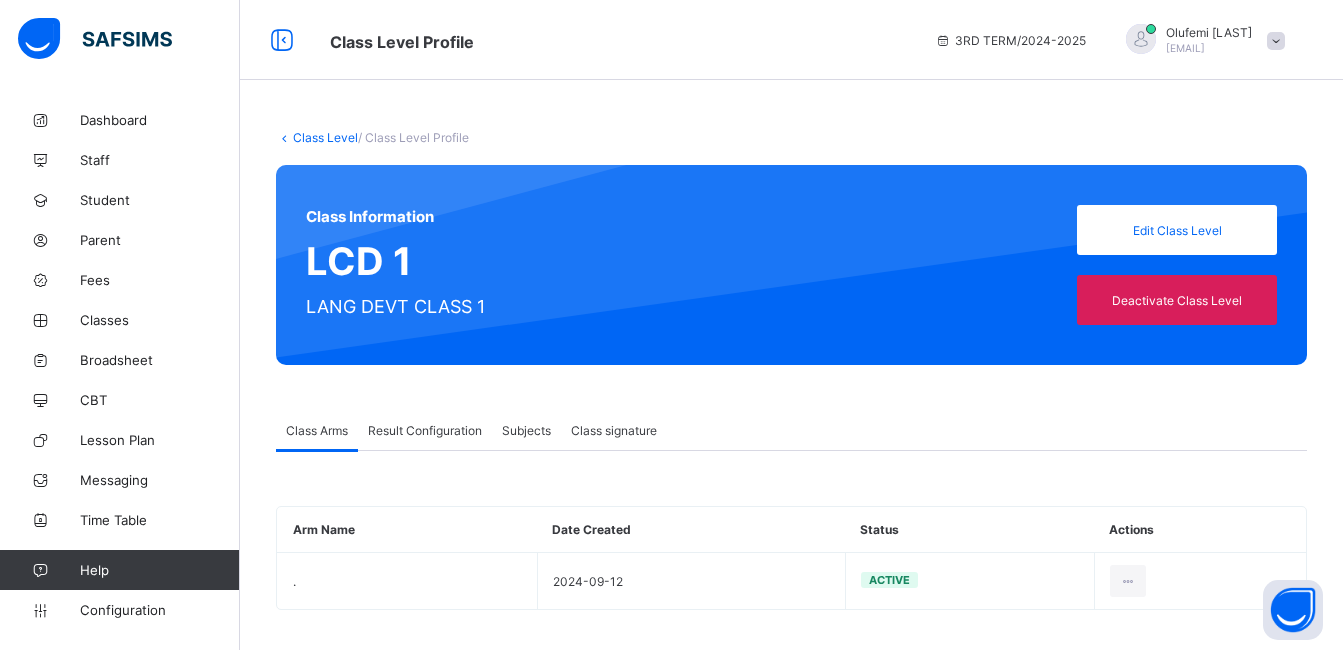 click on "Result Configuration" at bounding box center (425, 430) 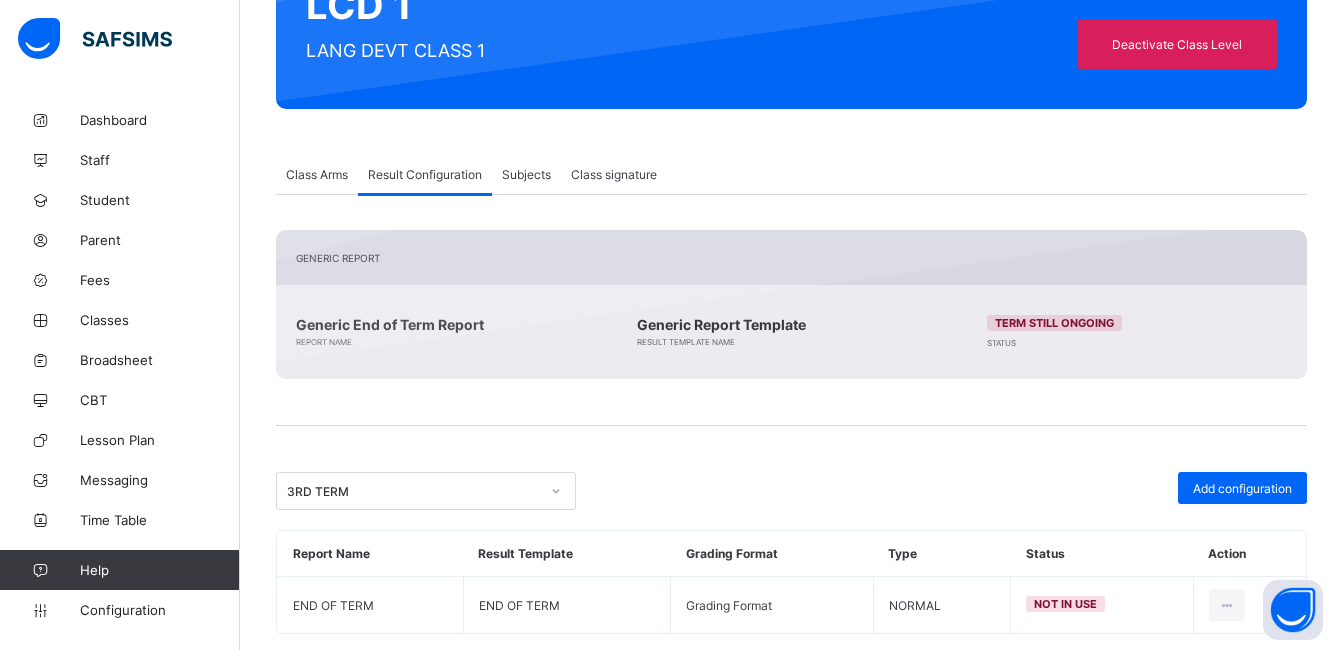 scroll, scrollTop: 290, scrollLeft: 0, axis: vertical 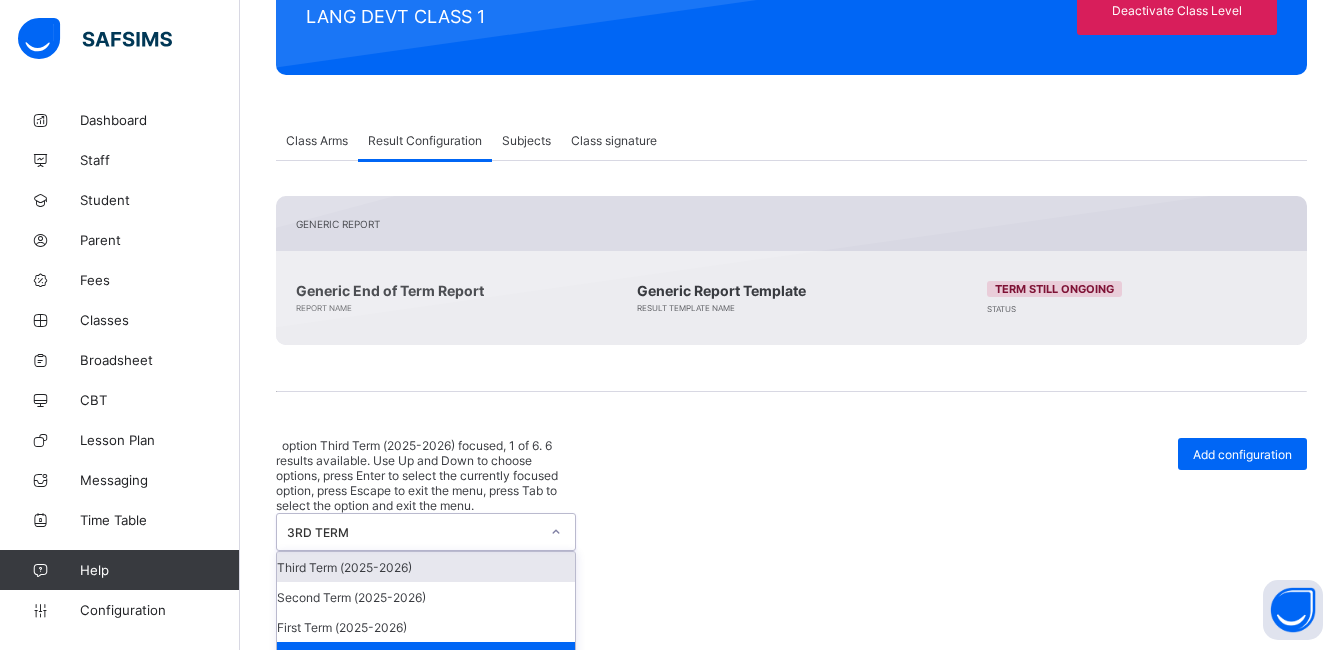 click on "3RD TERM" at bounding box center (413, 532) 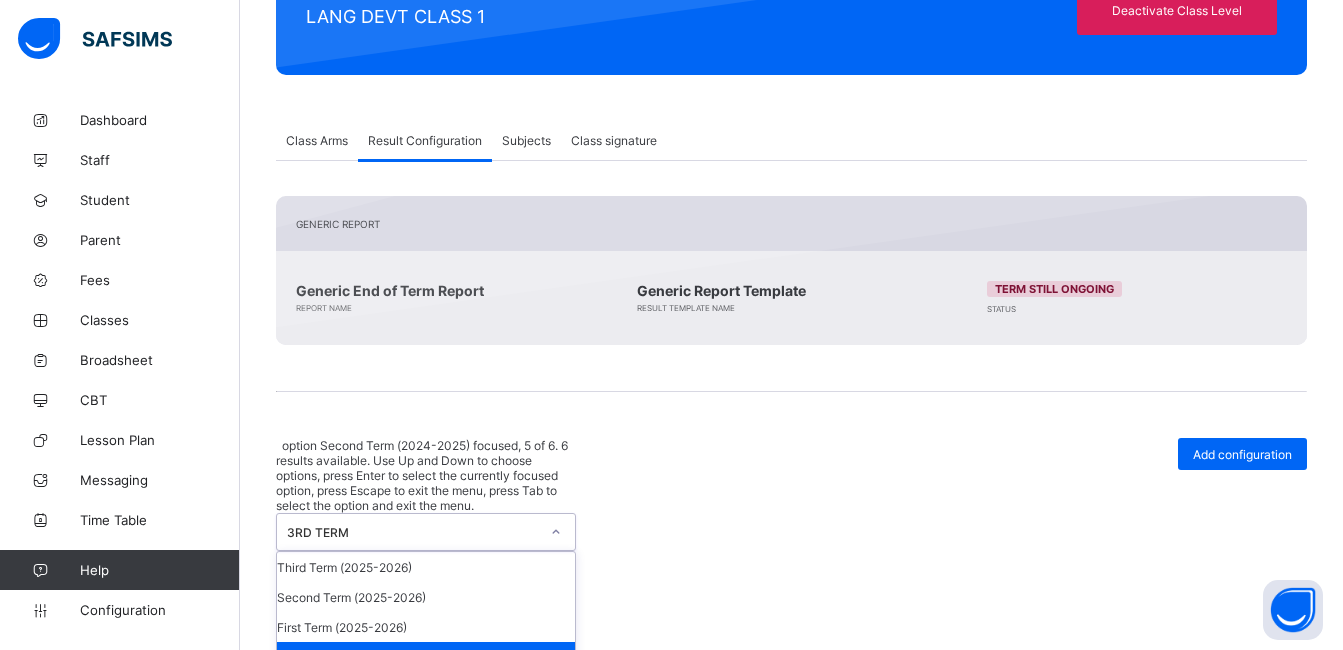 click on "Second Term (2024-2025)" at bounding box center [426, 687] 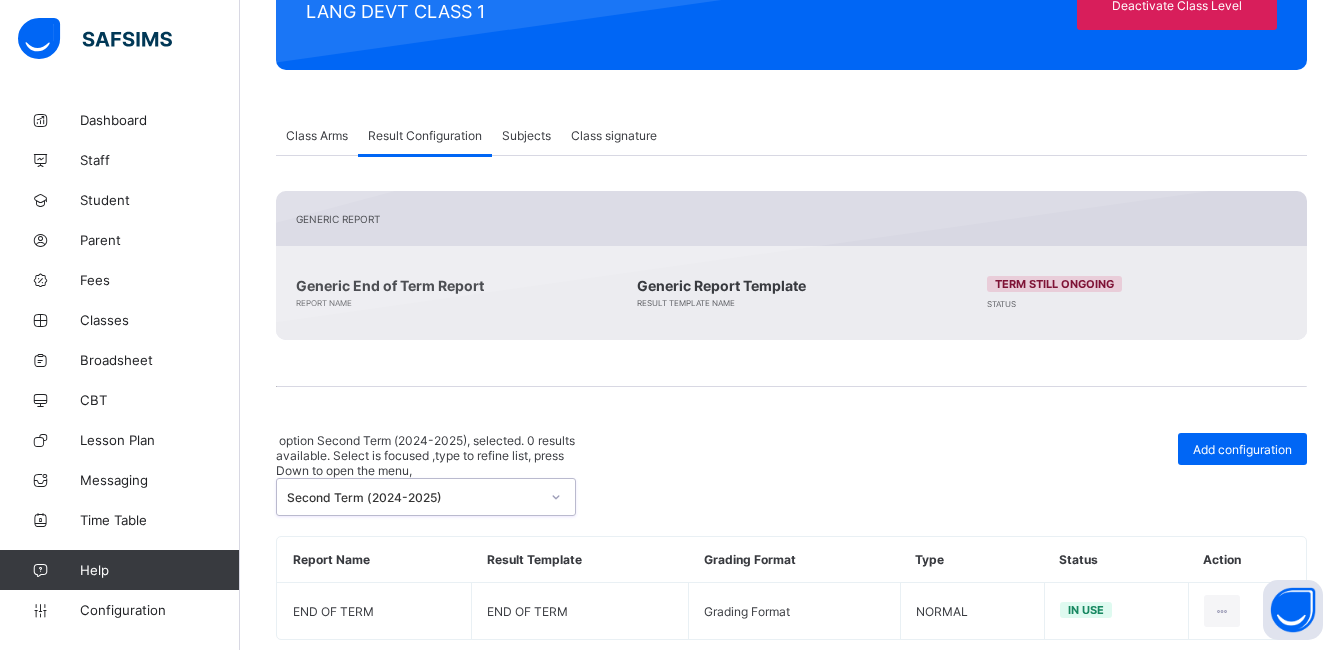 scroll, scrollTop: 290, scrollLeft: 0, axis: vertical 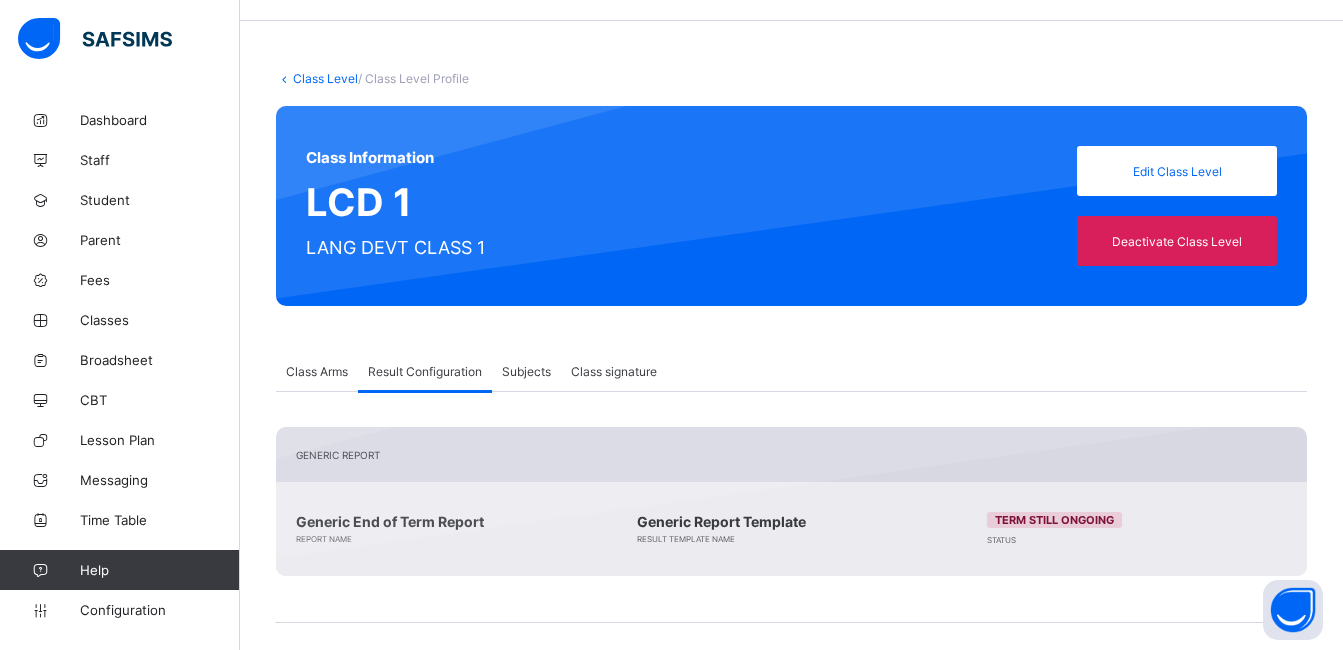 click on "Class Level" at bounding box center (325, 78) 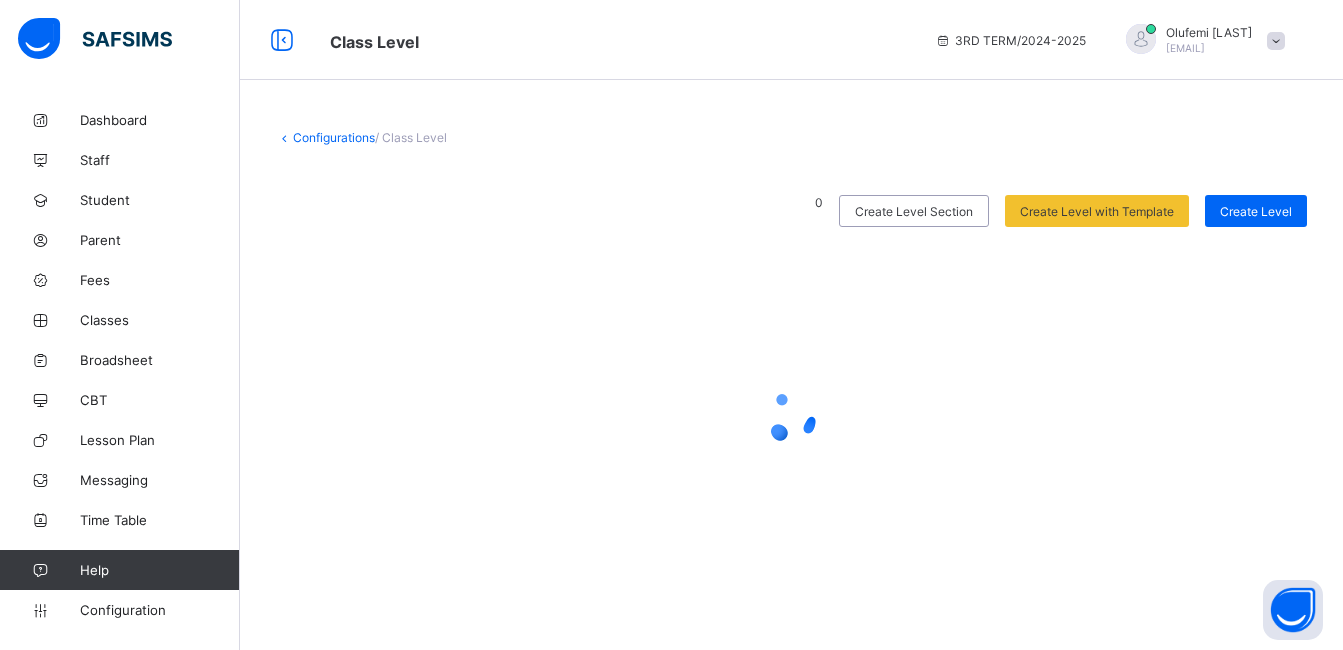 scroll, scrollTop: 0, scrollLeft: 0, axis: both 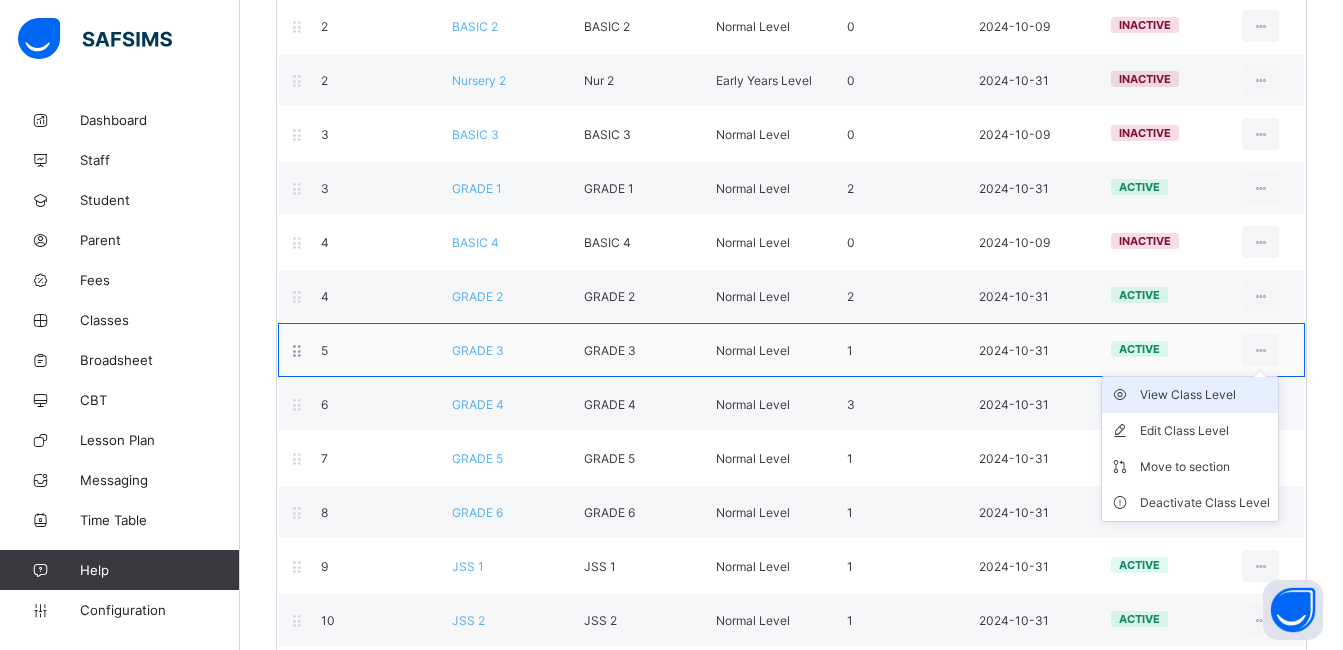 click on "View Class Level" at bounding box center [1205, 395] 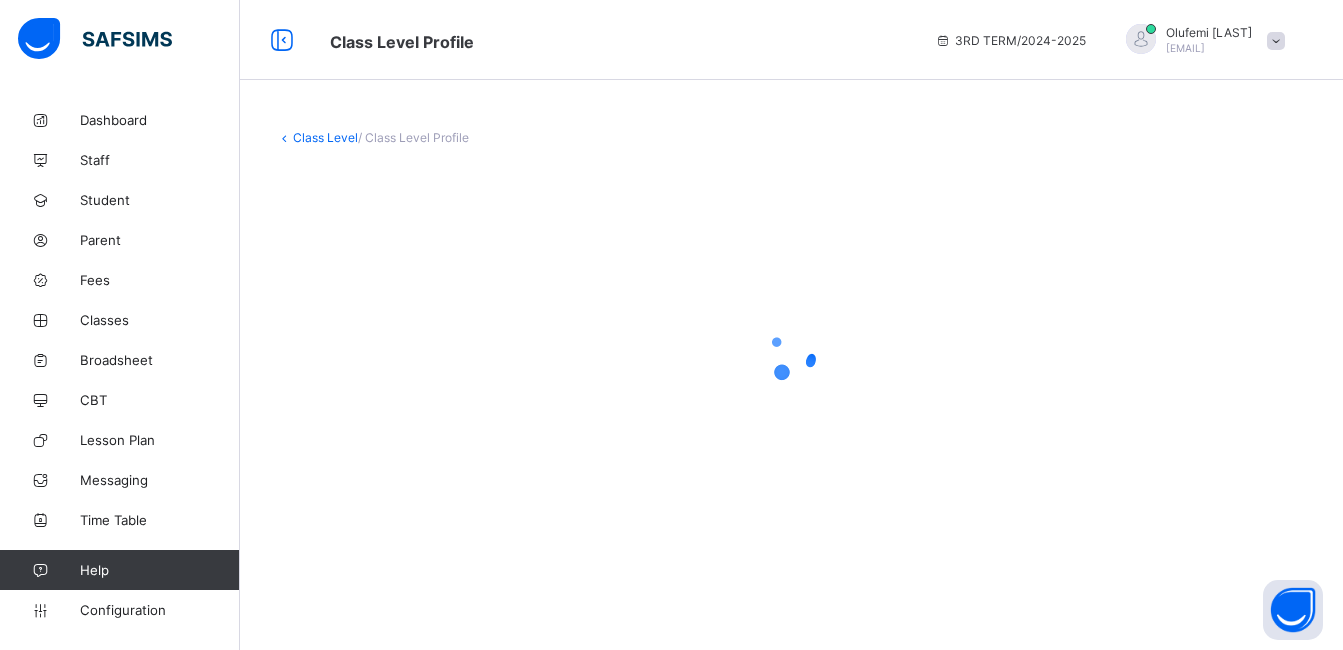 scroll, scrollTop: 0, scrollLeft: 0, axis: both 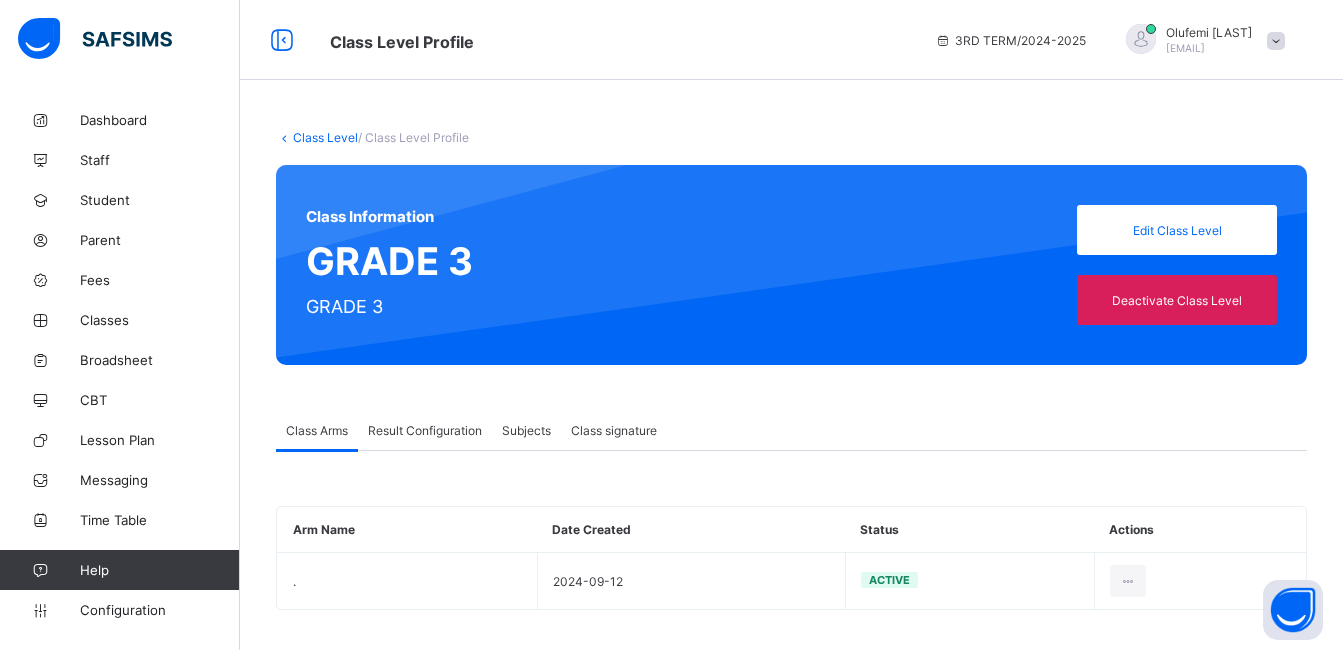 click on "Result Configuration" at bounding box center (425, 430) 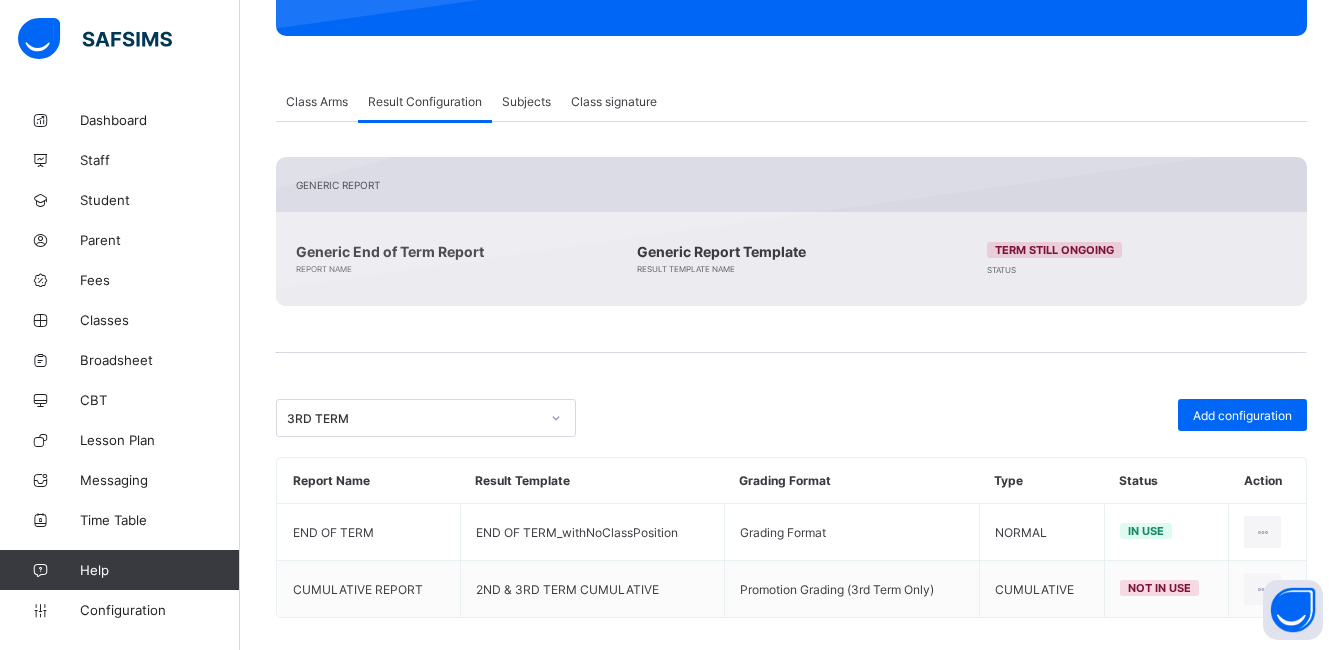 scroll, scrollTop: 347, scrollLeft: 0, axis: vertical 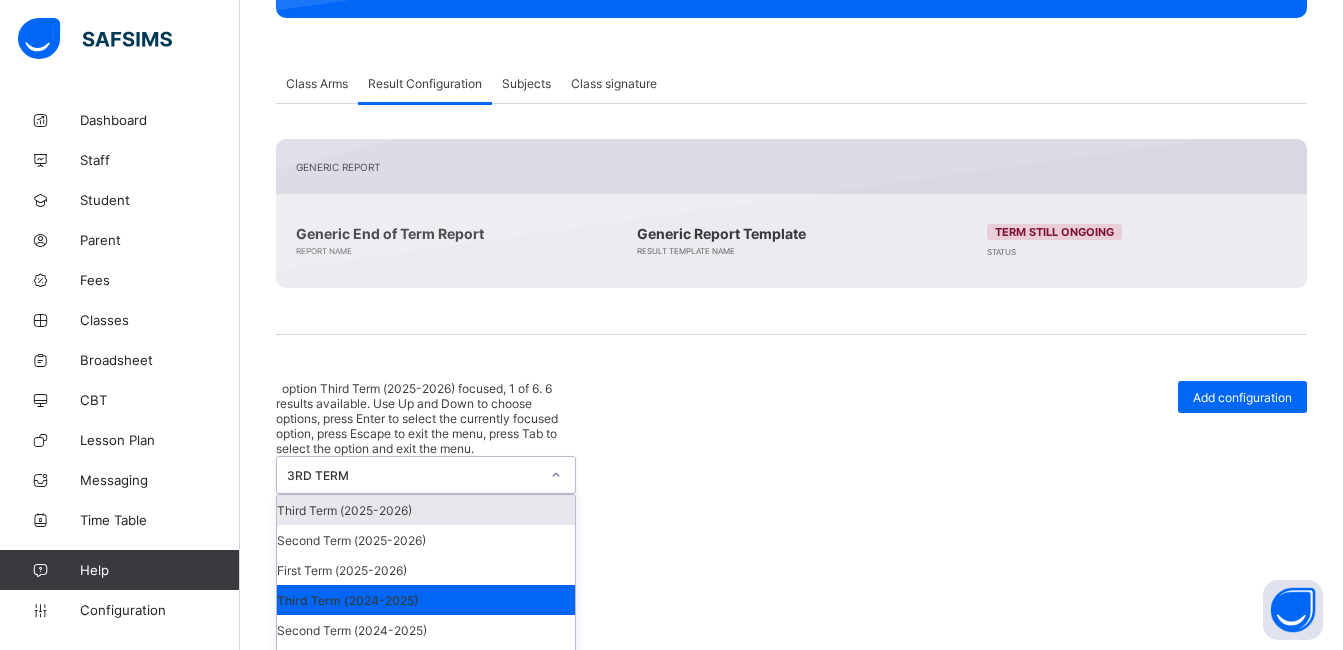 click on "3RD TERM" at bounding box center [413, 475] 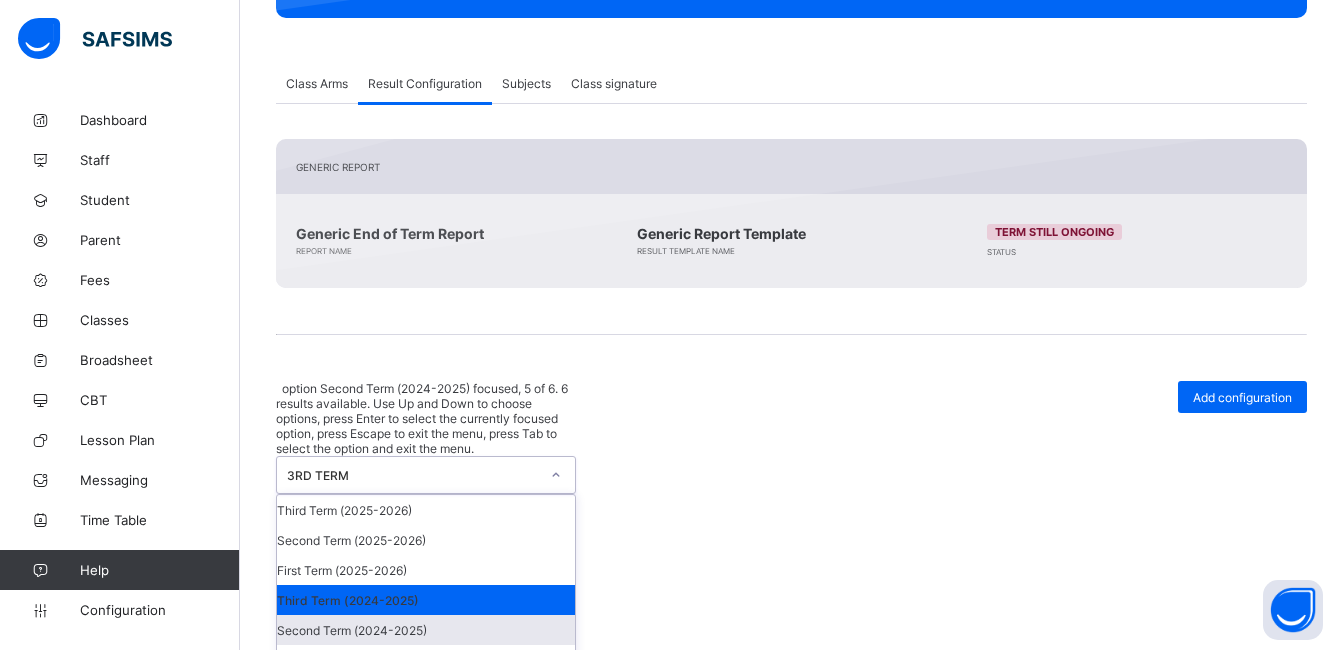 click on "Second Term (2024-2025)" at bounding box center [426, 630] 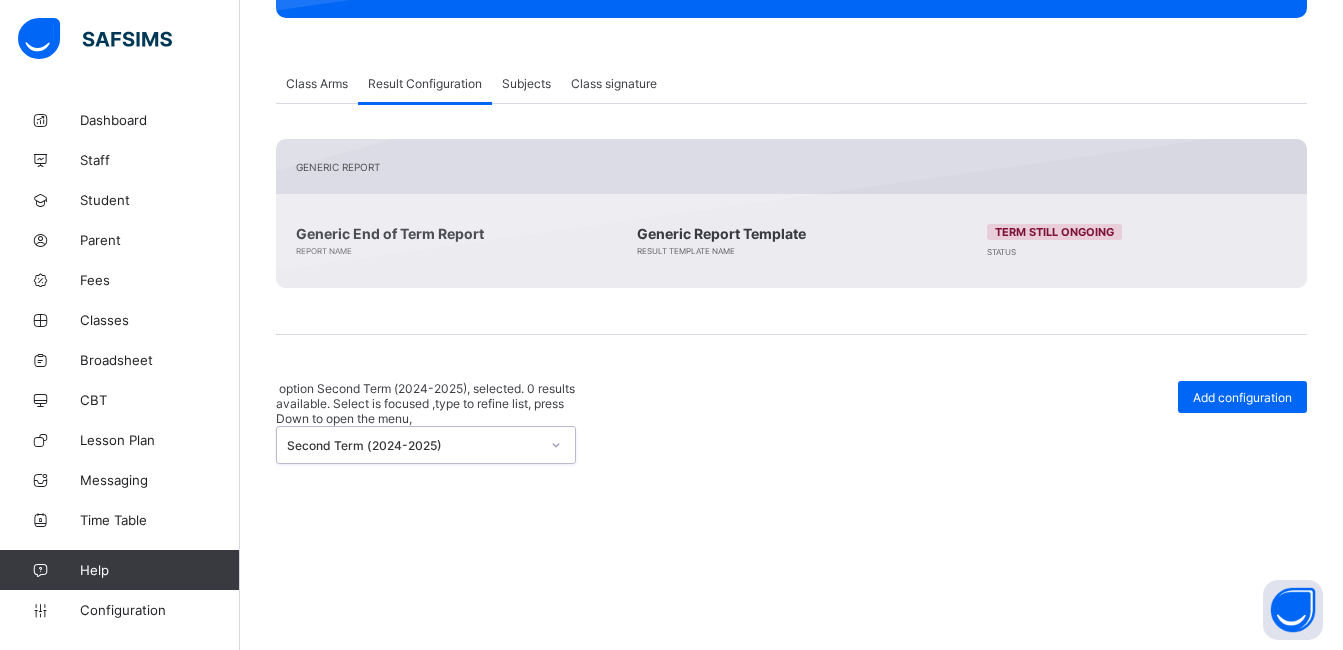 scroll, scrollTop: 290, scrollLeft: 0, axis: vertical 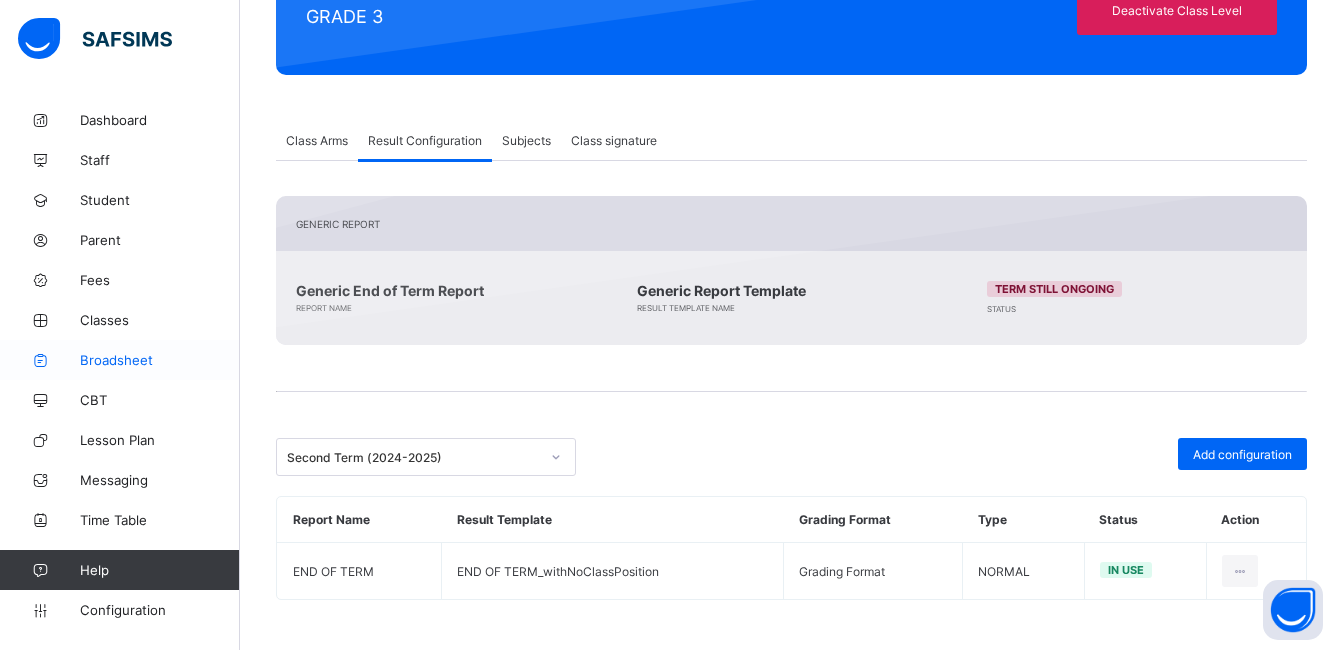 click on "Broadsheet" at bounding box center (160, 360) 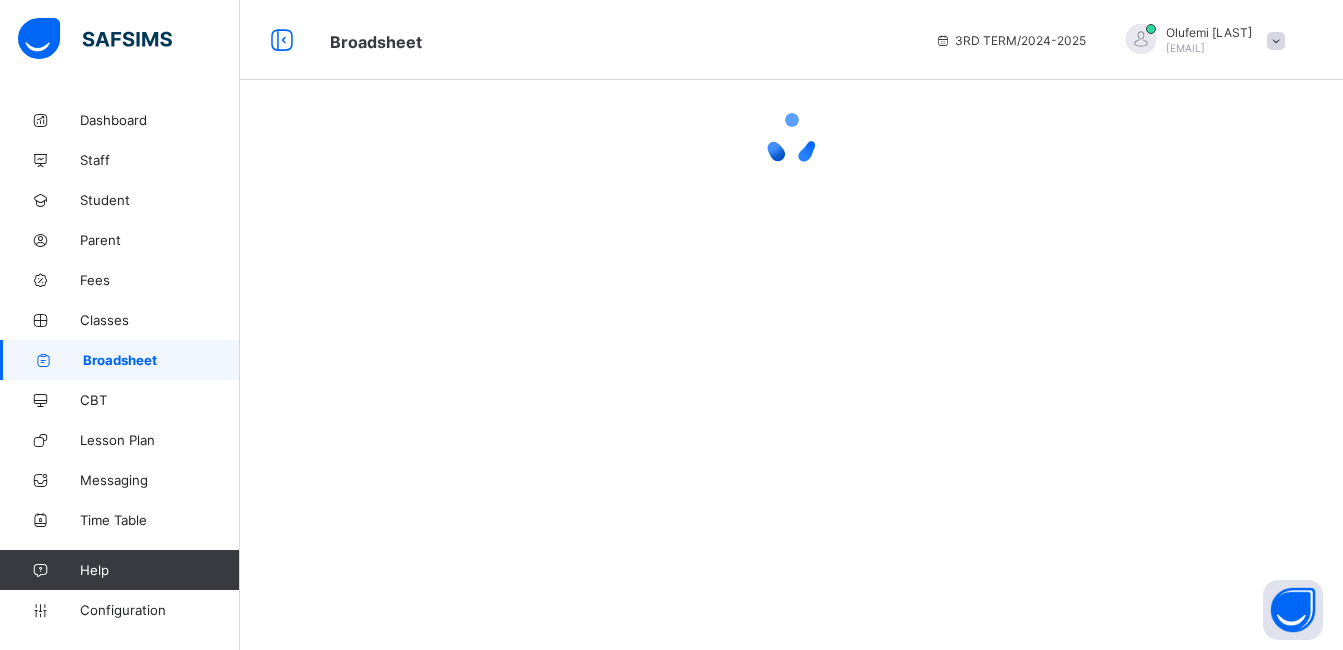 scroll, scrollTop: 0, scrollLeft: 0, axis: both 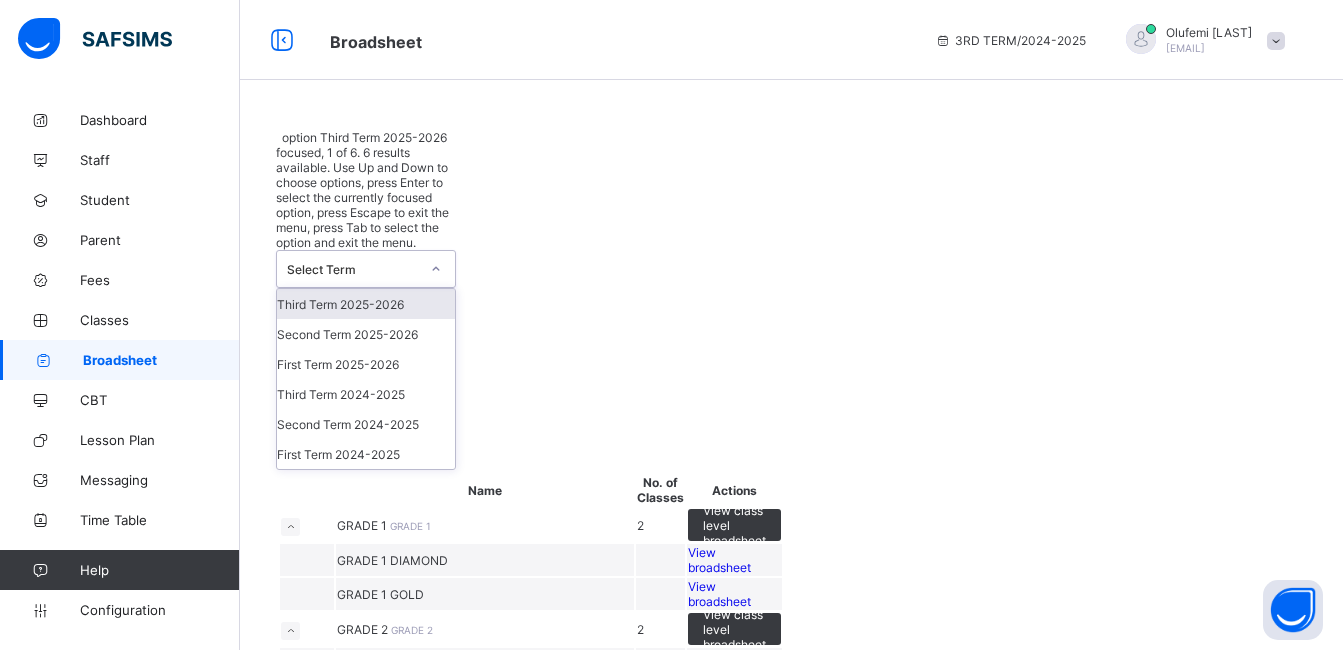 click on "Select Term" at bounding box center (353, 269) 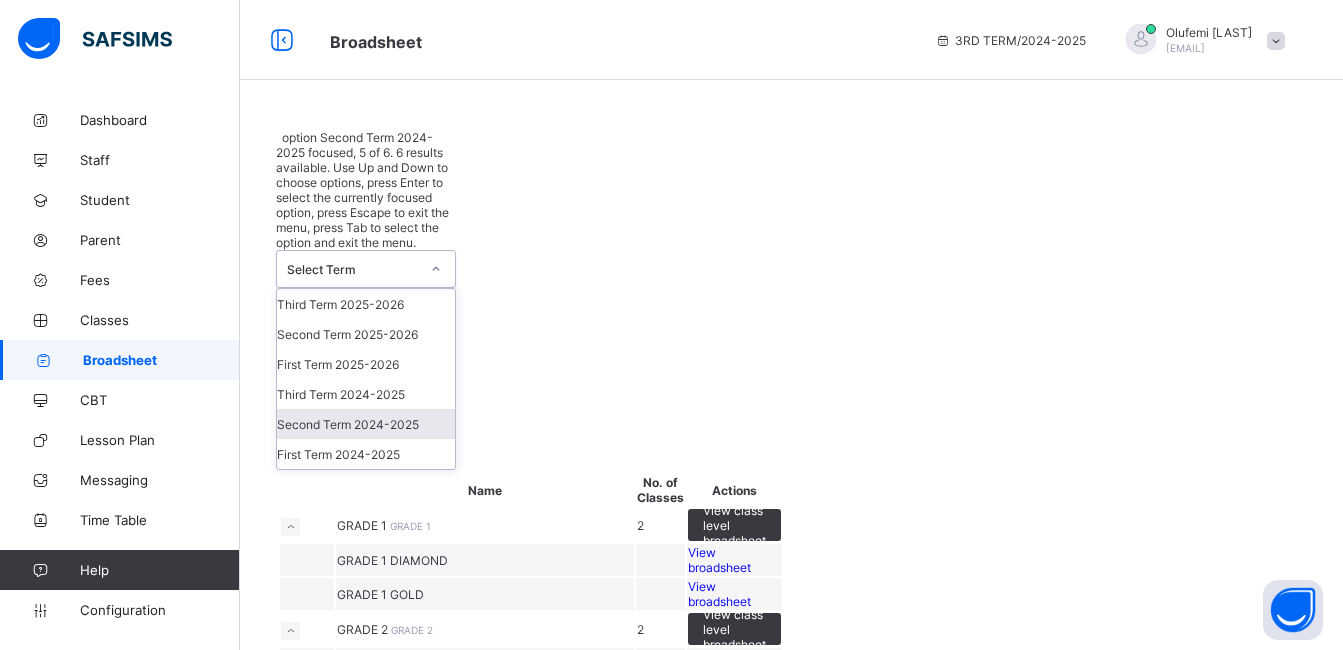 click on "Second Term 2024-2025" at bounding box center (366, 424) 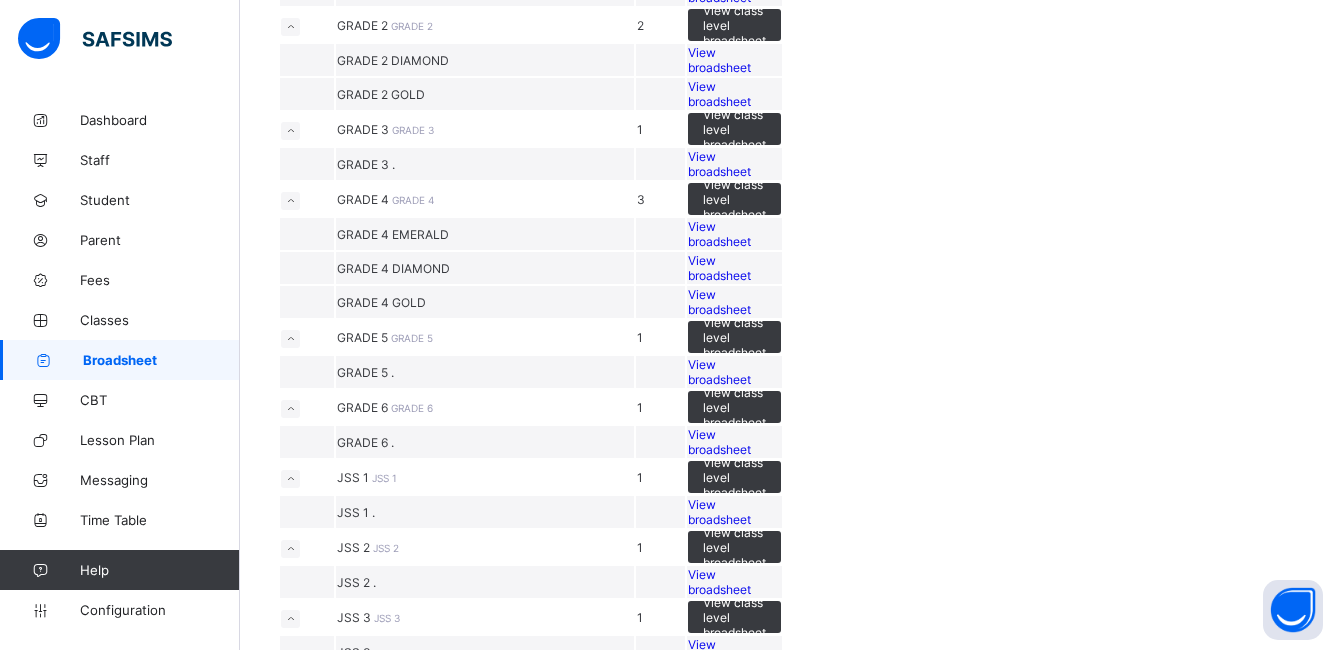 scroll, scrollTop: 371, scrollLeft: 0, axis: vertical 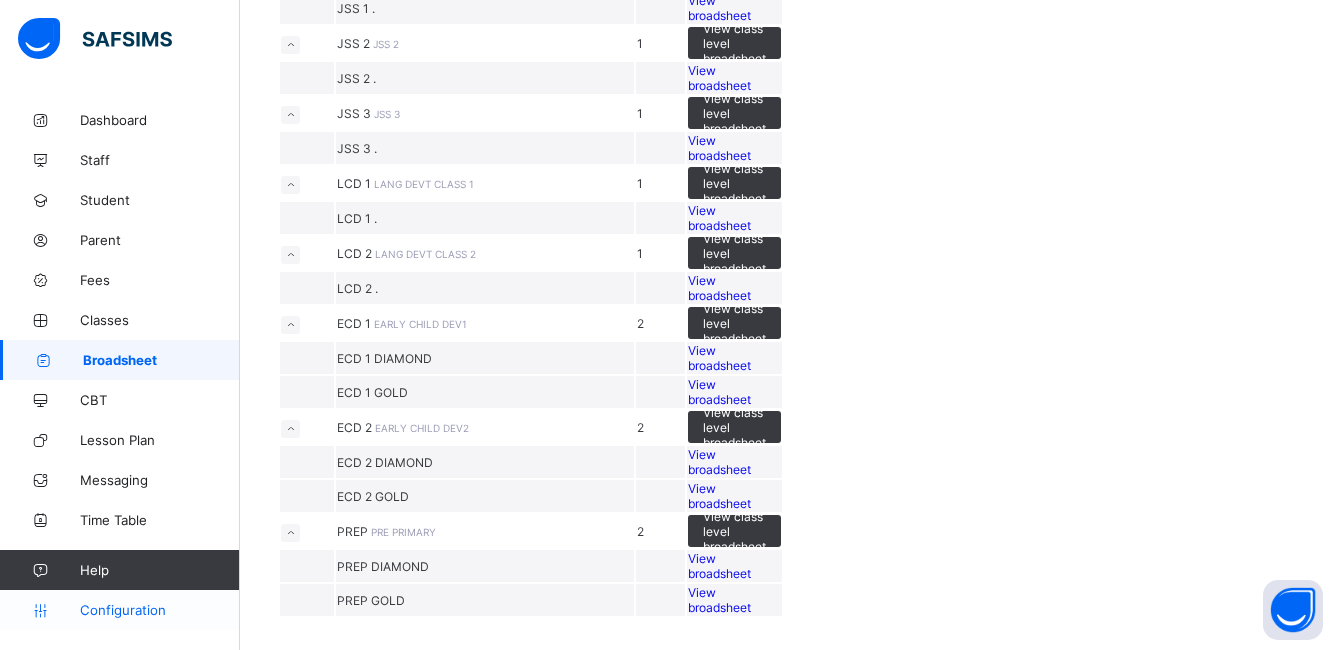 click on "Configuration" at bounding box center (159, 610) 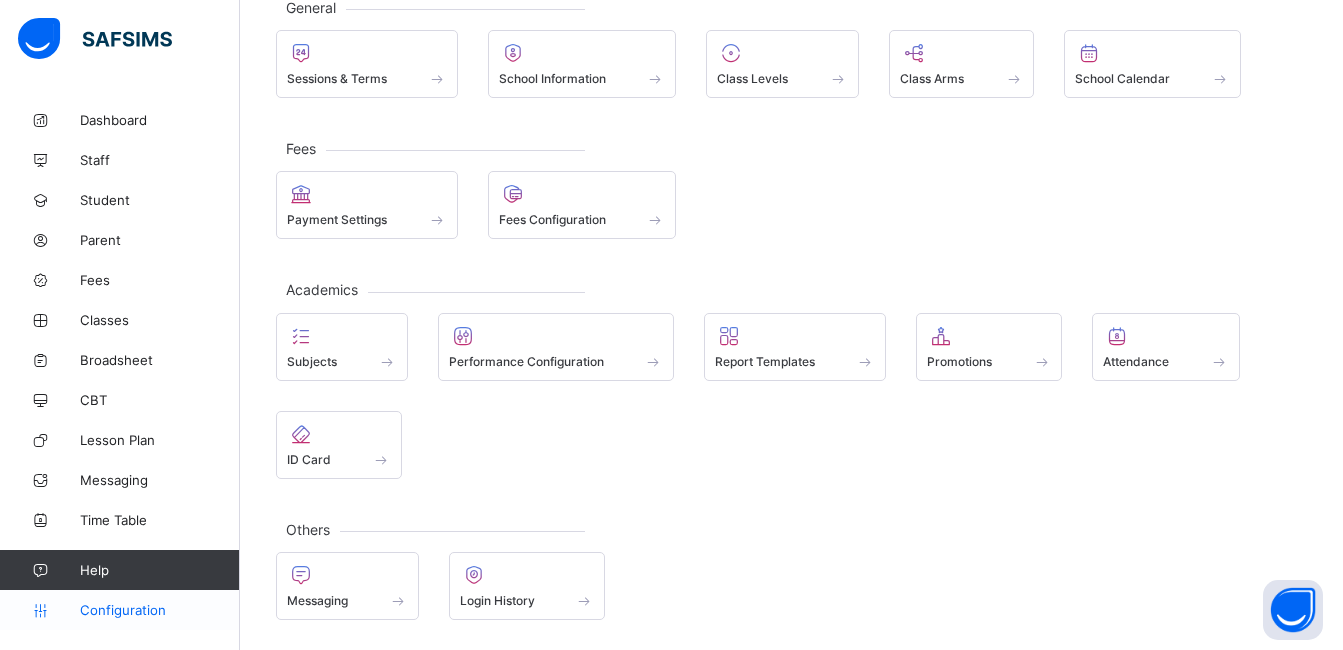 scroll, scrollTop: 133, scrollLeft: 0, axis: vertical 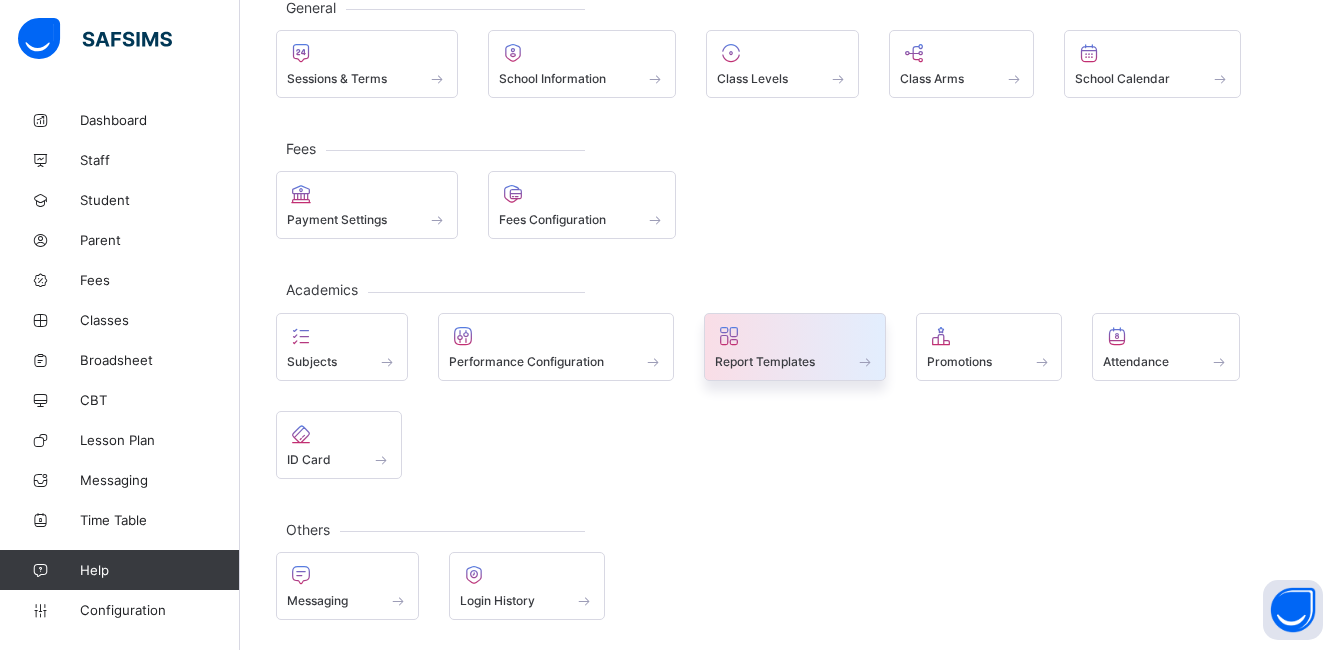 click on "Report Templates" at bounding box center [765, 361] 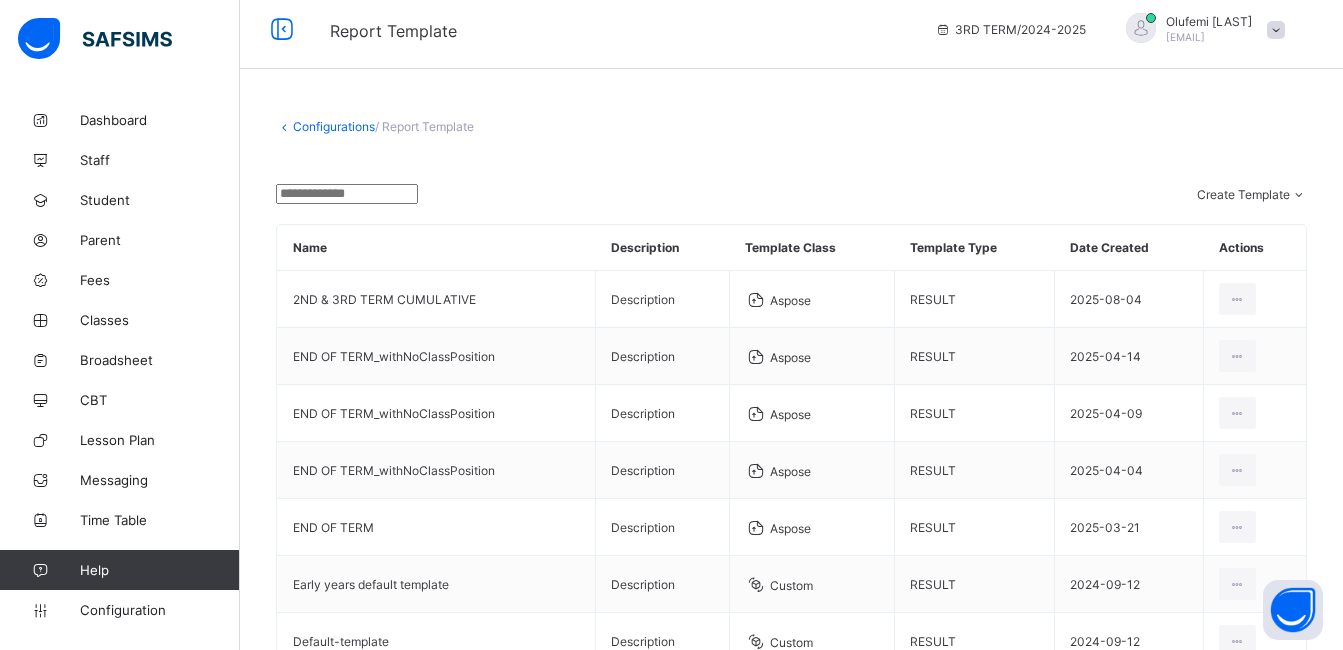 scroll, scrollTop: 199, scrollLeft: 0, axis: vertical 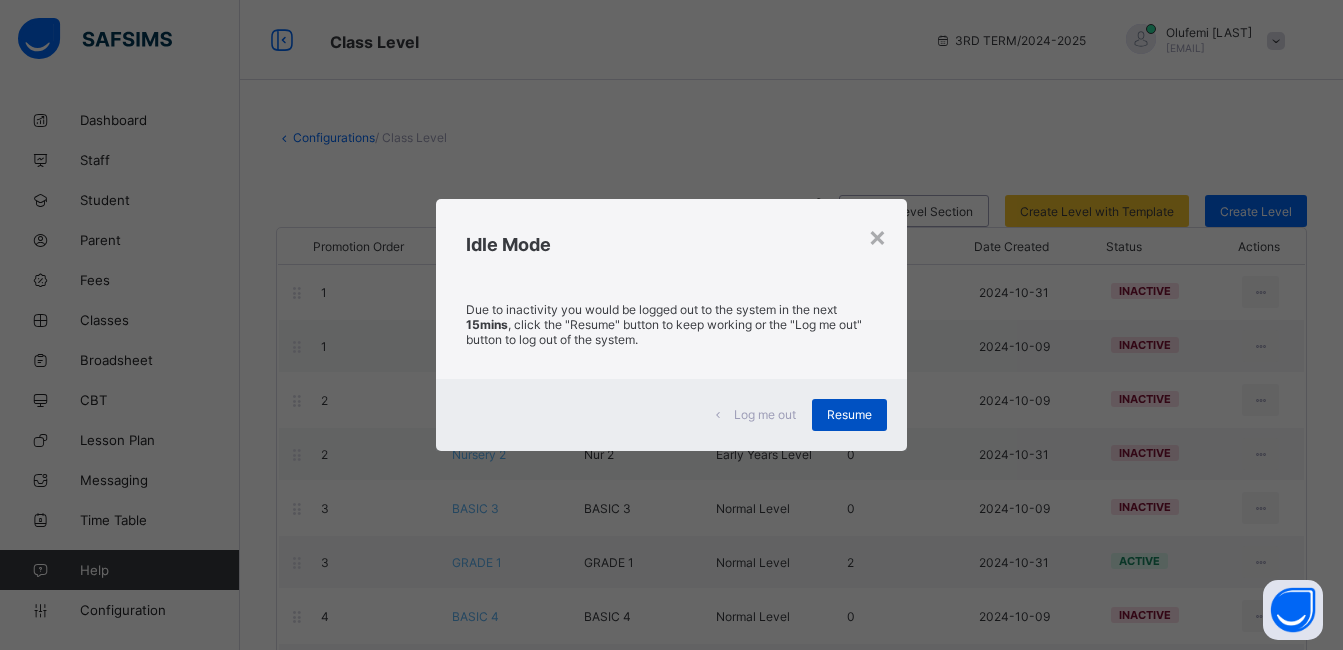 click on "Resume" at bounding box center (849, 414) 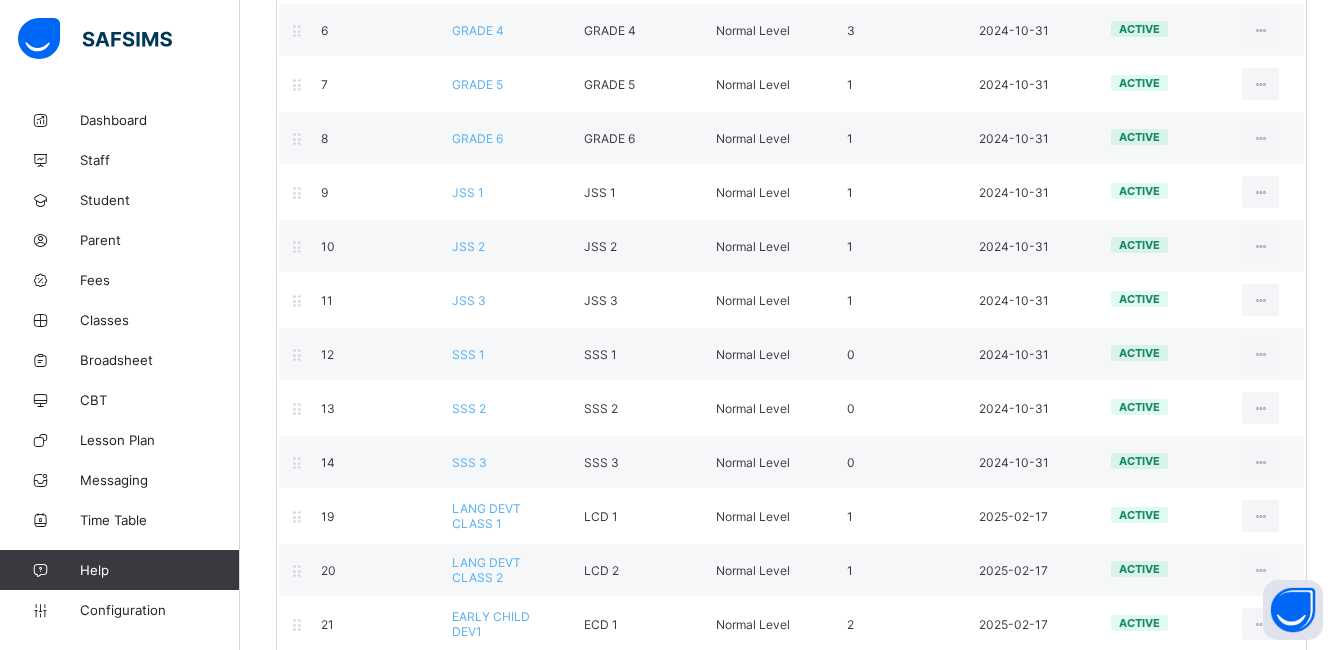 scroll, scrollTop: 888, scrollLeft: 0, axis: vertical 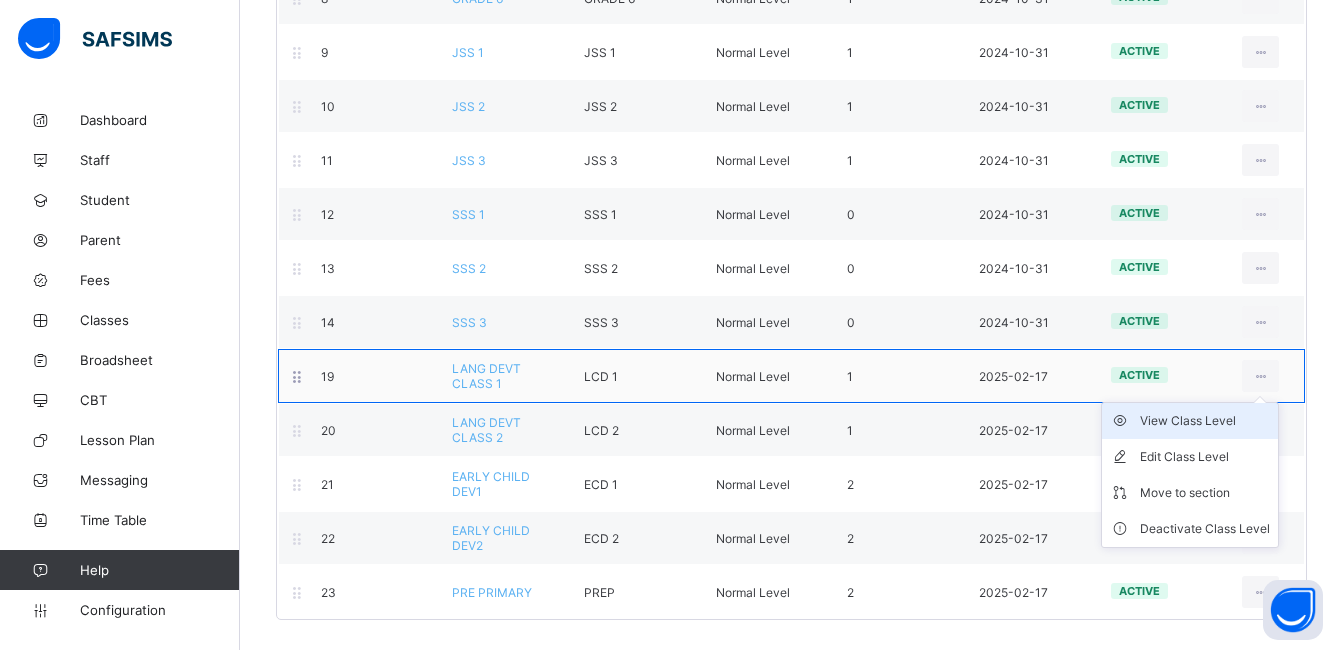 click on "View Class Level" at bounding box center [1205, 421] 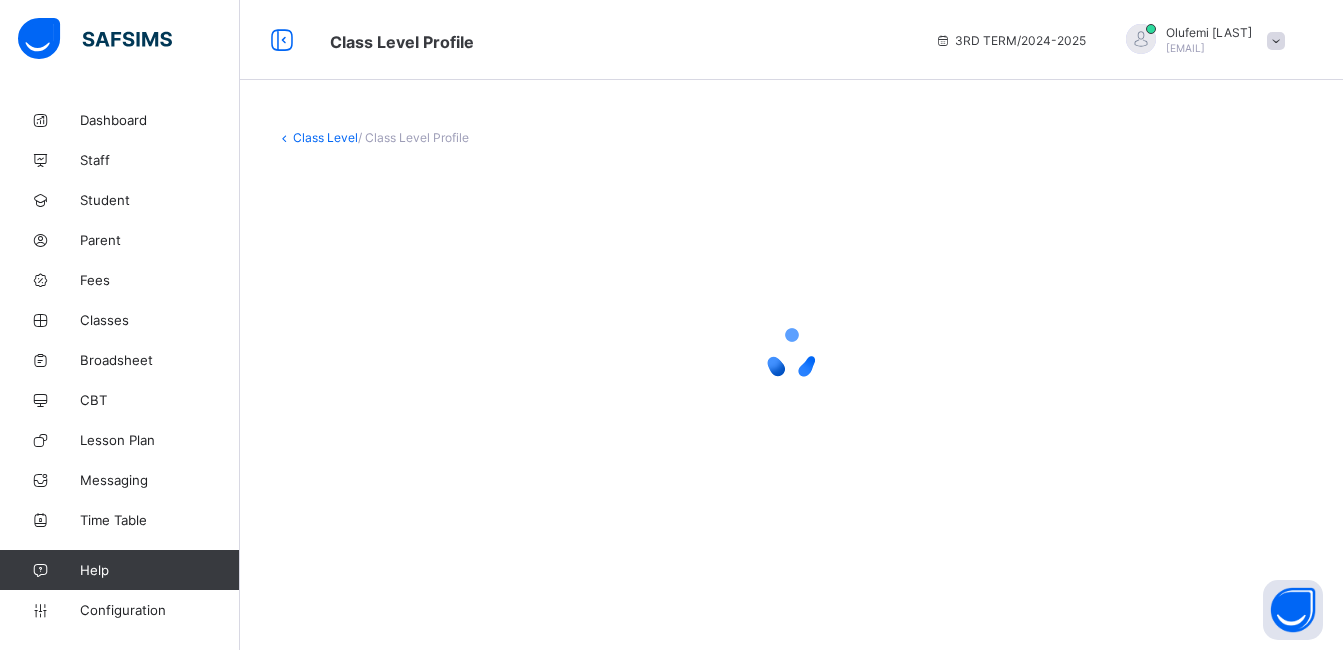 scroll, scrollTop: 0, scrollLeft: 0, axis: both 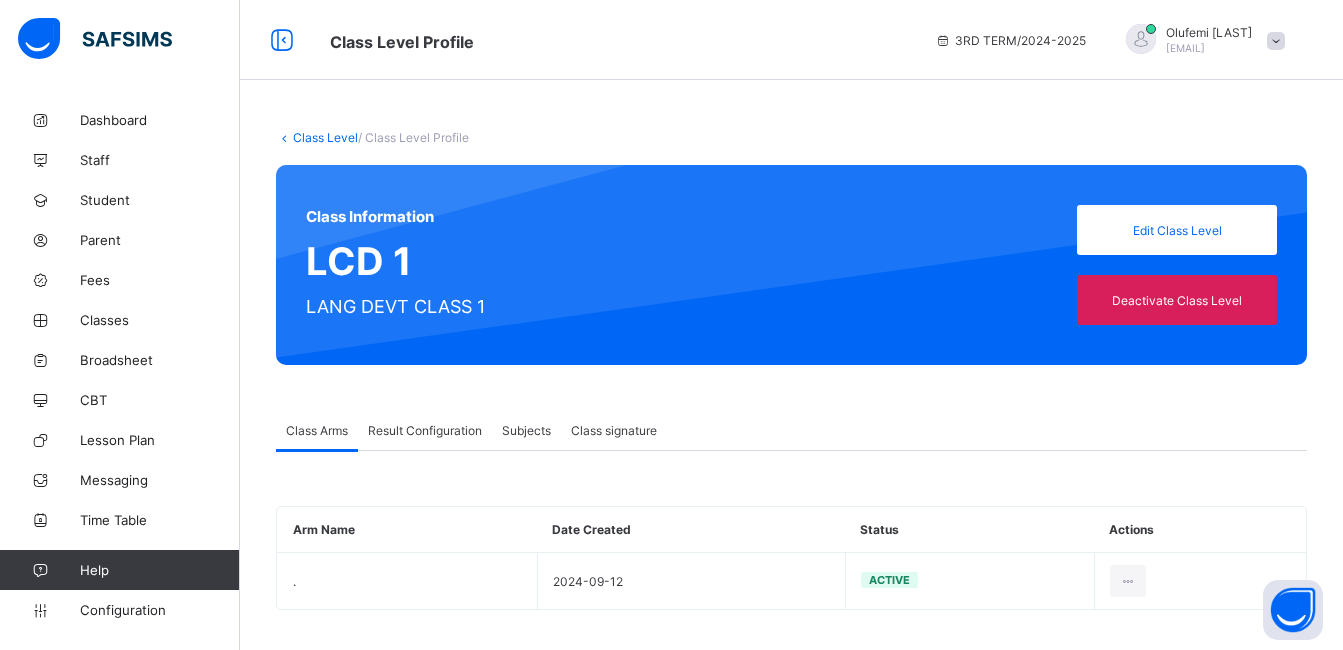 click on "Result Configuration" at bounding box center (425, 430) 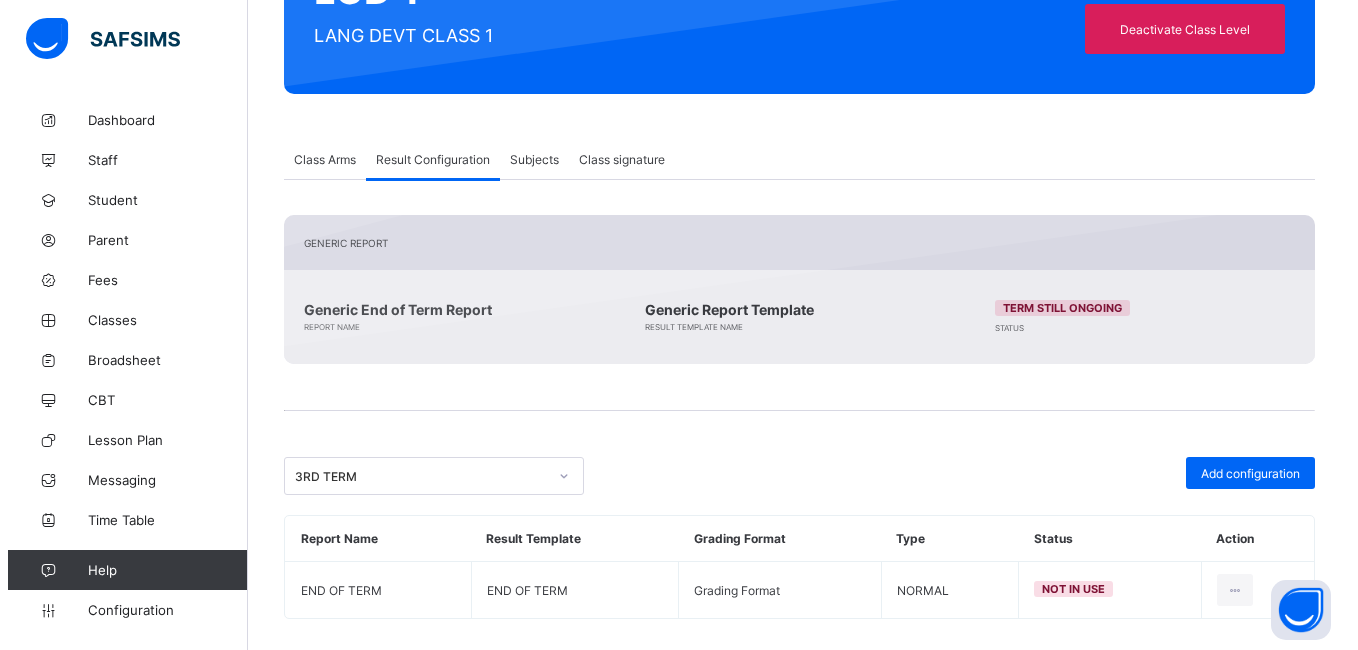 scroll, scrollTop: 290, scrollLeft: 0, axis: vertical 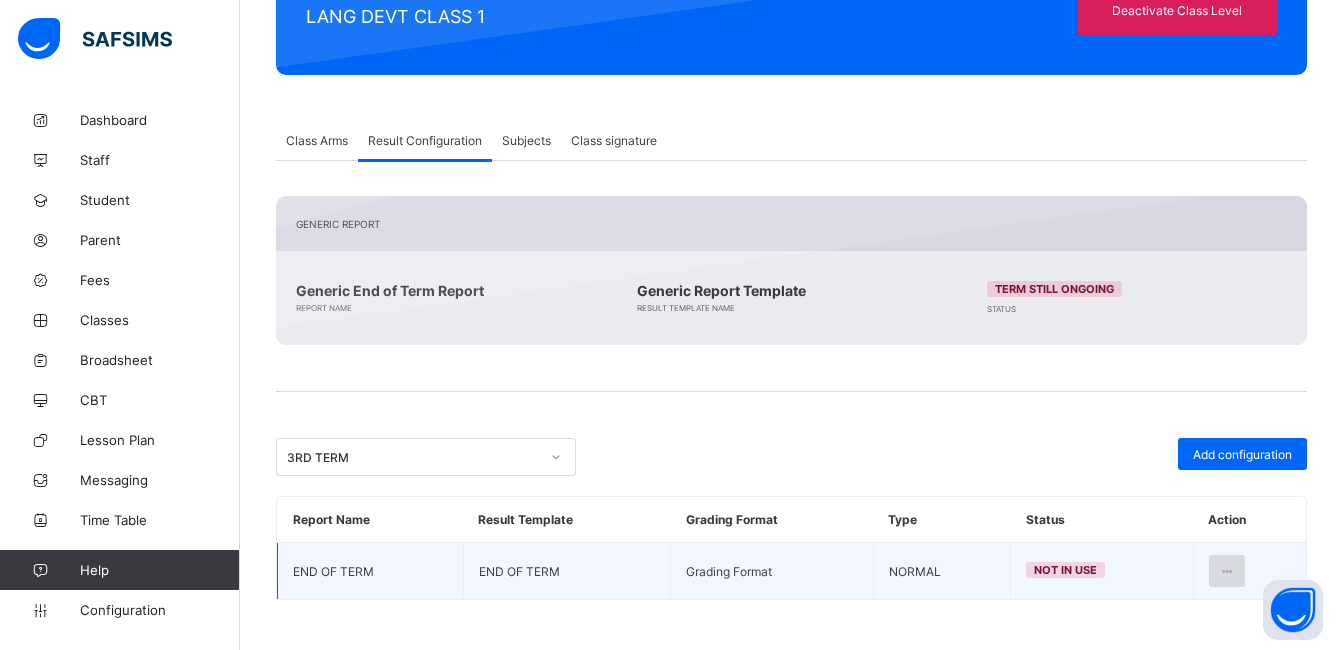 click at bounding box center [1227, 571] 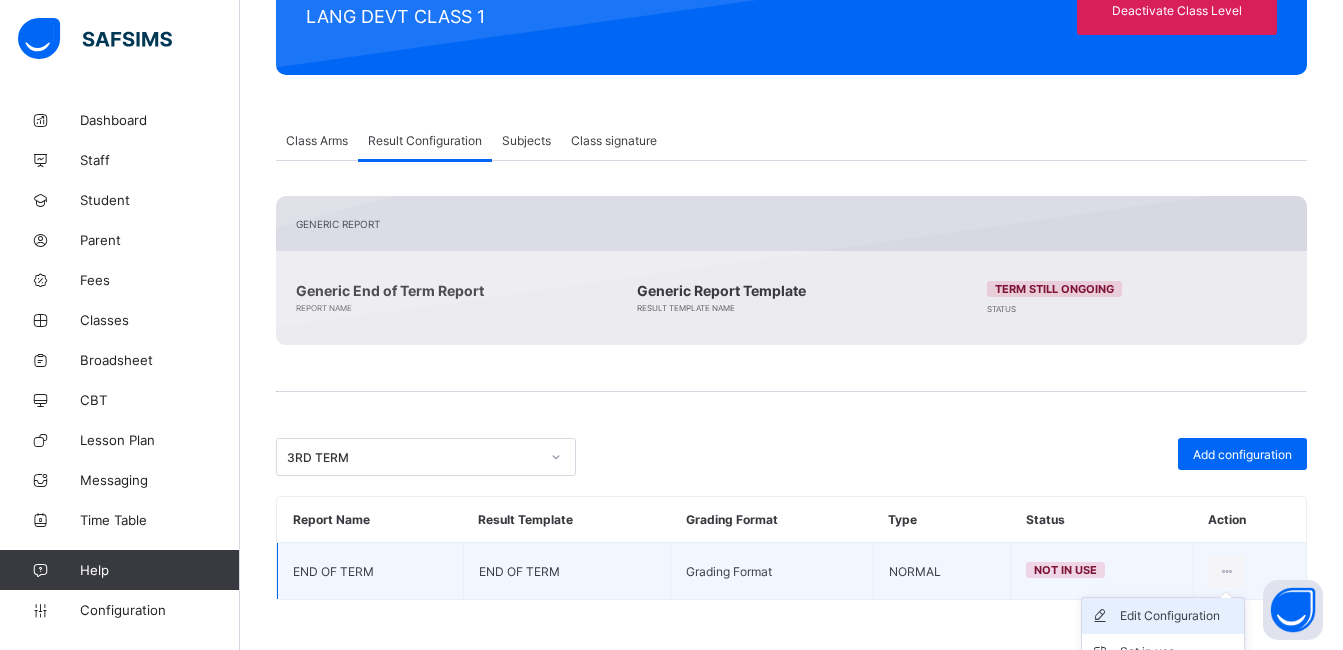 click on "Edit Configuration" at bounding box center (1178, 616) 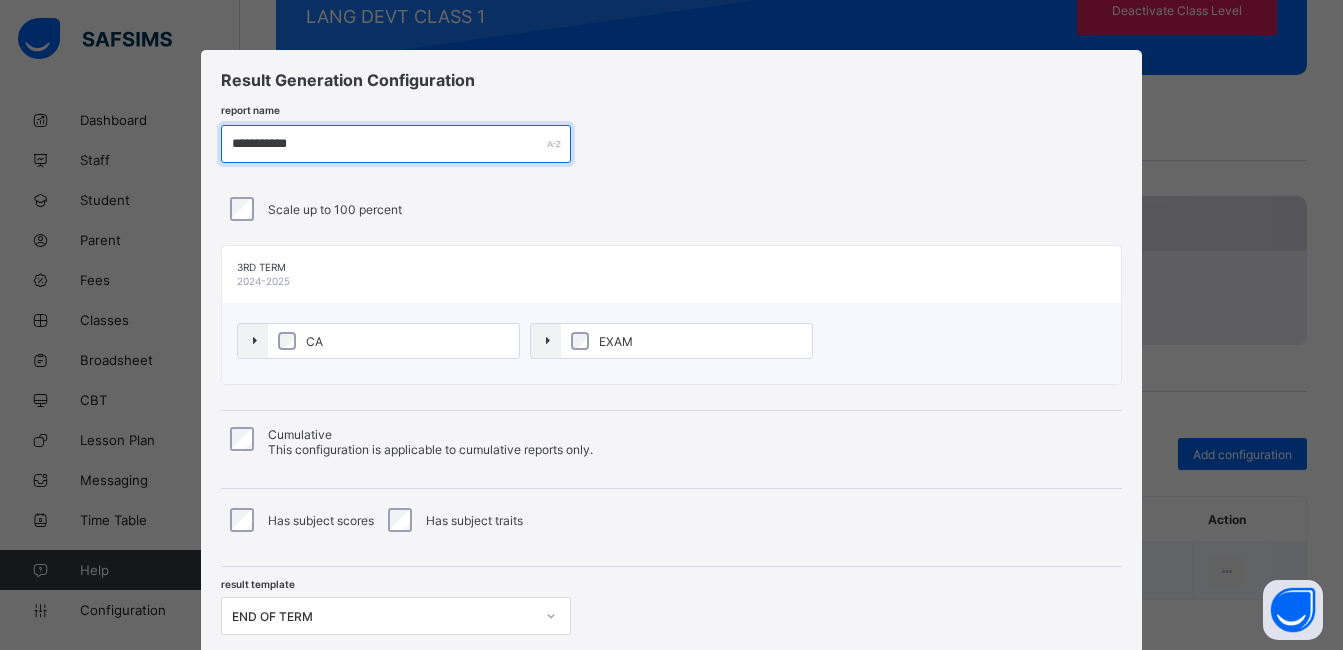 click on "**********" at bounding box center (396, 144) 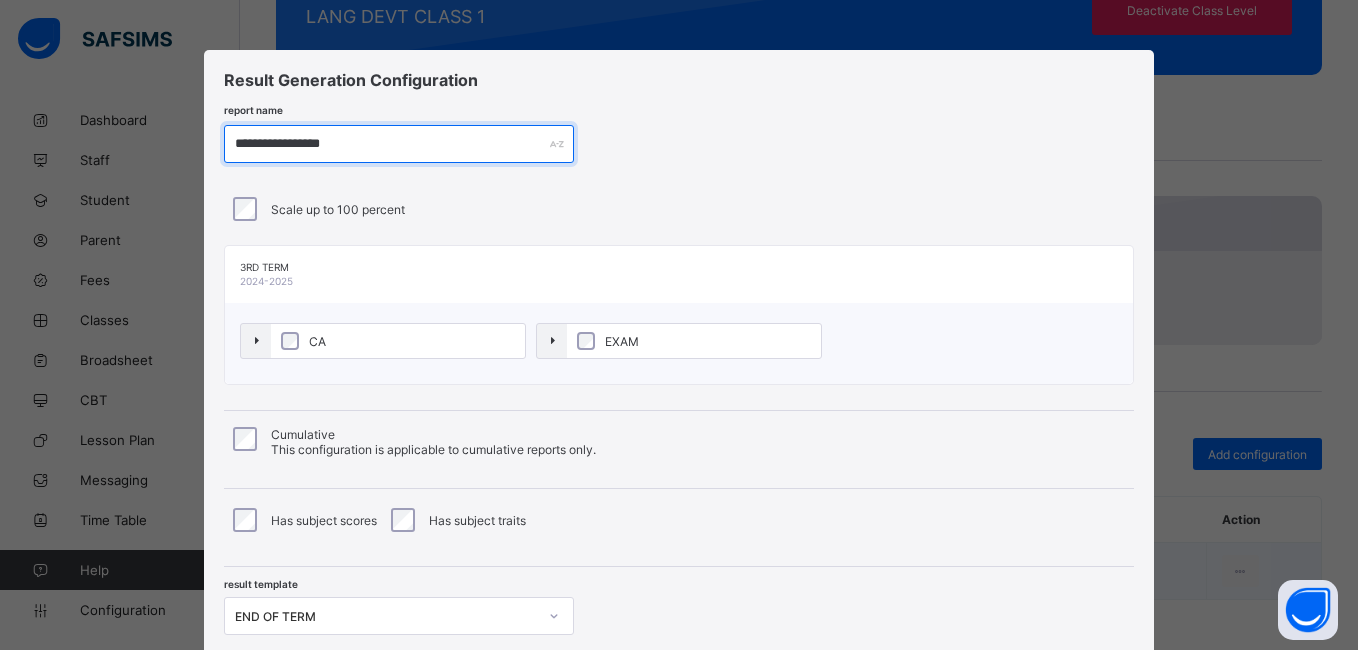 type on "**********" 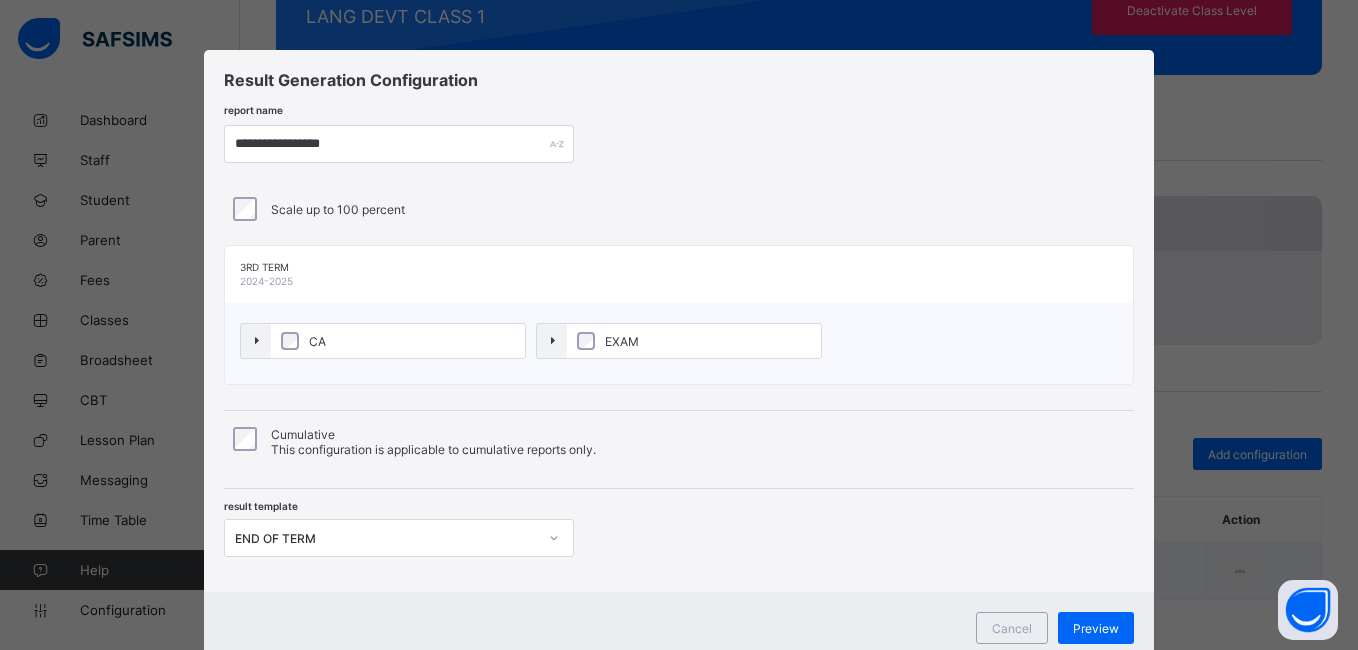 scroll, scrollTop: 134, scrollLeft: 0, axis: vertical 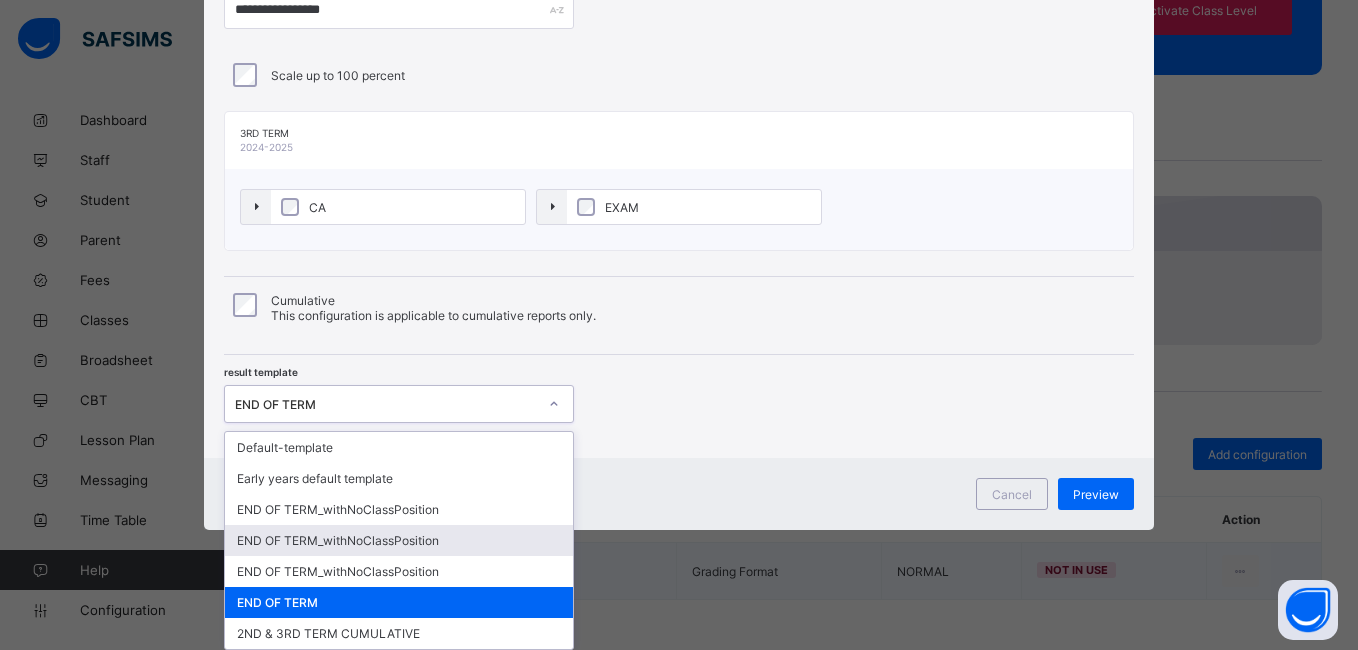 click on "option END OF TERM_withNoClassPosition focused, 4 of 7. 7 results available. Use Up and Down to choose options, press Enter to select the currently focused option, press Escape to exit the menu, press Tab to select the option and exit the menu. END OF TERM Default-template Early years default template END OF TERM_withNoClassPosition END OF TERM_withNoClassPosition END OF TERM_withNoClassPosition END OF TERM 2ND & 3RD TERM CUMULATIVE" at bounding box center [399, 404] 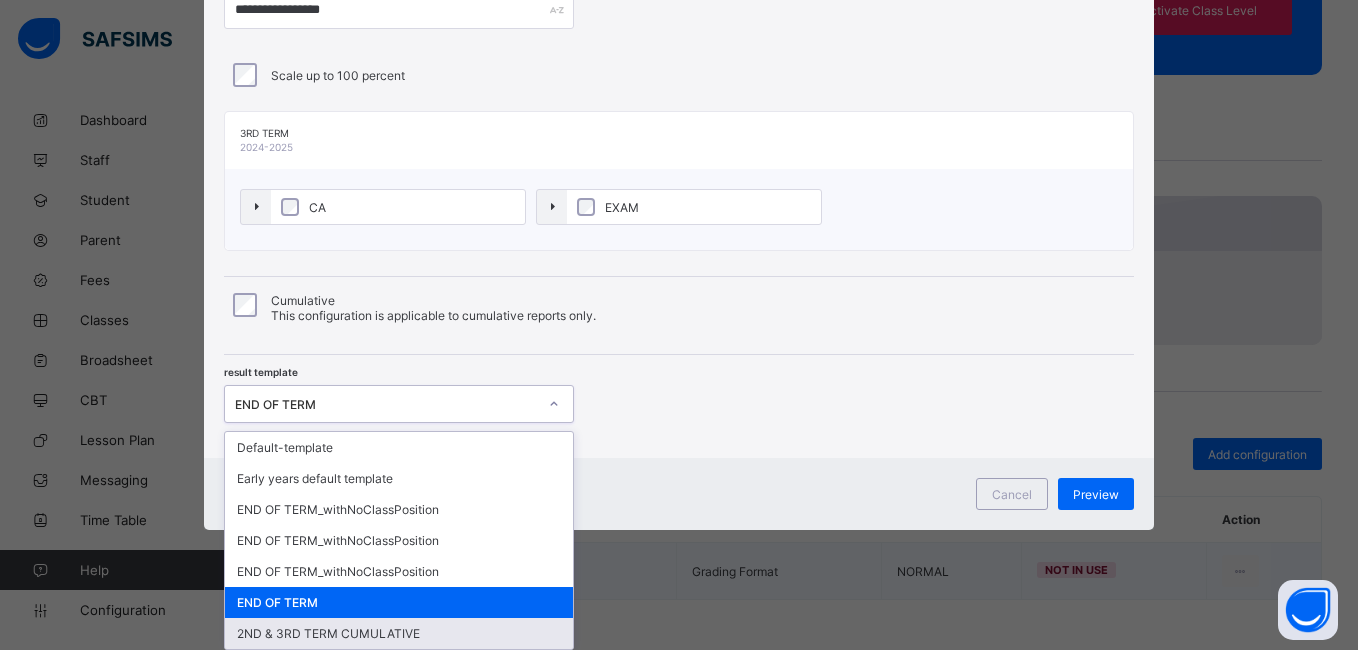 click on "2ND & 3RD TERM CUMULATIVE" at bounding box center (399, 633) 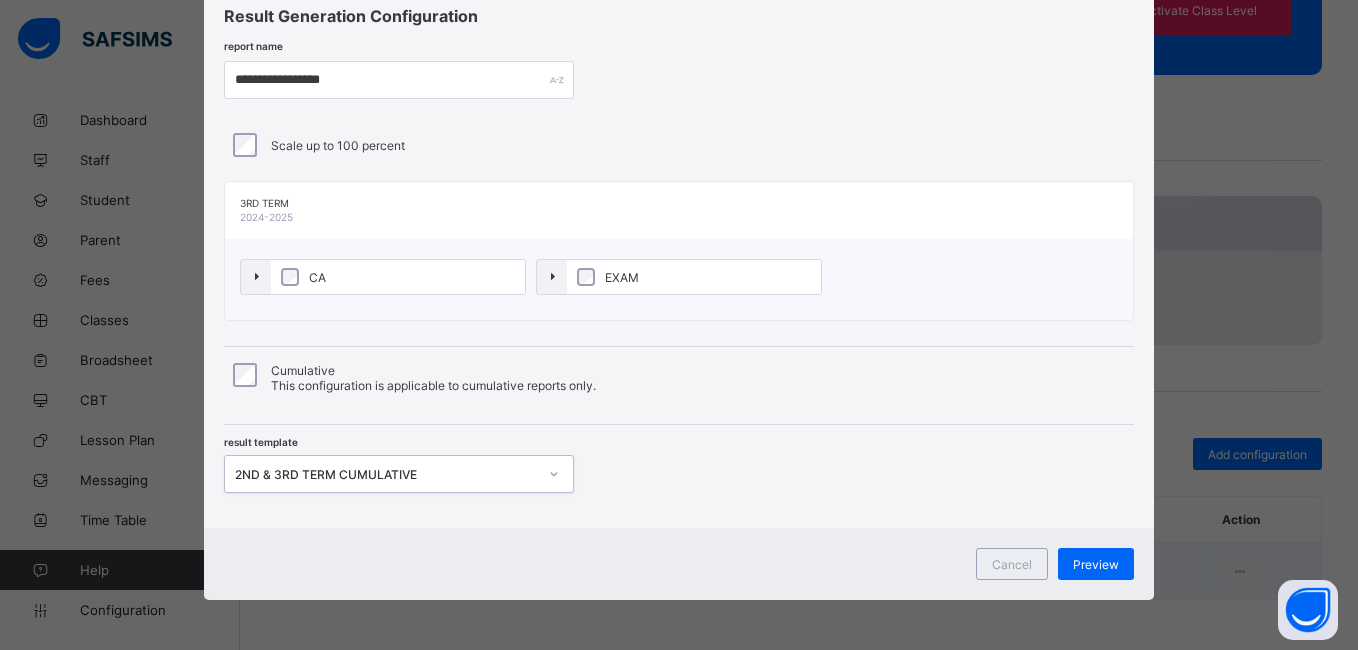 scroll, scrollTop: 64, scrollLeft: 0, axis: vertical 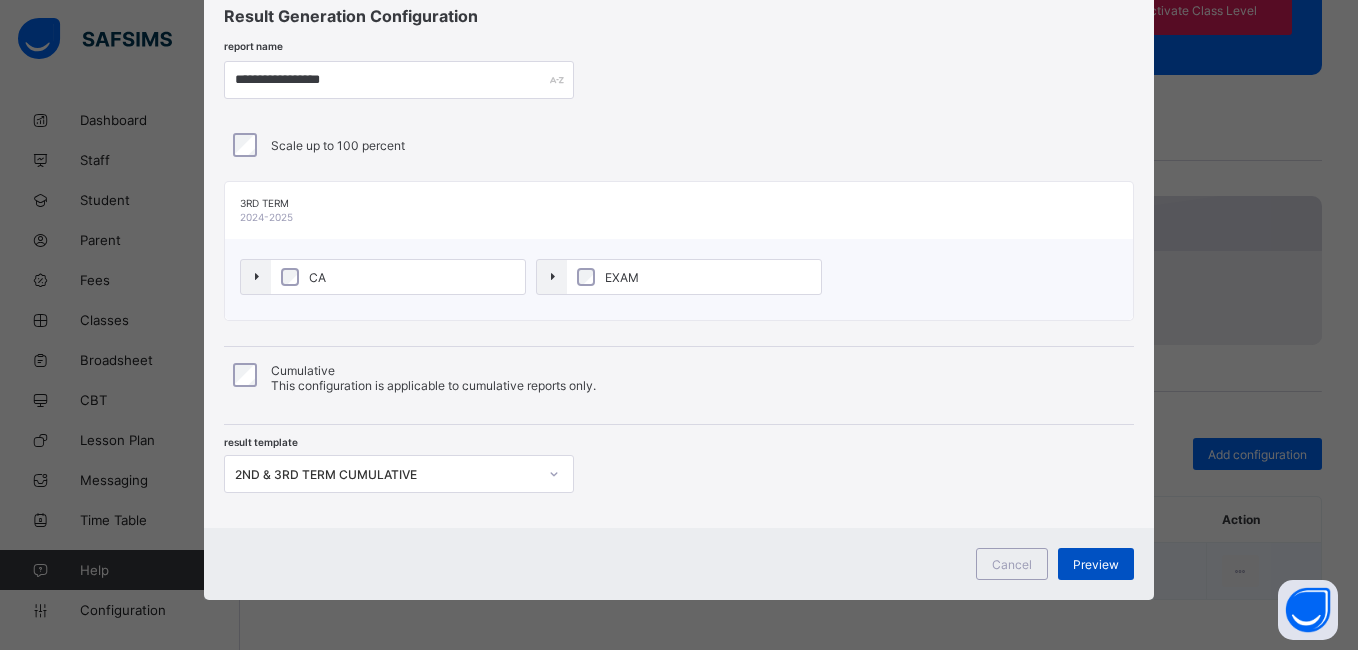 click on "Preview" at bounding box center [1096, 564] 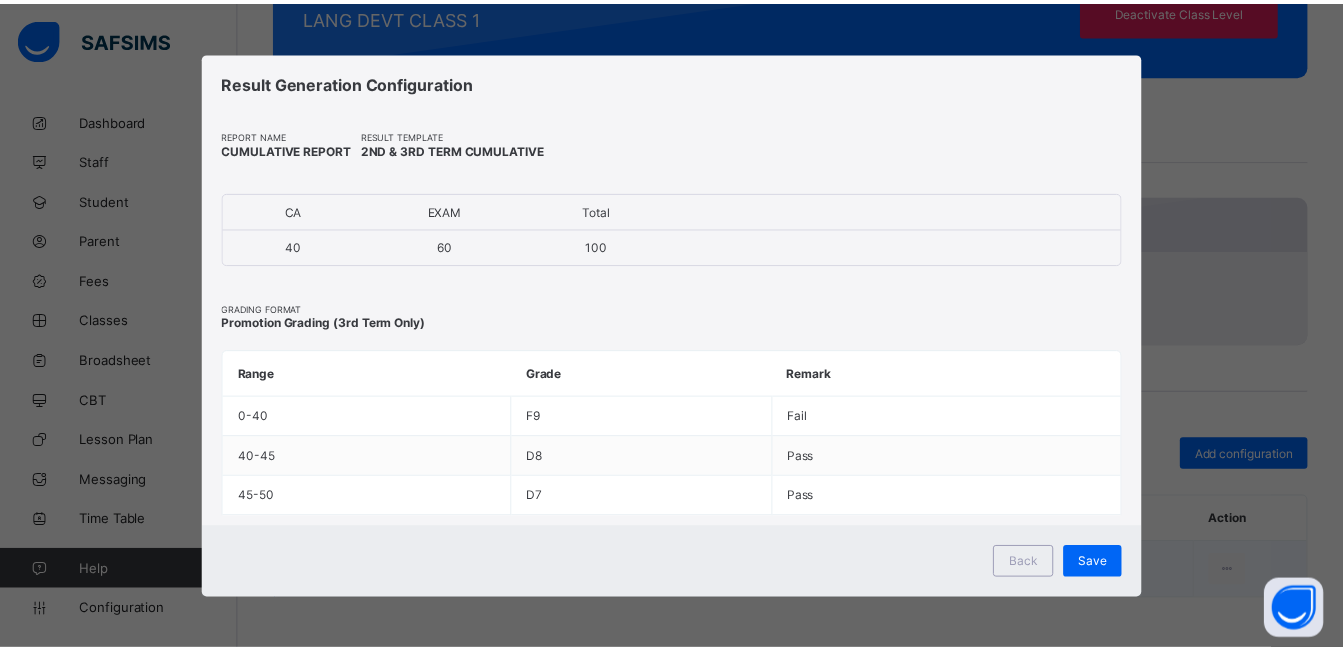 scroll, scrollTop: 0, scrollLeft: 0, axis: both 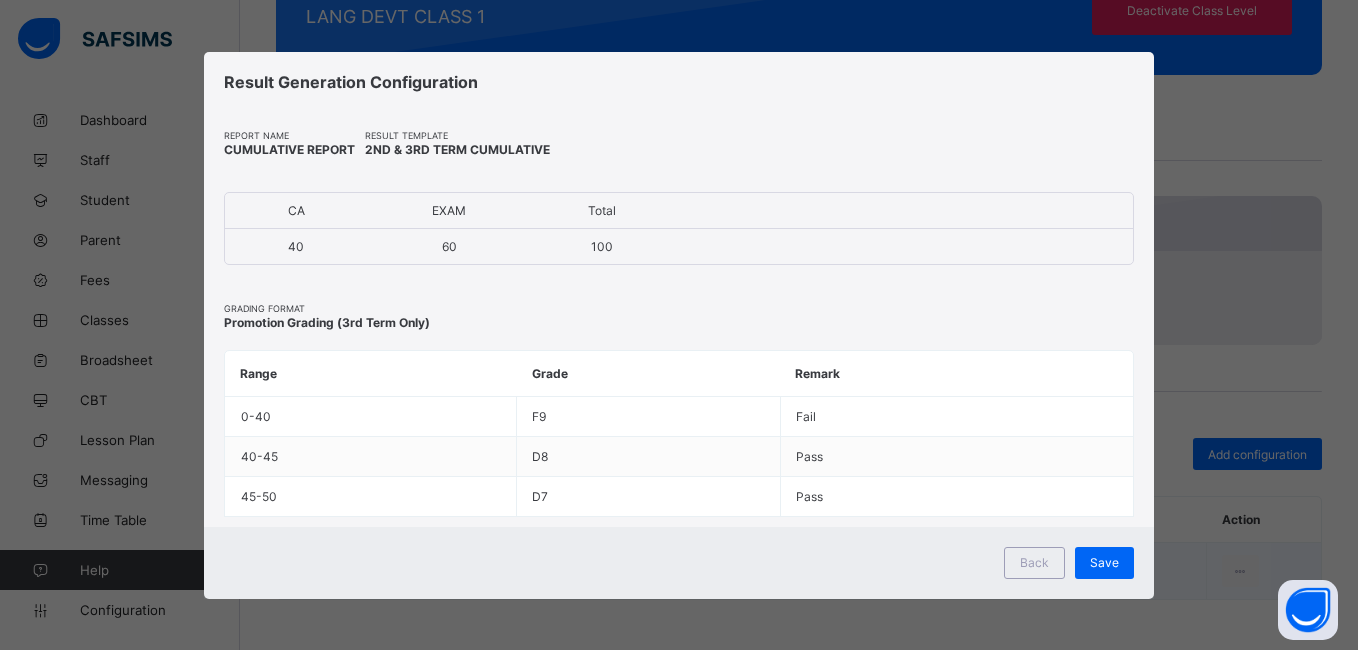 click on "Save" at bounding box center (1104, 562) 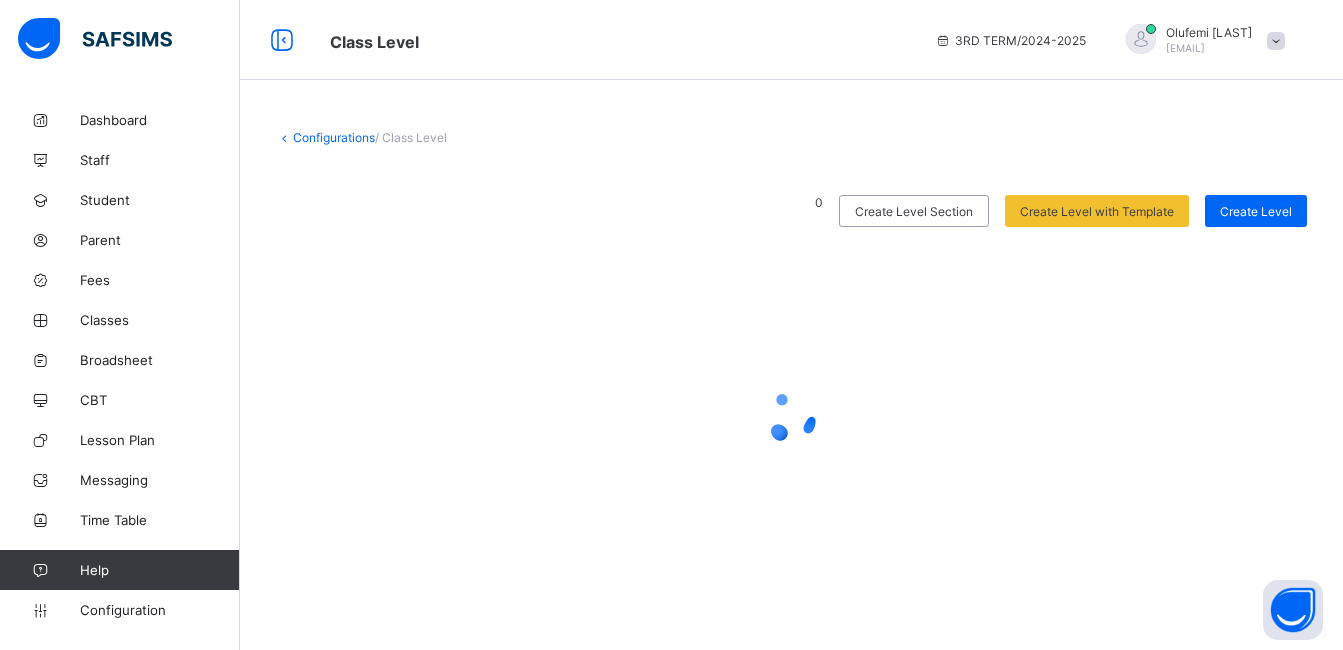 scroll, scrollTop: 0, scrollLeft: 0, axis: both 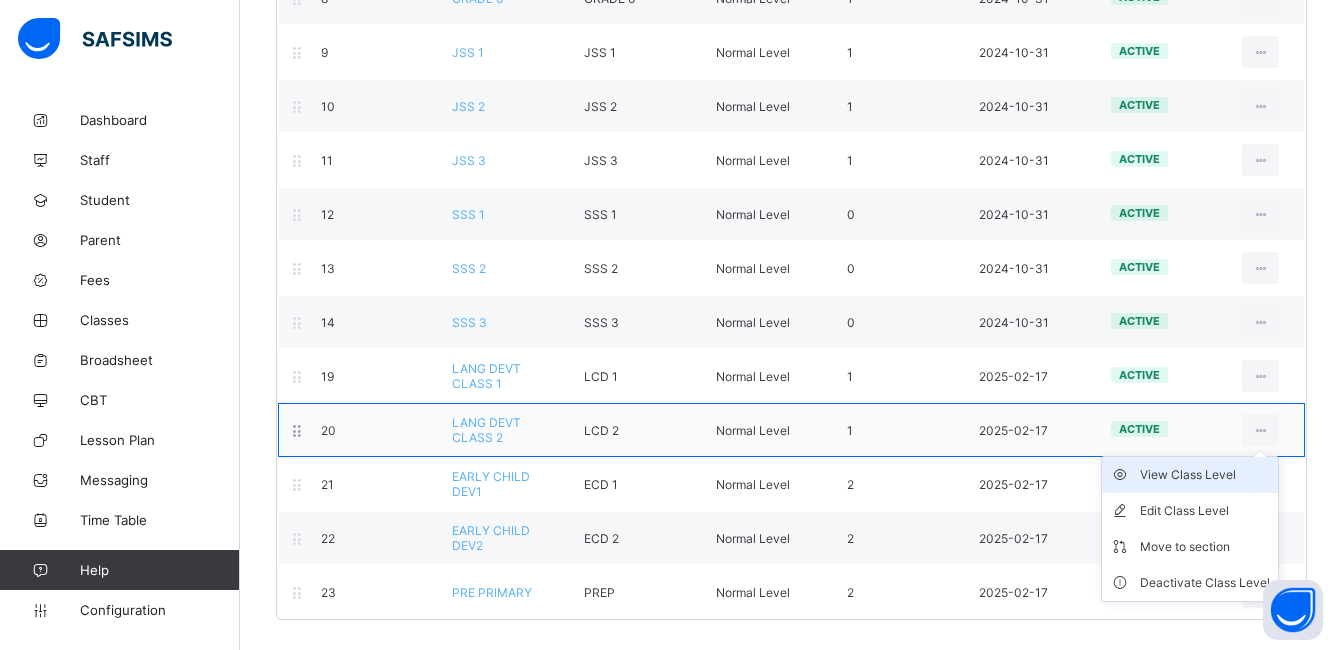 click on "View Class Level" at bounding box center (1205, 475) 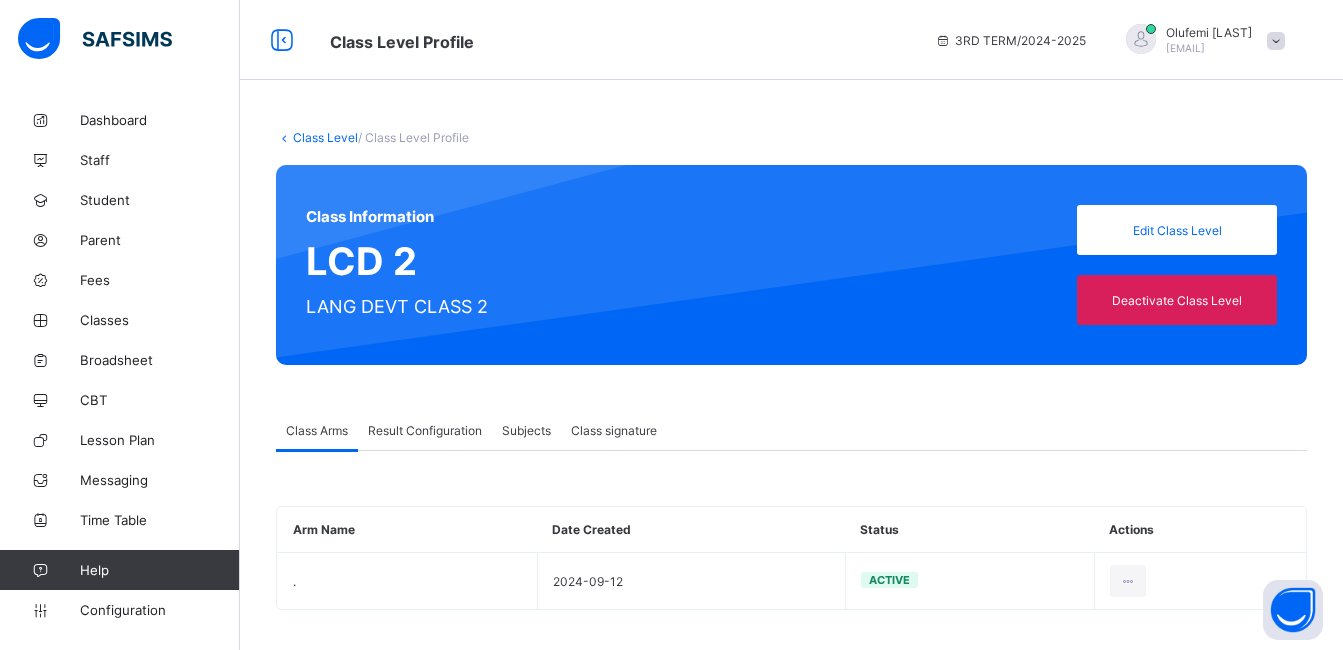 click on "Result Configuration" at bounding box center [425, 430] 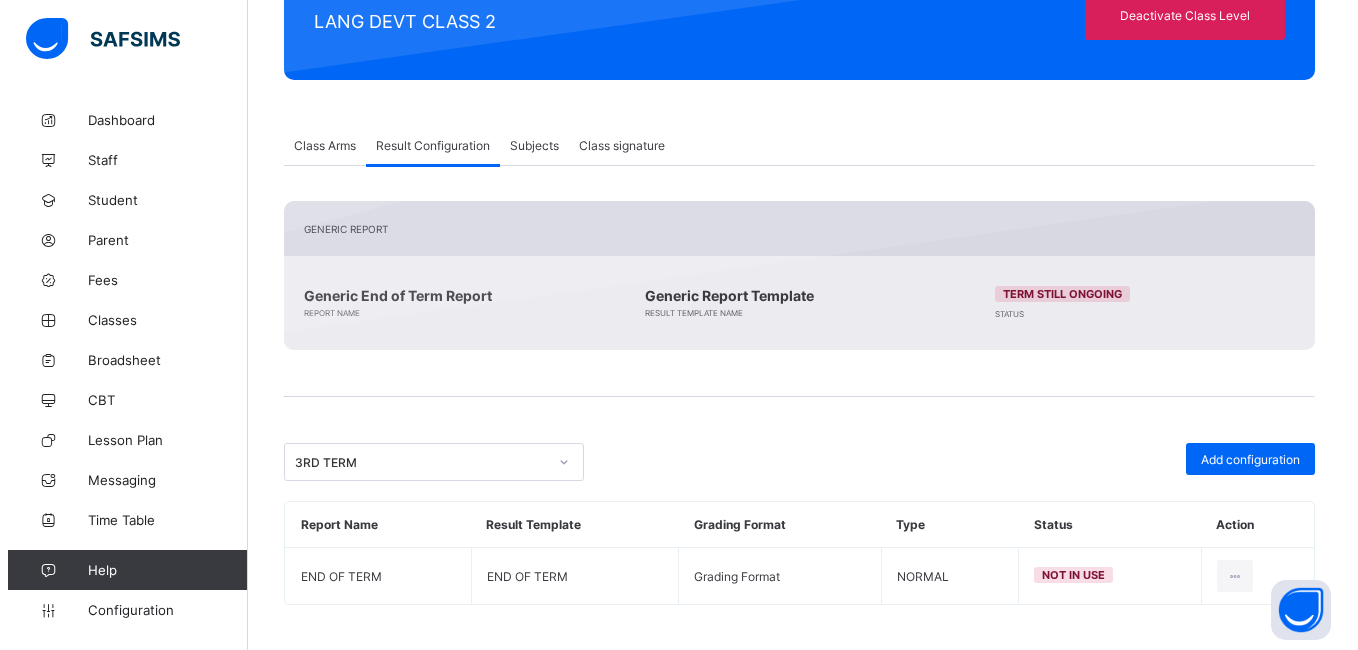 scroll, scrollTop: 290, scrollLeft: 0, axis: vertical 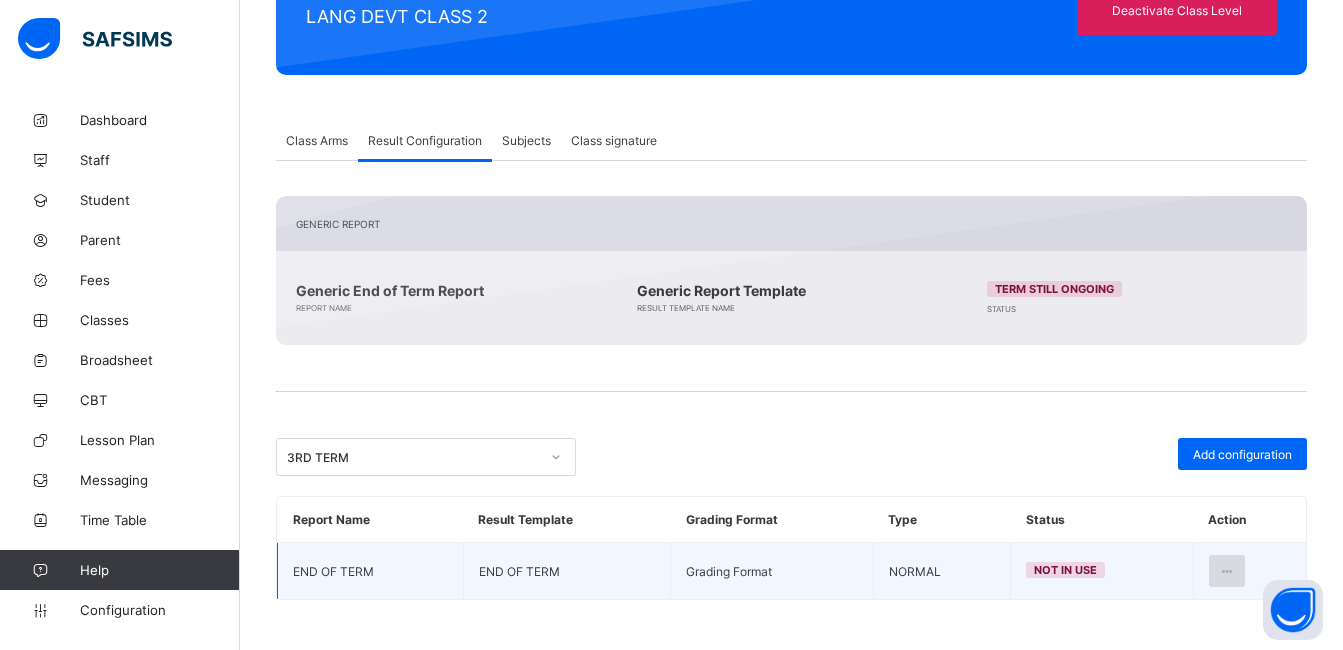 click at bounding box center [1227, 571] 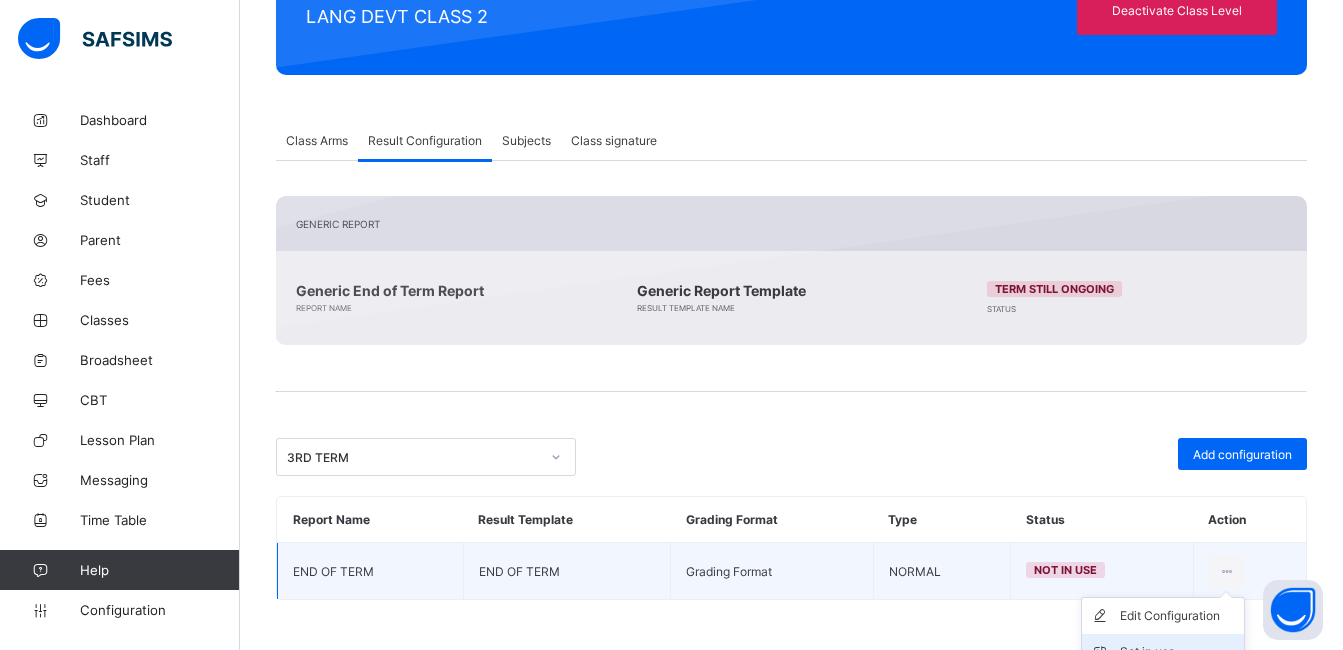 click on "Set in use" at bounding box center (1178, 652) 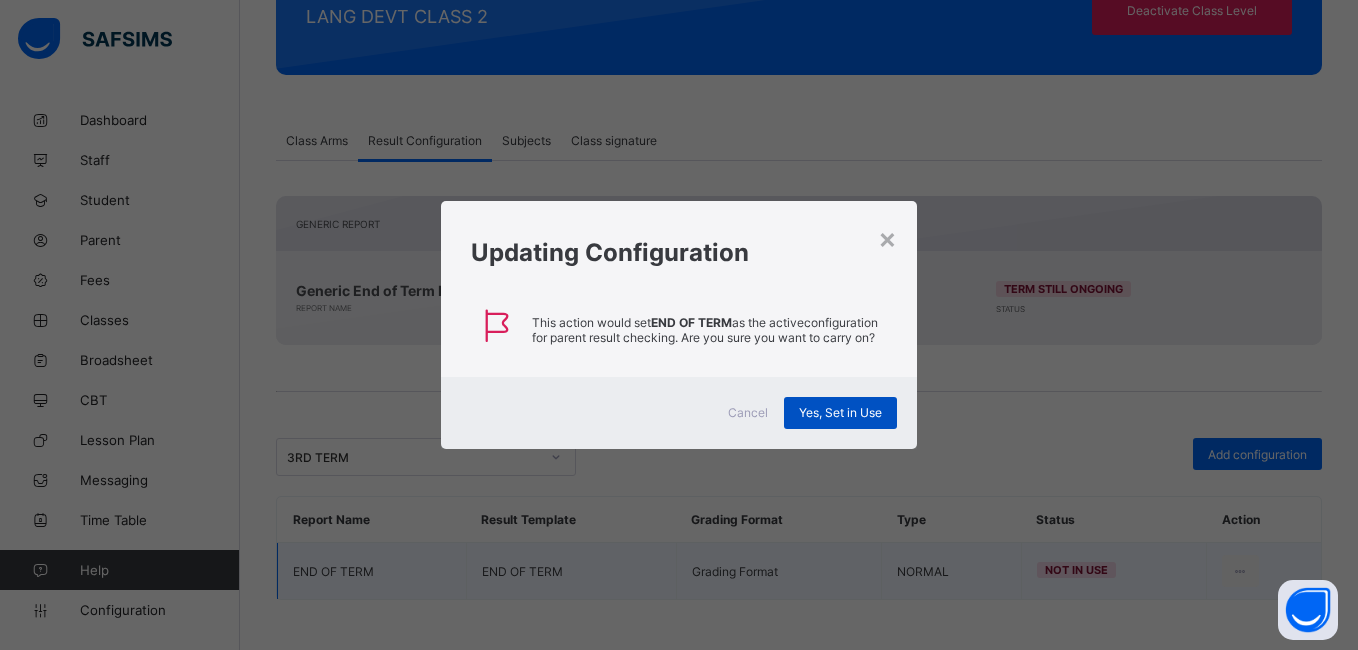 click on "Yes, Set in Use" at bounding box center [840, 412] 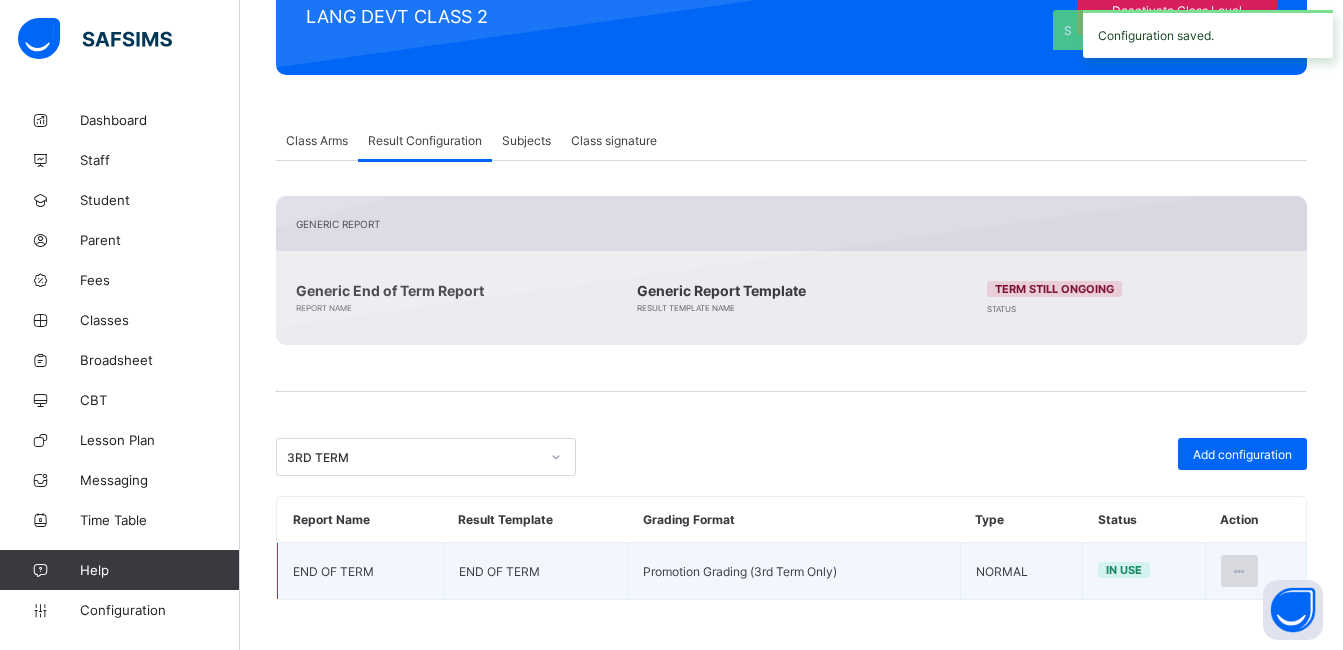 click at bounding box center [1239, 571] 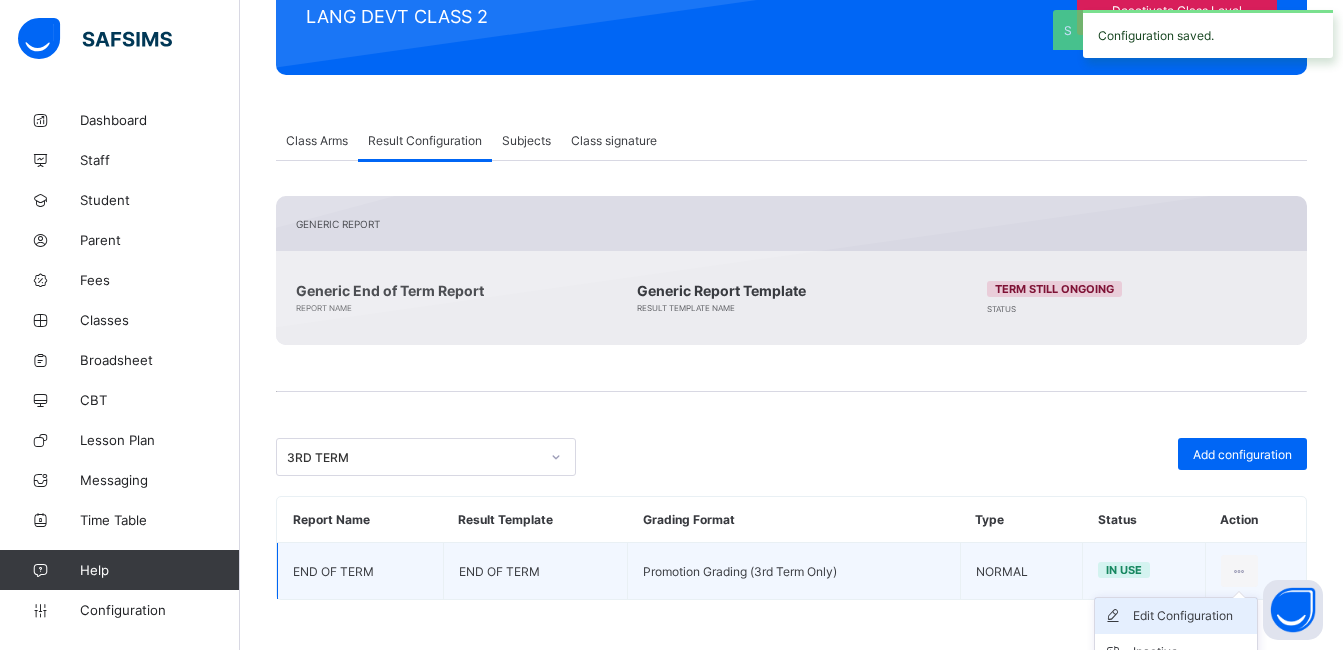 click on "Edit Configuration" at bounding box center [1191, 616] 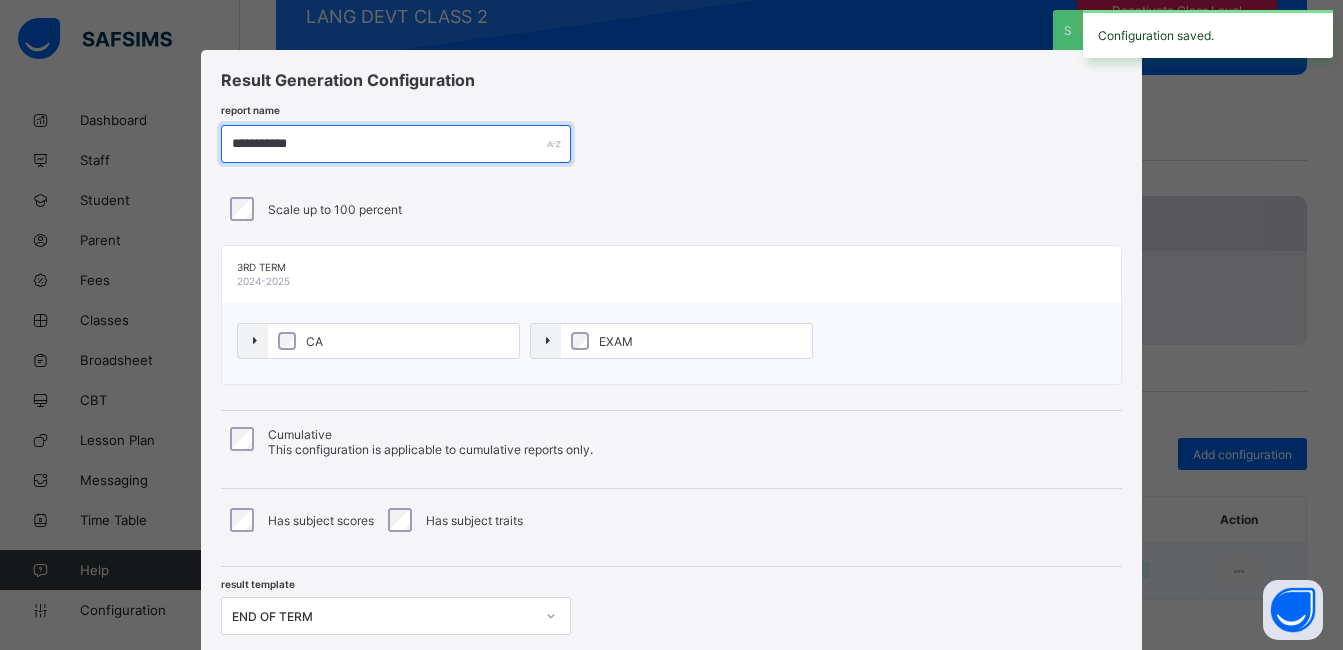 click on "**********" at bounding box center [396, 144] 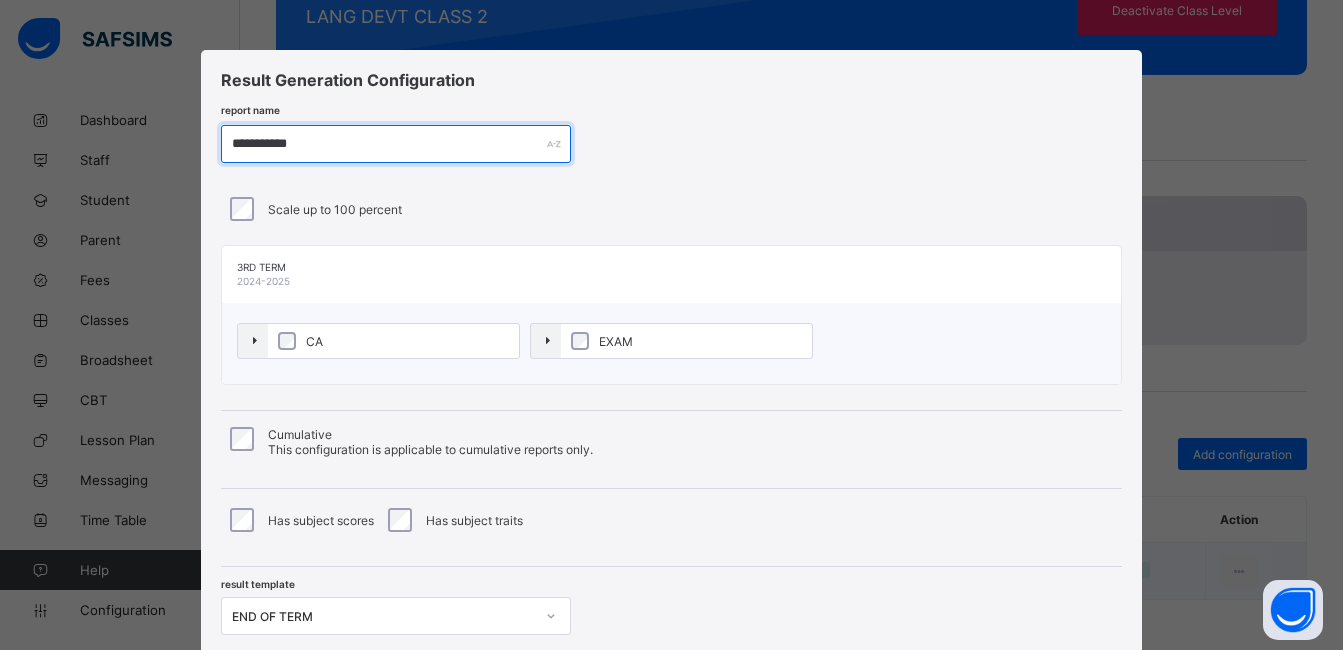 paste on "******" 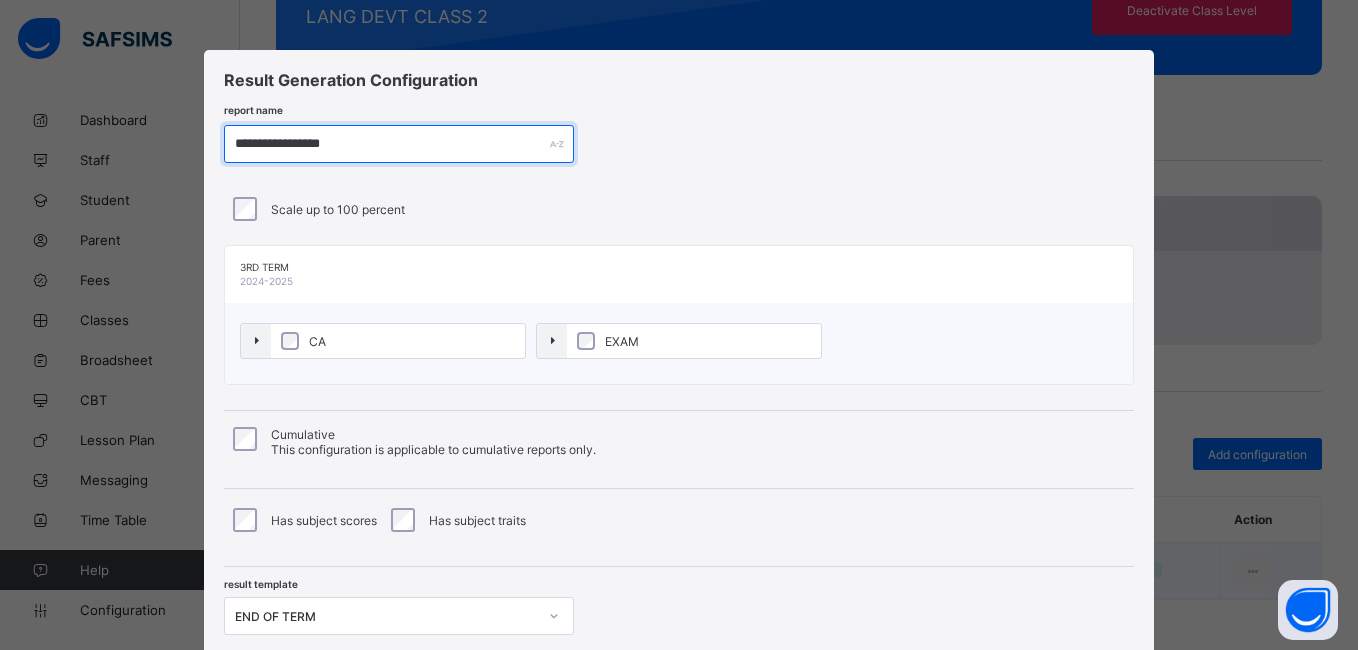 type on "**********" 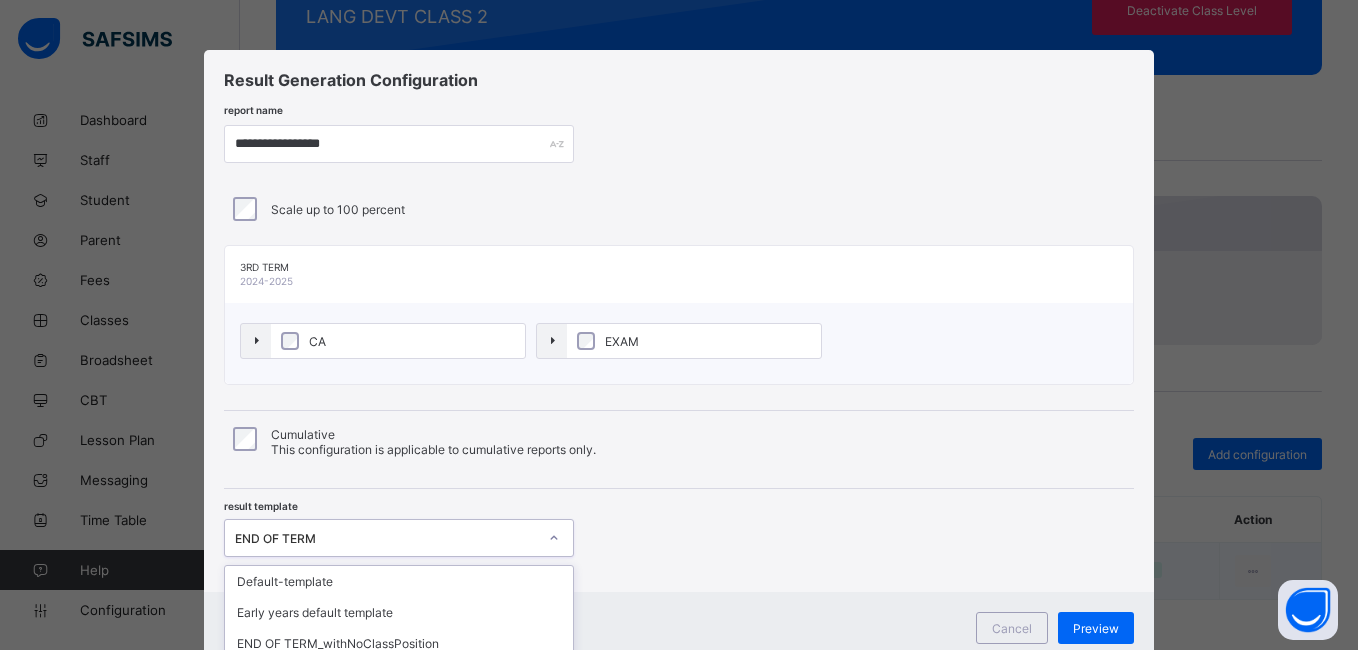 scroll, scrollTop: 134, scrollLeft: 0, axis: vertical 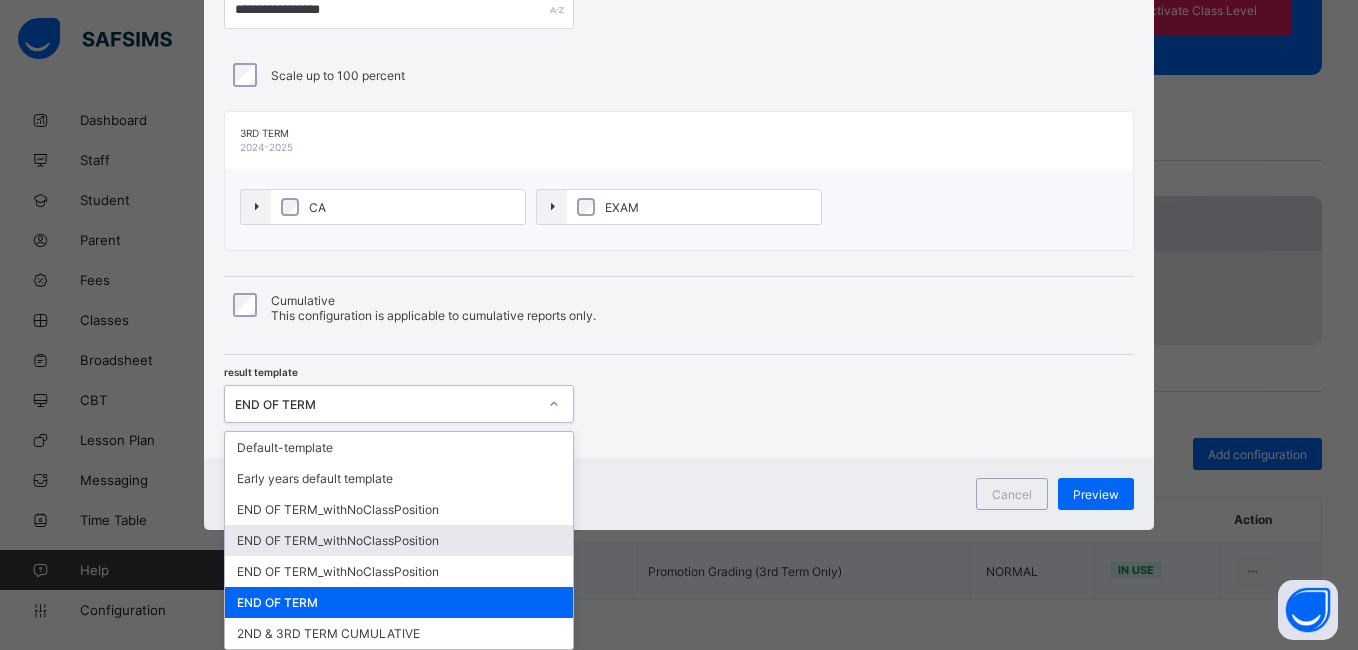 click on "option END OF TERM_withNoClassPosition focused, 4 of 7. 7 results available. Use Up and Down to choose options, press Enter to select the currently focused option, press Escape to exit the menu, press Tab to select the option and exit the menu. END OF TERM Default-template Early years default template END OF TERM_withNoClassPosition END OF TERM_withNoClassPosition END OF TERM_withNoClassPosition END OF TERM 2ND & 3RD TERM CUMULATIVE" at bounding box center (399, 404) 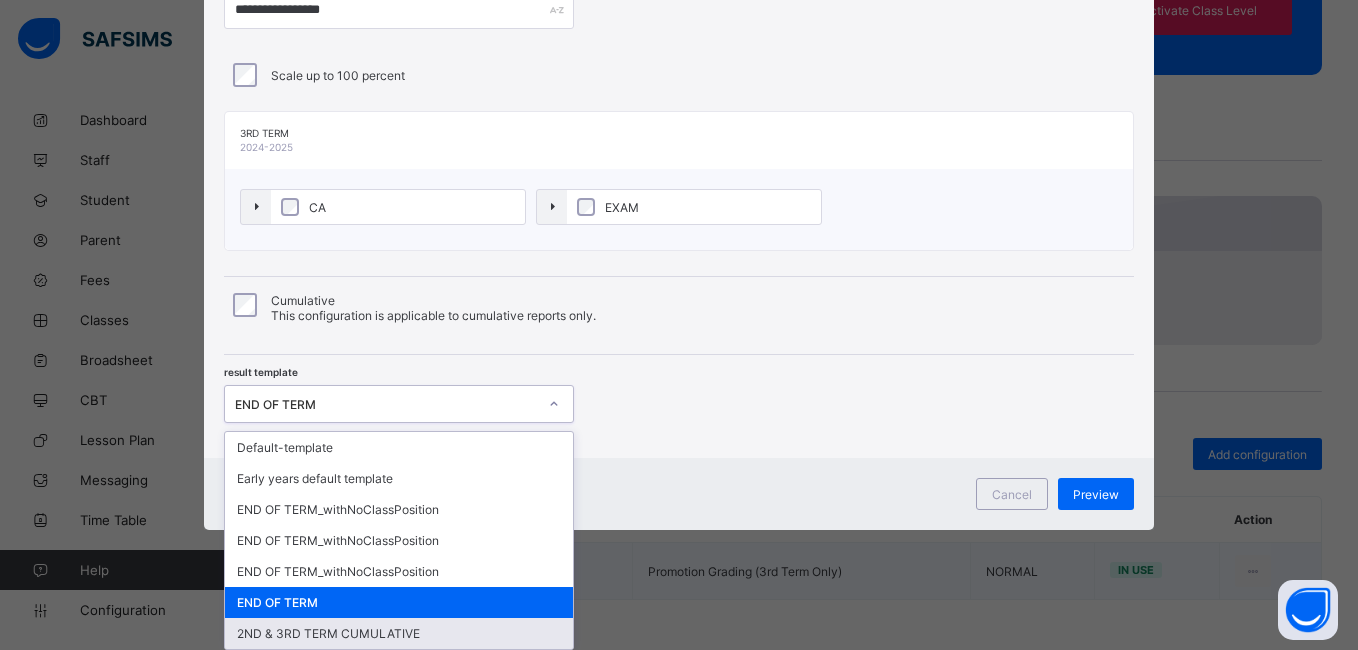 click on "2ND & 3RD TERM CUMULATIVE" at bounding box center [399, 633] 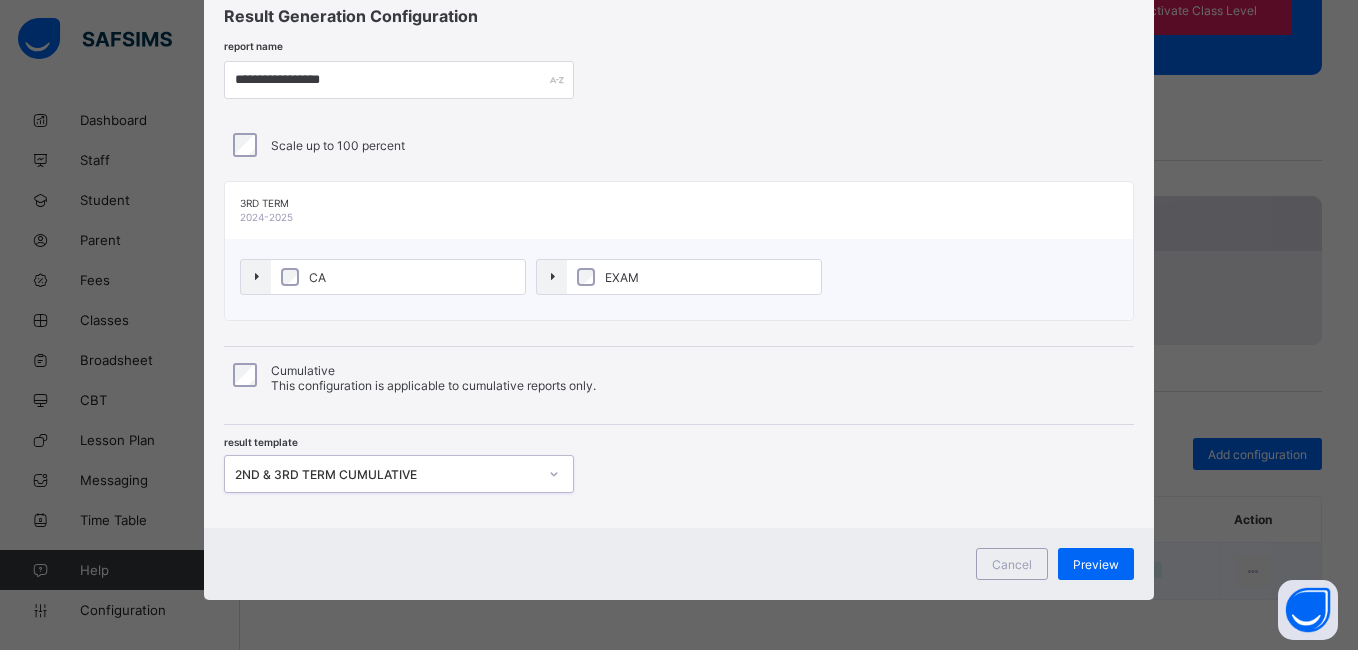 scroll, scrollTop: 64, scrollLeft: 0, axis: vertical 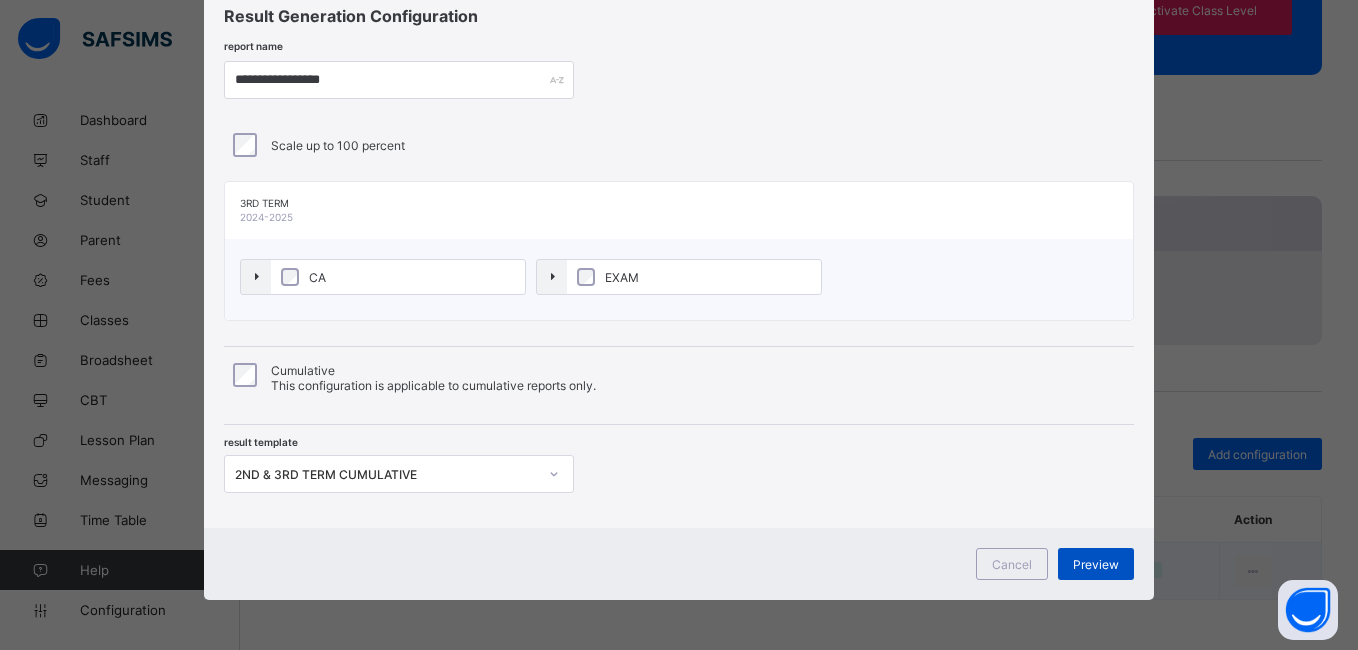 click on "Preview" at bounding box center (1096, 564) 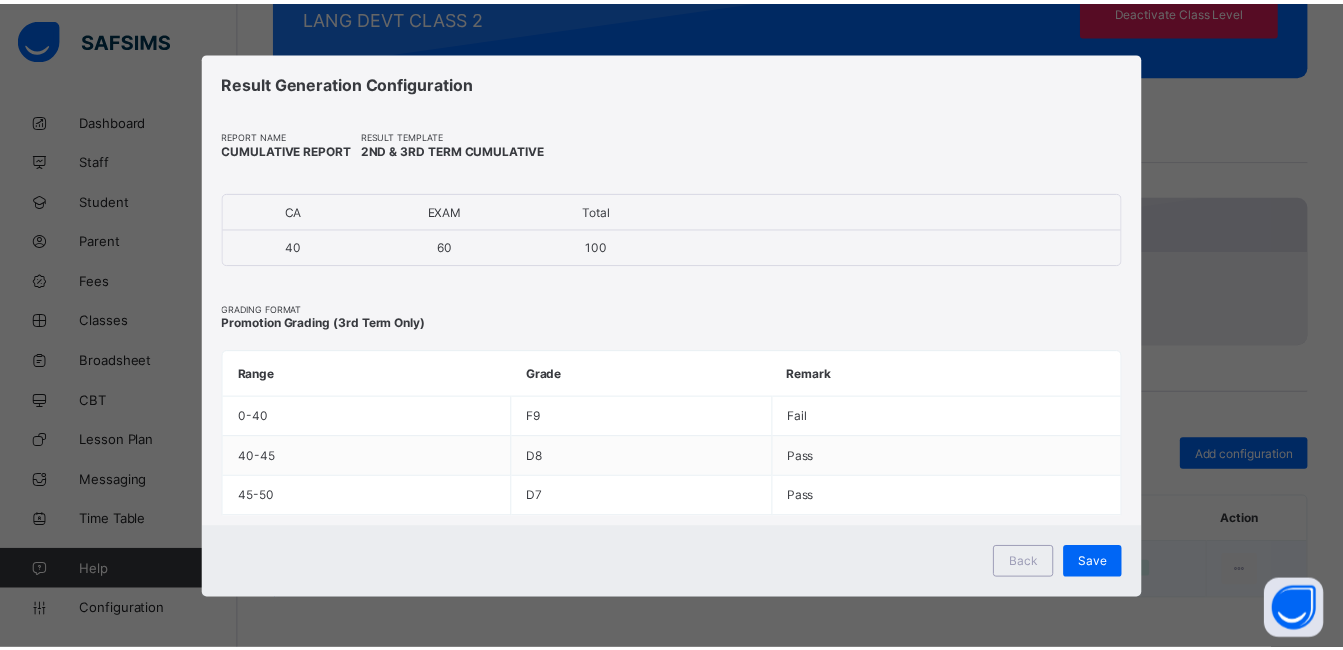 scroll, scrollTop: 0, scrollLeft: 0, axis: both 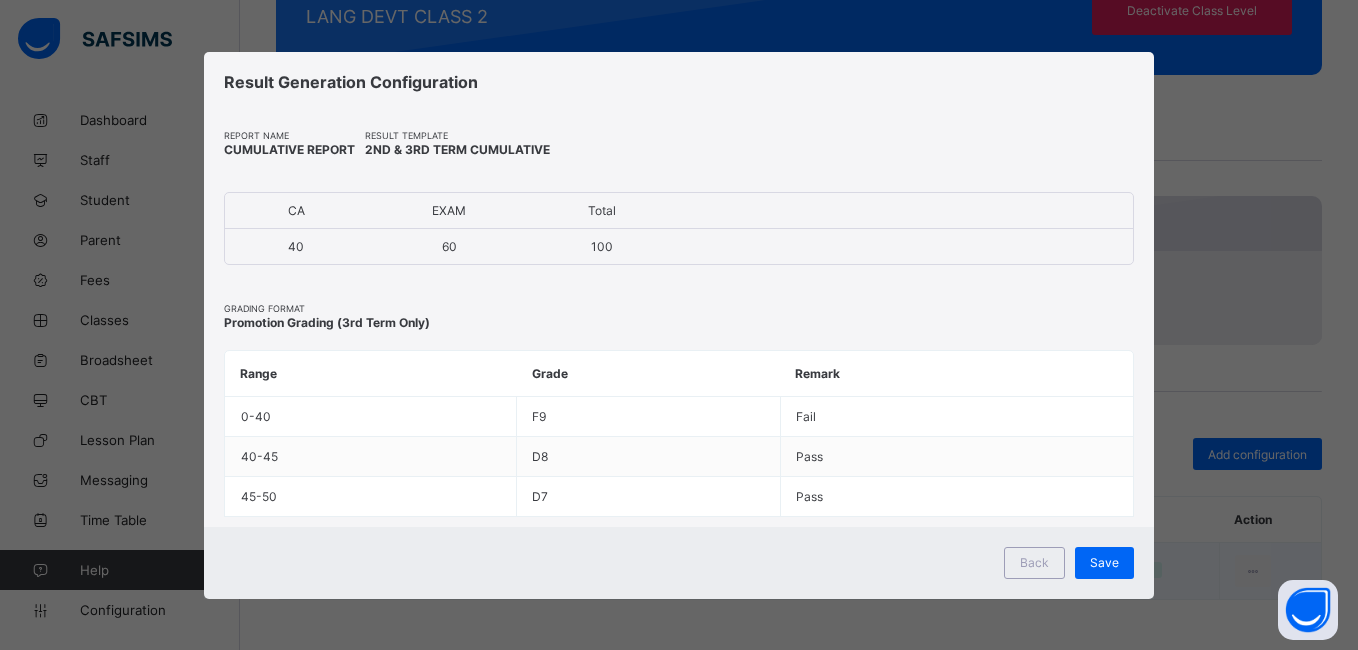 click on "Save" at bounding box center (1104, 562) 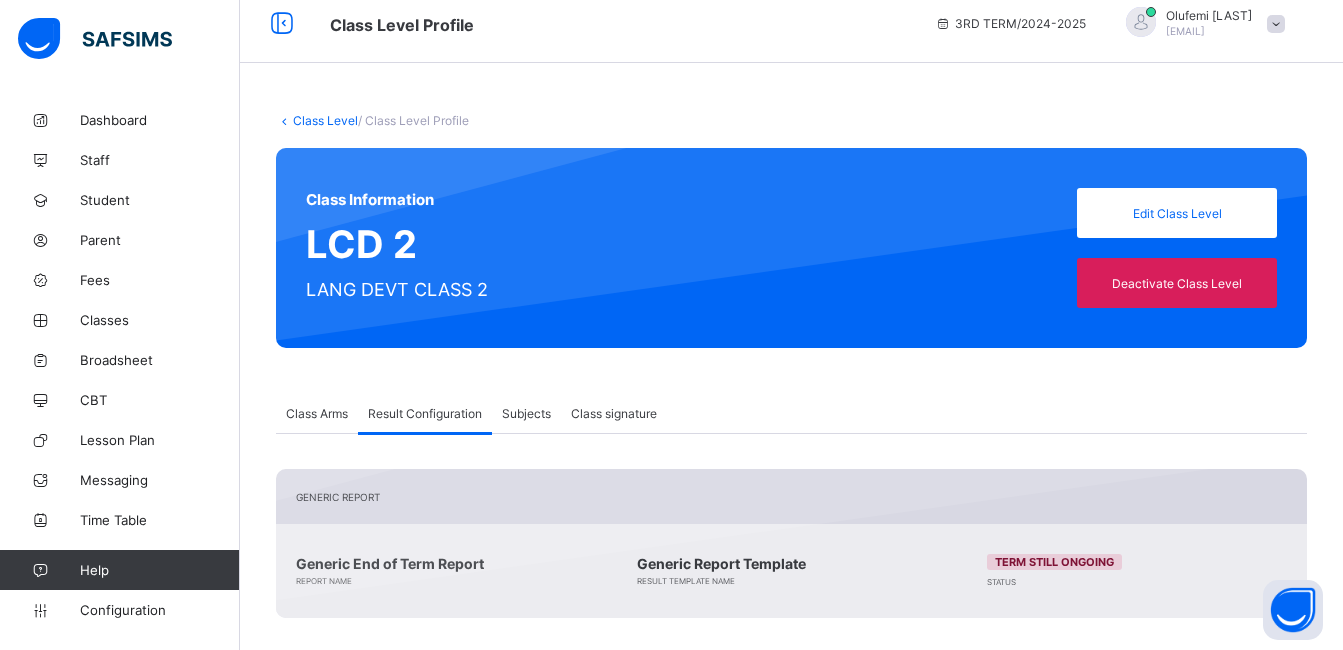 scroll, scrollTop: 5, scrollLeft: 0, axis: vertical 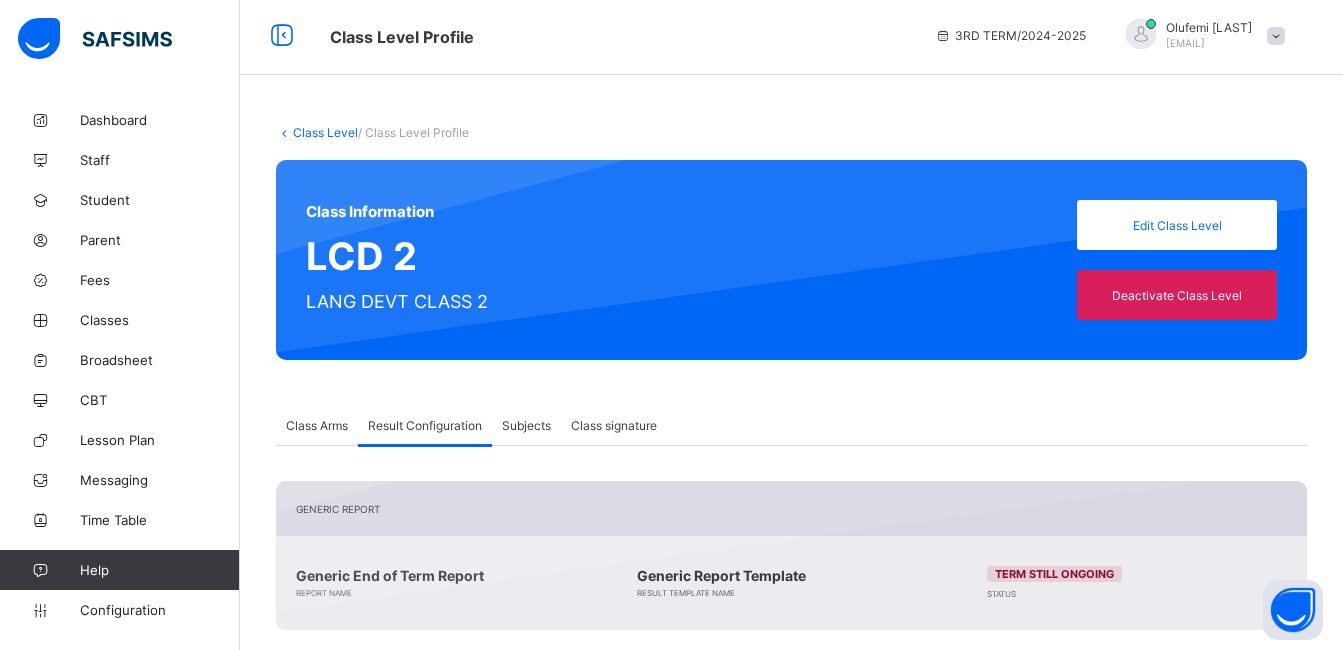 click on "Class Level" at bounding box center [325, 132] 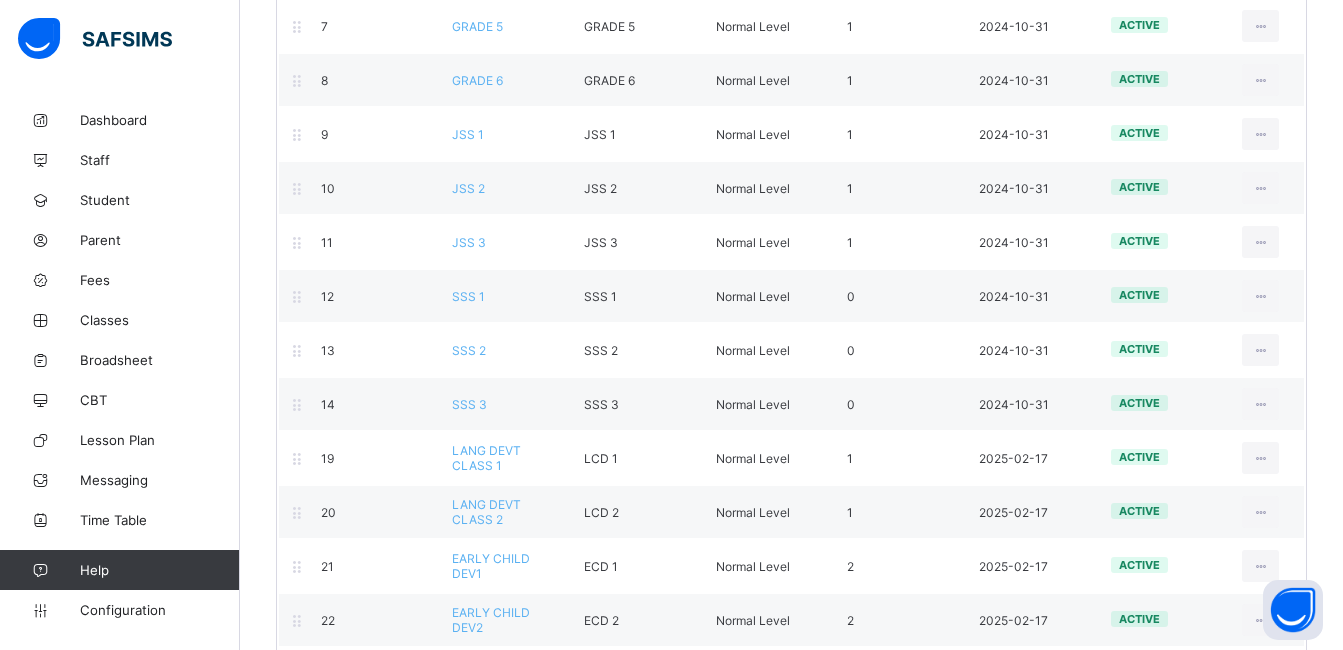 scroll, scrollTop: 888, scrollLeft: 0, axis: vertical 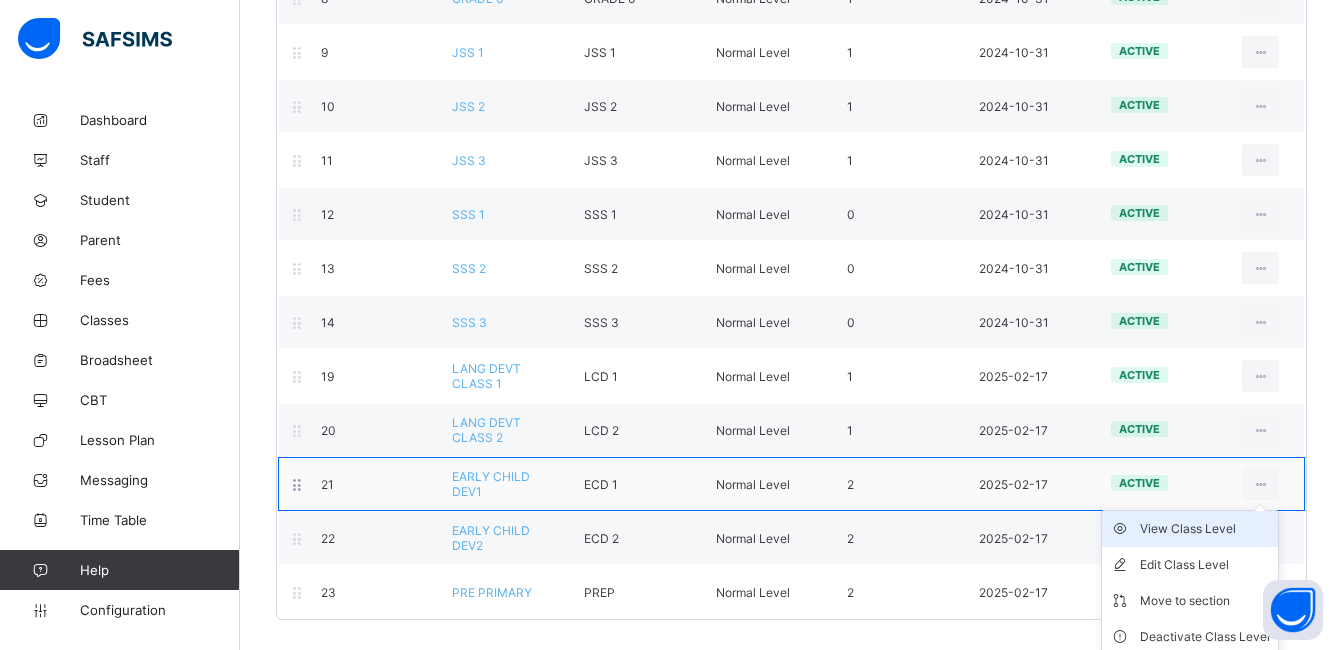 click on "View Class Level" at bounding box center (1205, 529) 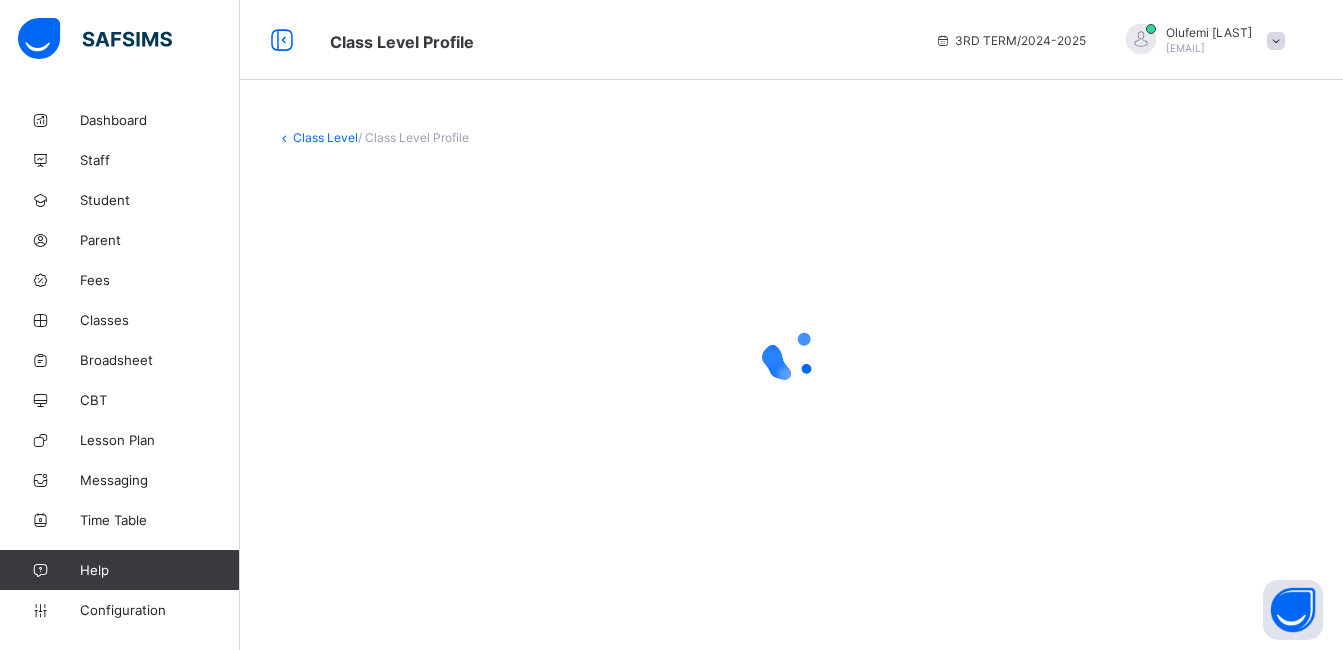scroll, scrollTop: 0, scrollLeft: 0, axis: both 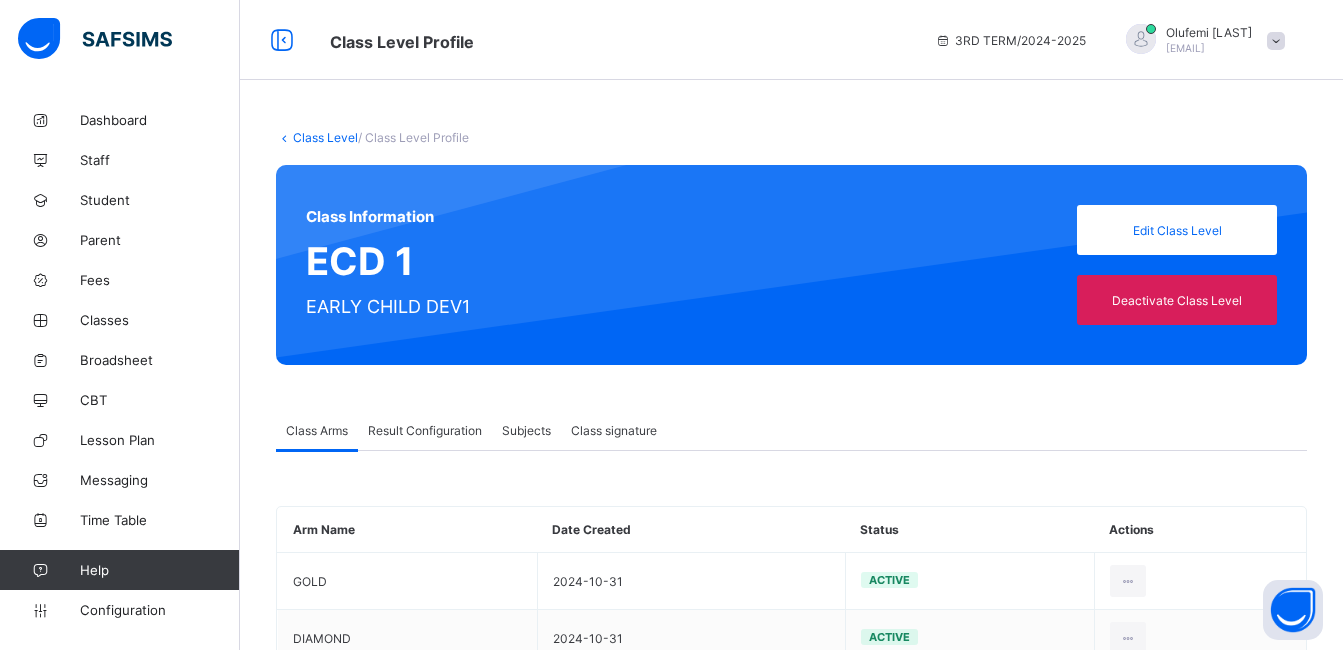 click on "Result Configuration" at bounding box center [425, 430] 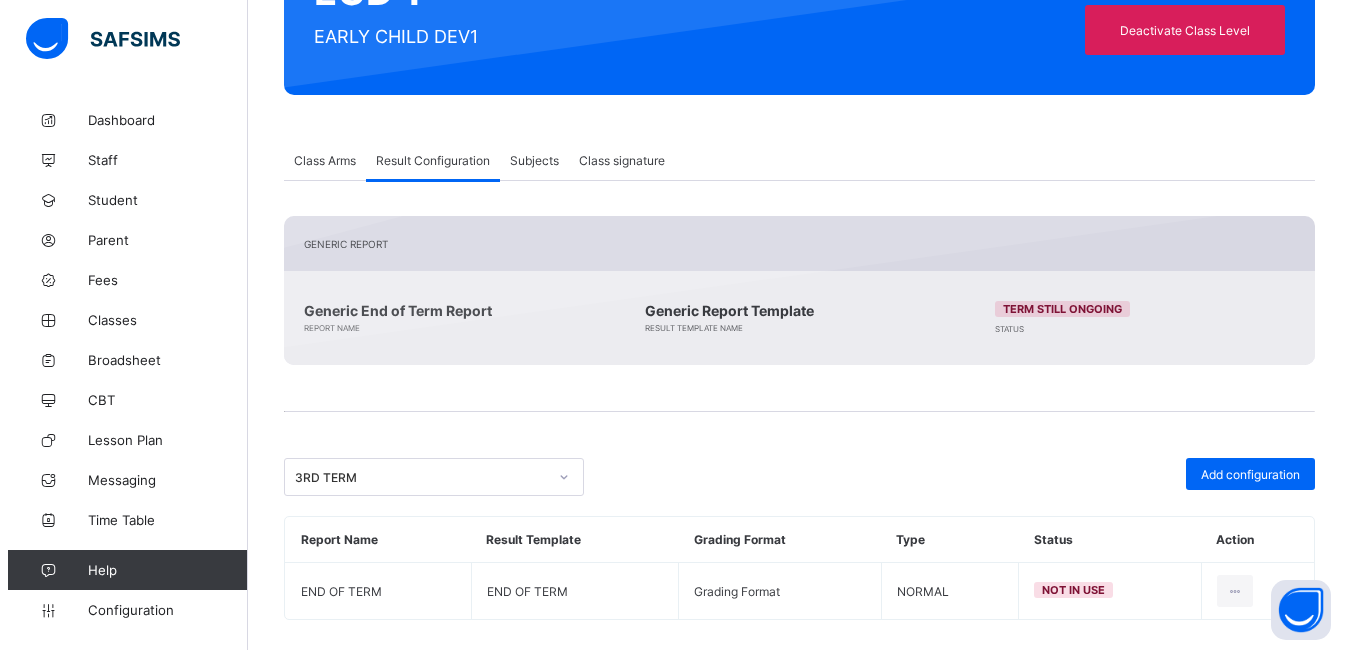 scroll, scrollTop: 290, scrollLeft: 0, axis: vertical 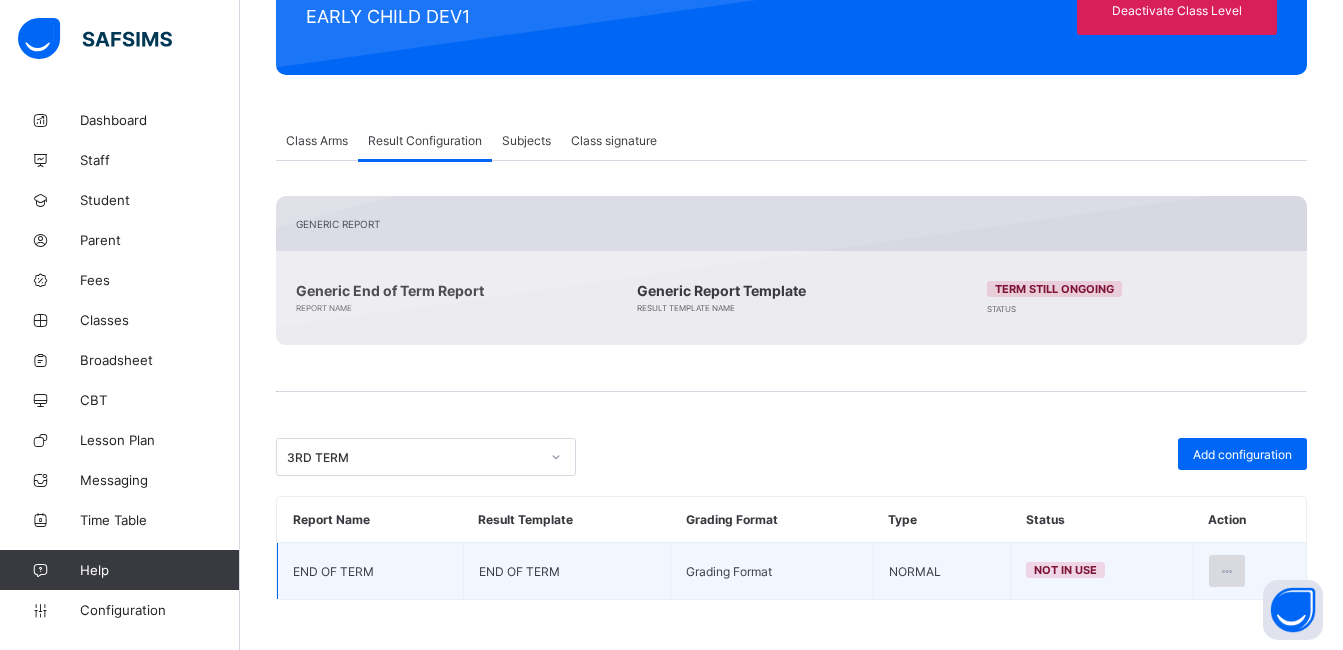 click at bounding box center [1227, 571] 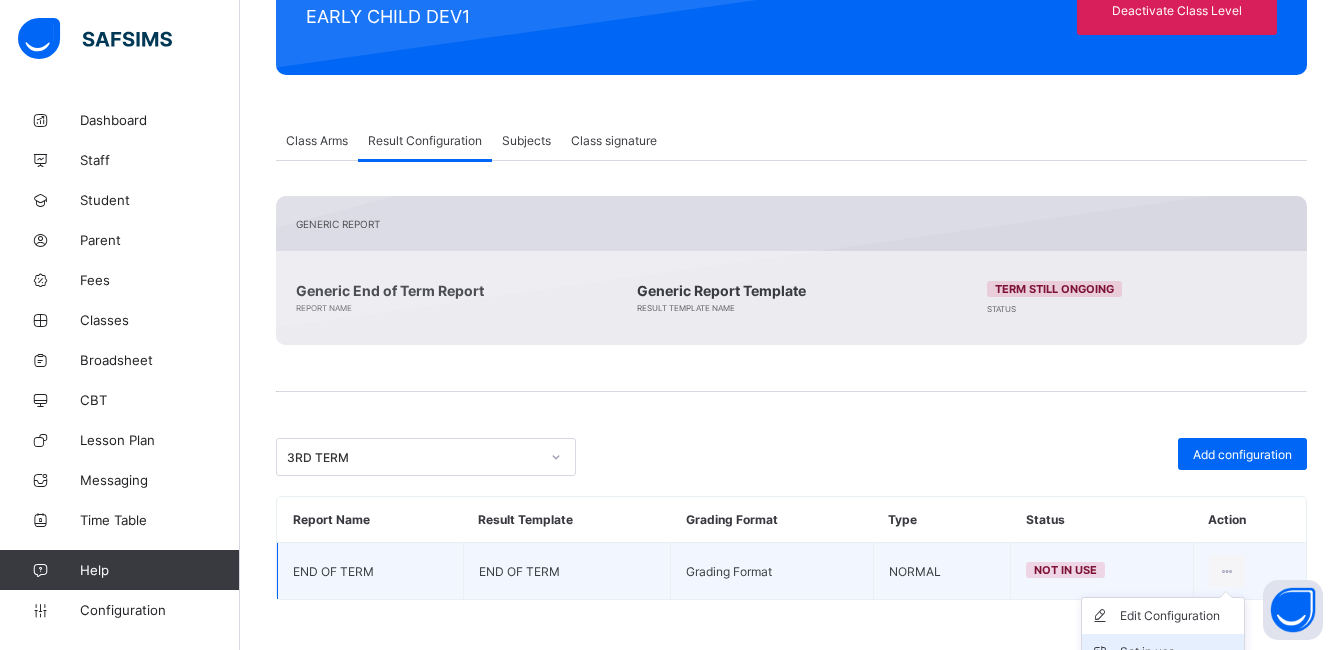 click on "Set in use" at bounding box center [1178, 652] 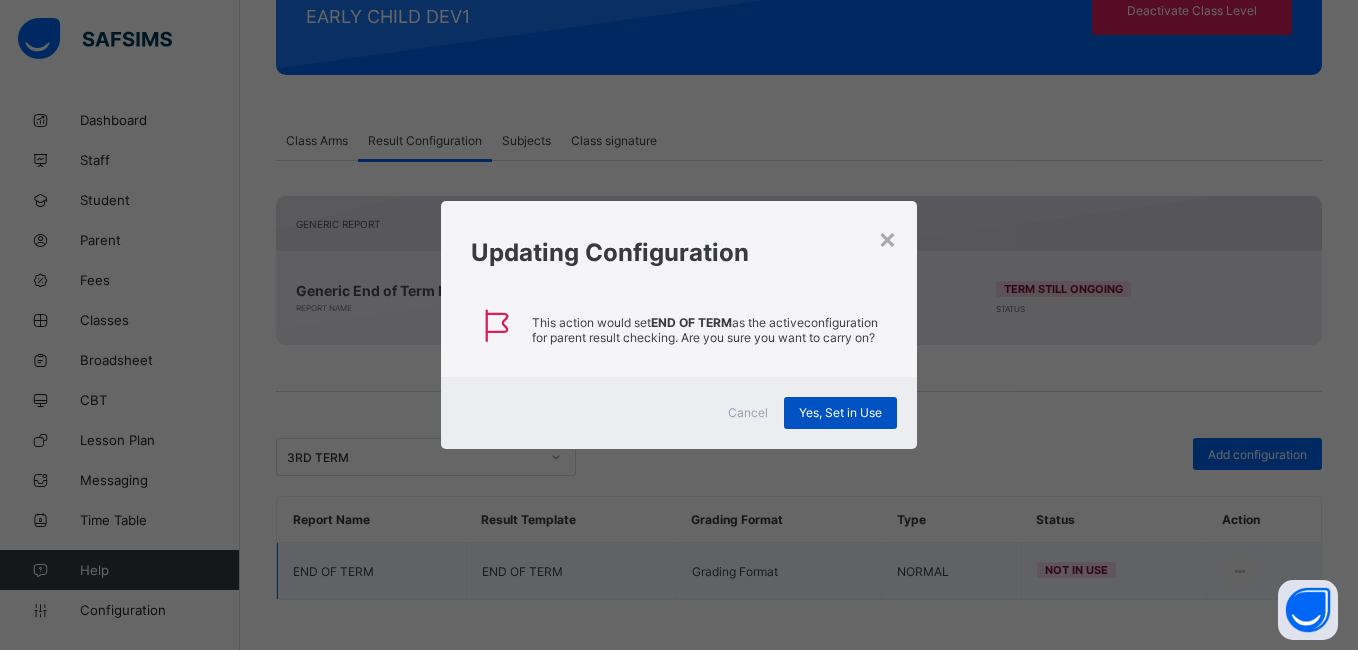 click on "Yes, Set in Use" at bounding box center [840, 412] 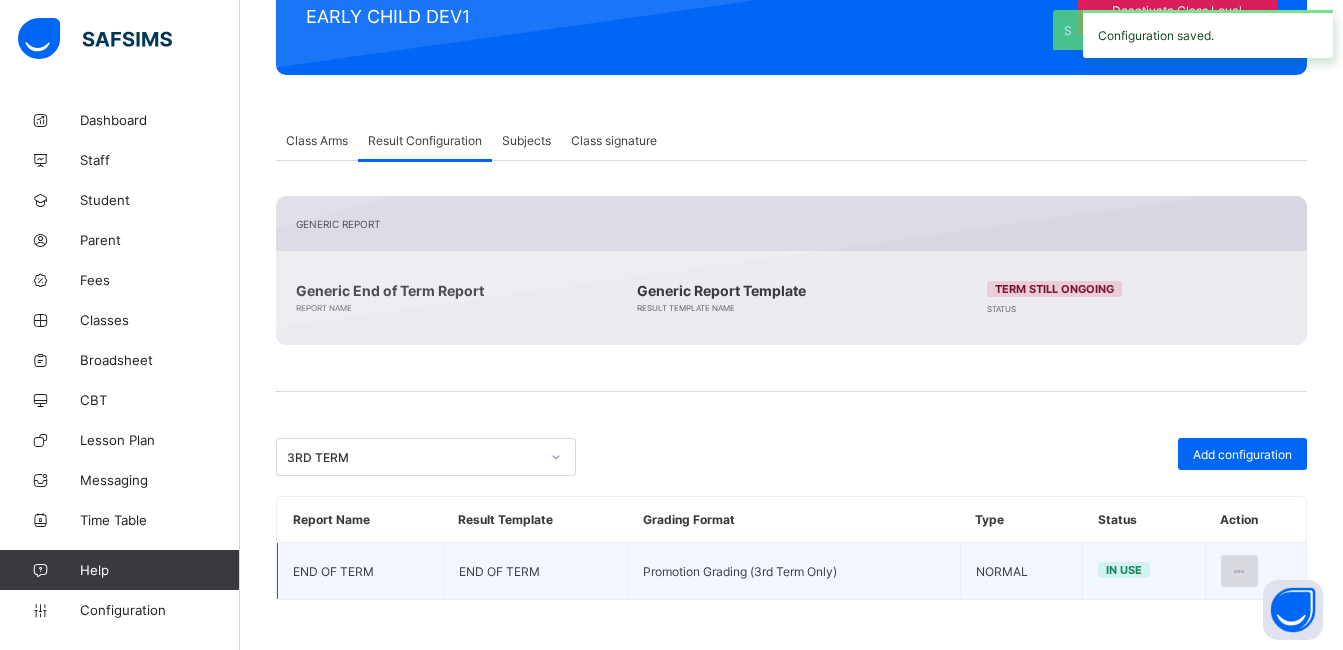 click at bounding box center [1239, 571] 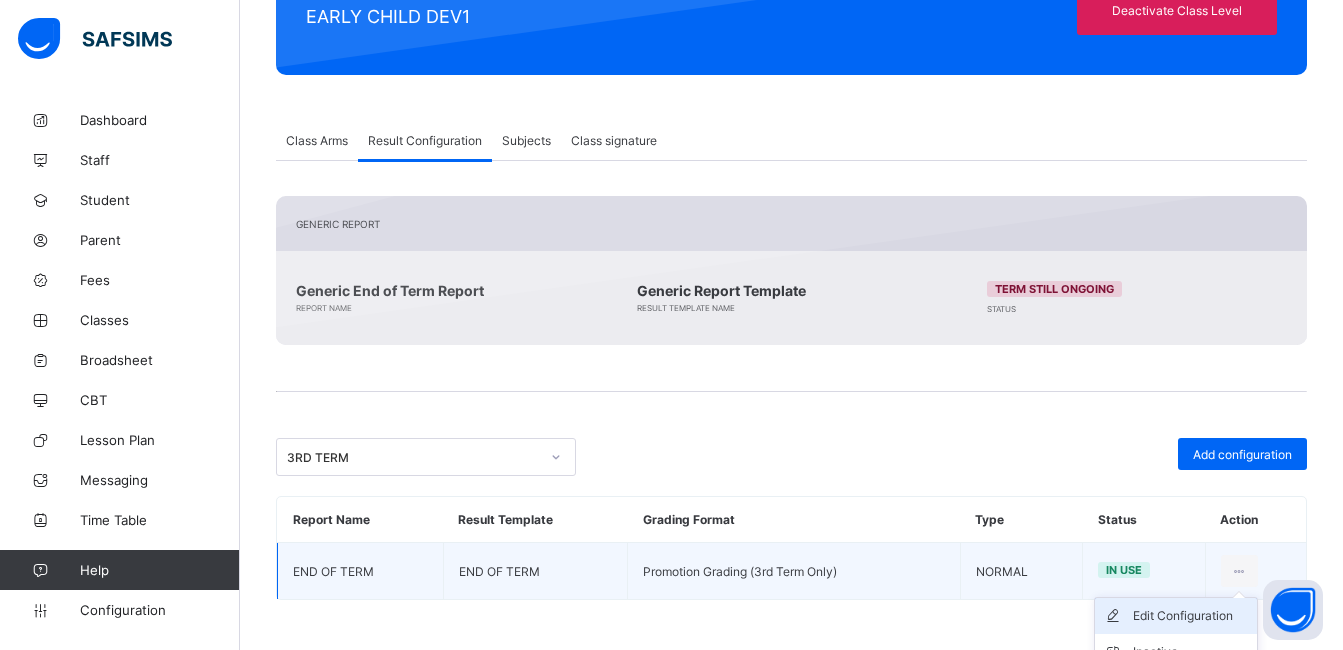 click on "Edit Configuration" at bounding box center (1191, 616) 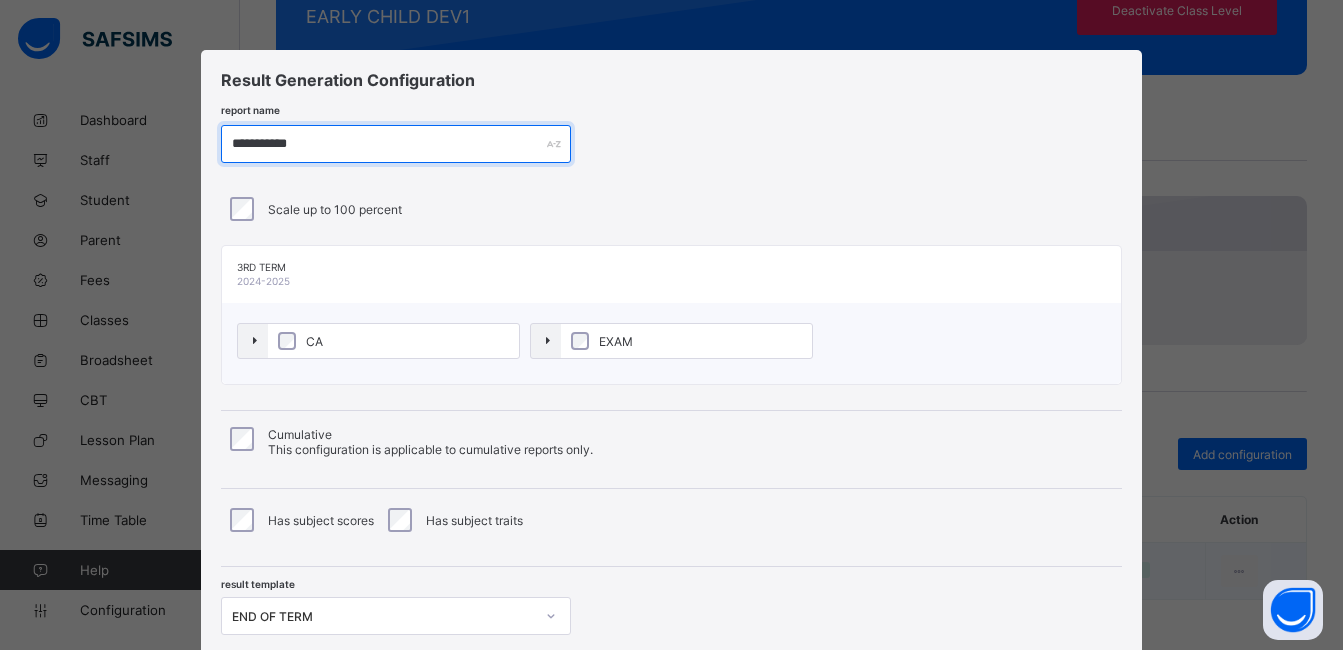 click on "**********" at bounding box center [396, 144] 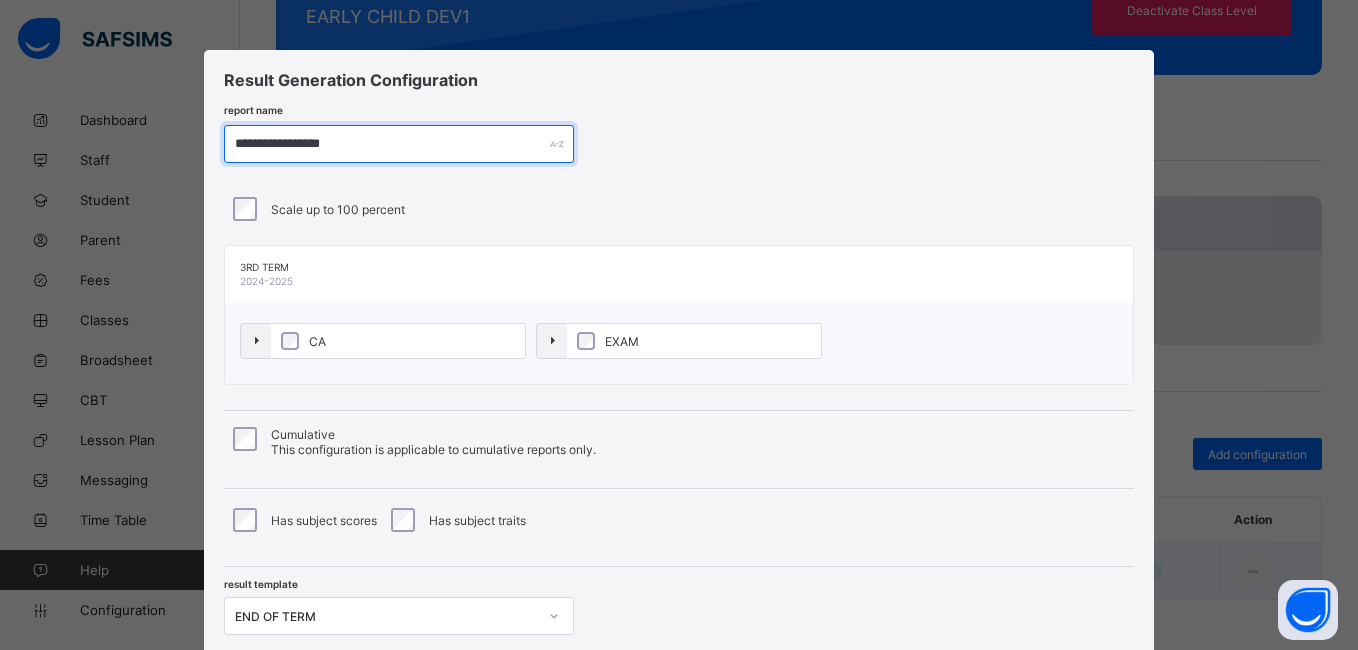 type on "**********" 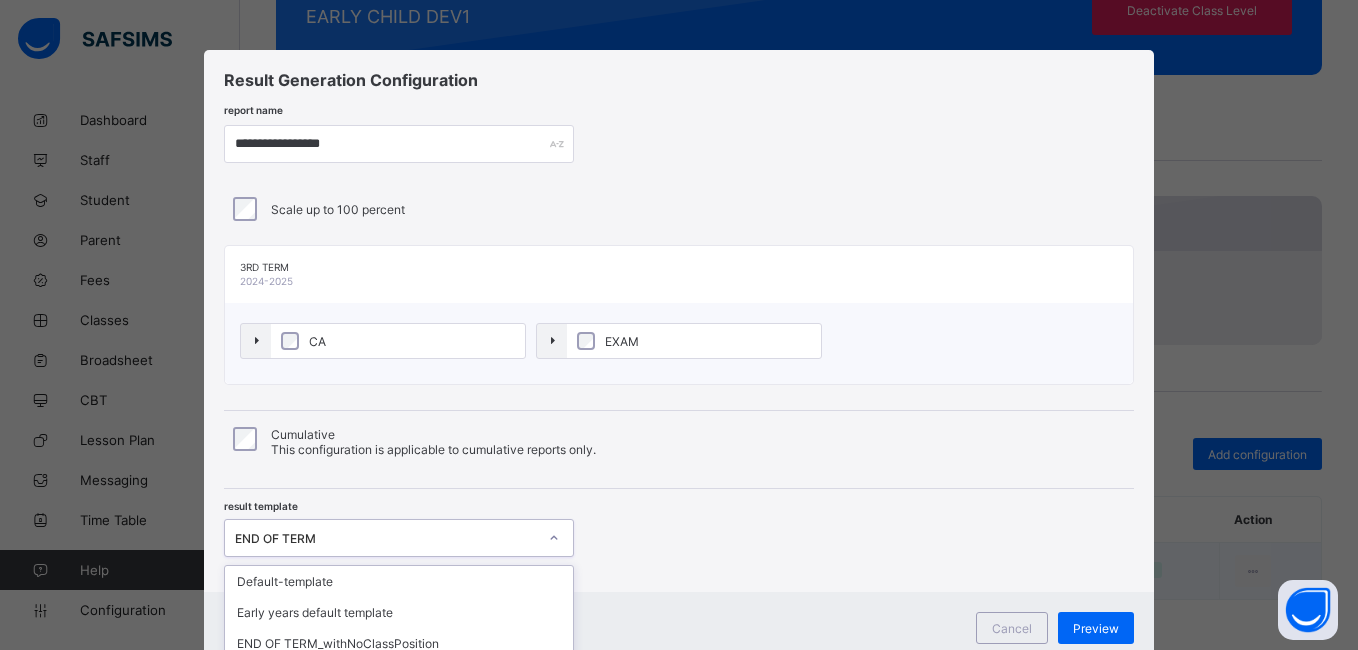 scroll, scrollTop: 134, scrollLeft: 0, axis: vertical 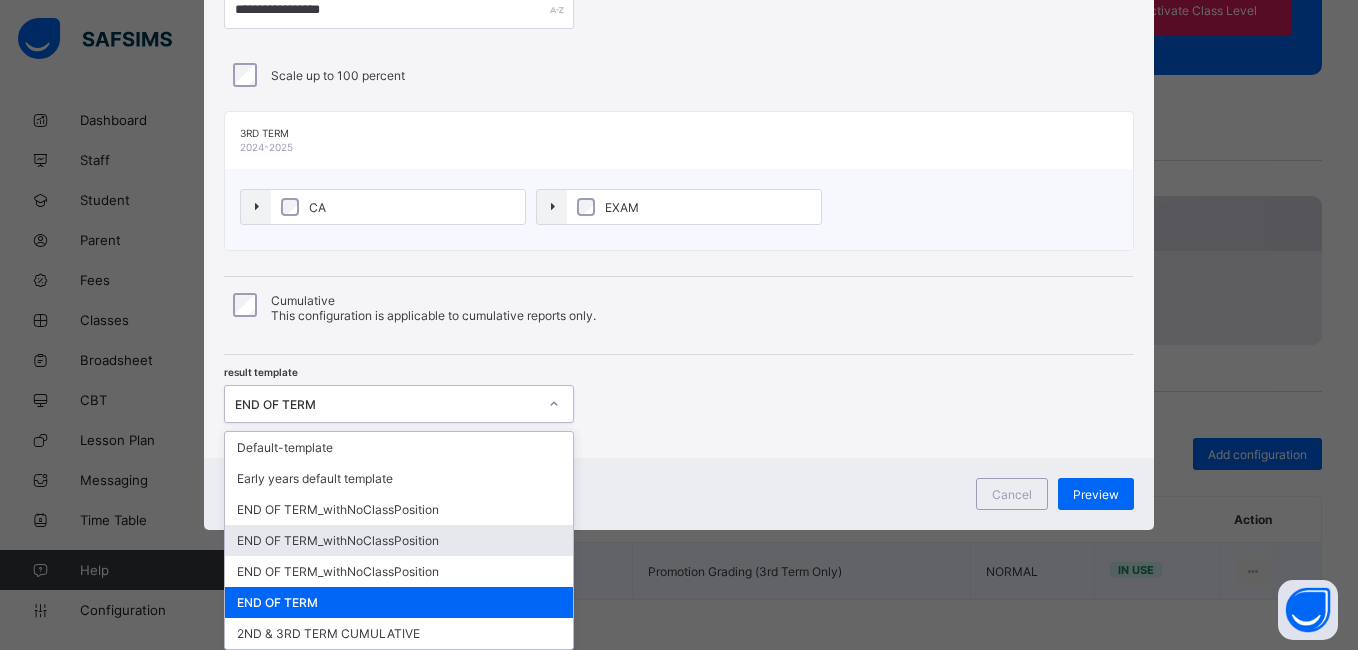 click on "option END OF TERM_withNoClassPosition focused, 4 of 7. 7 results available. Use Up and Down to choose options, press Enter to select the currently focused option, press Escape to exit the menu, press Tab to select the option and exit the menu. END OF TERM Default-template Early years default template END OF TERM_withNoClassPosition END OF TERM_withNoClassPosition END OF TERM_withNoClassPosition END OF TERM 2ND & 3RD TERM CUMULATIVE" at bounding box center [399, 404] 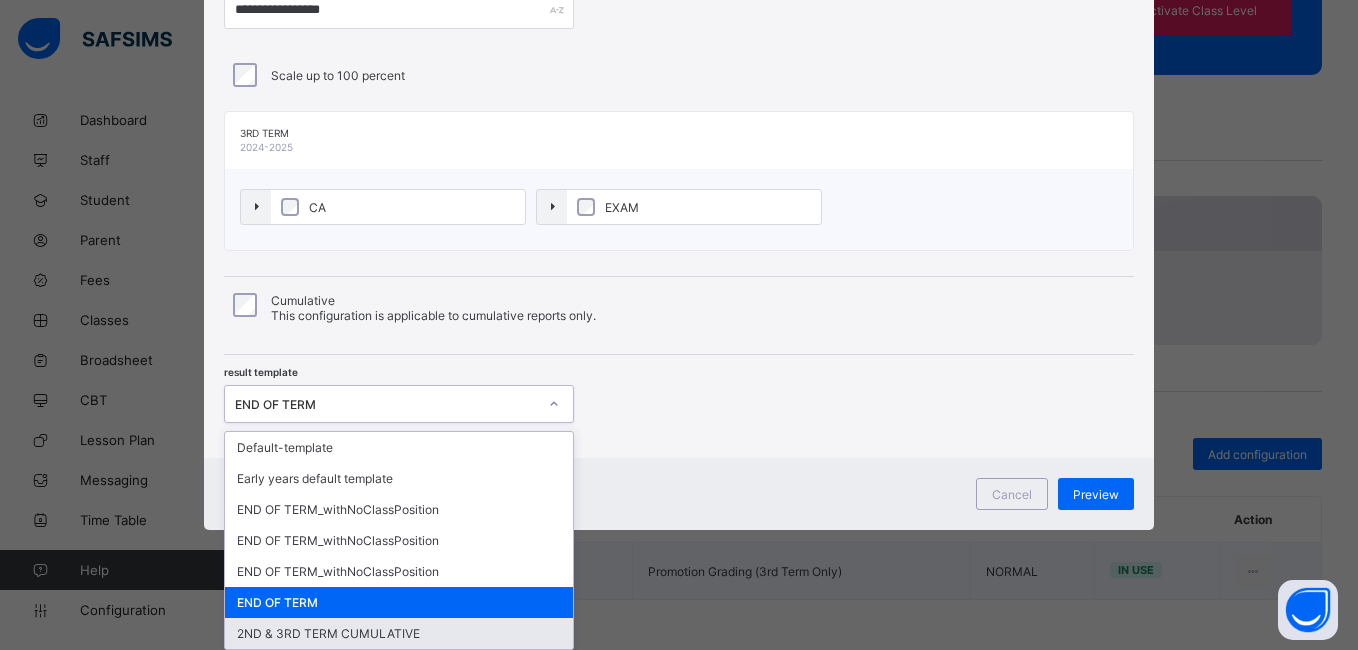 click on "2ND & 3RD TERM CUMULATIVE" at bounding box center (399, 633) 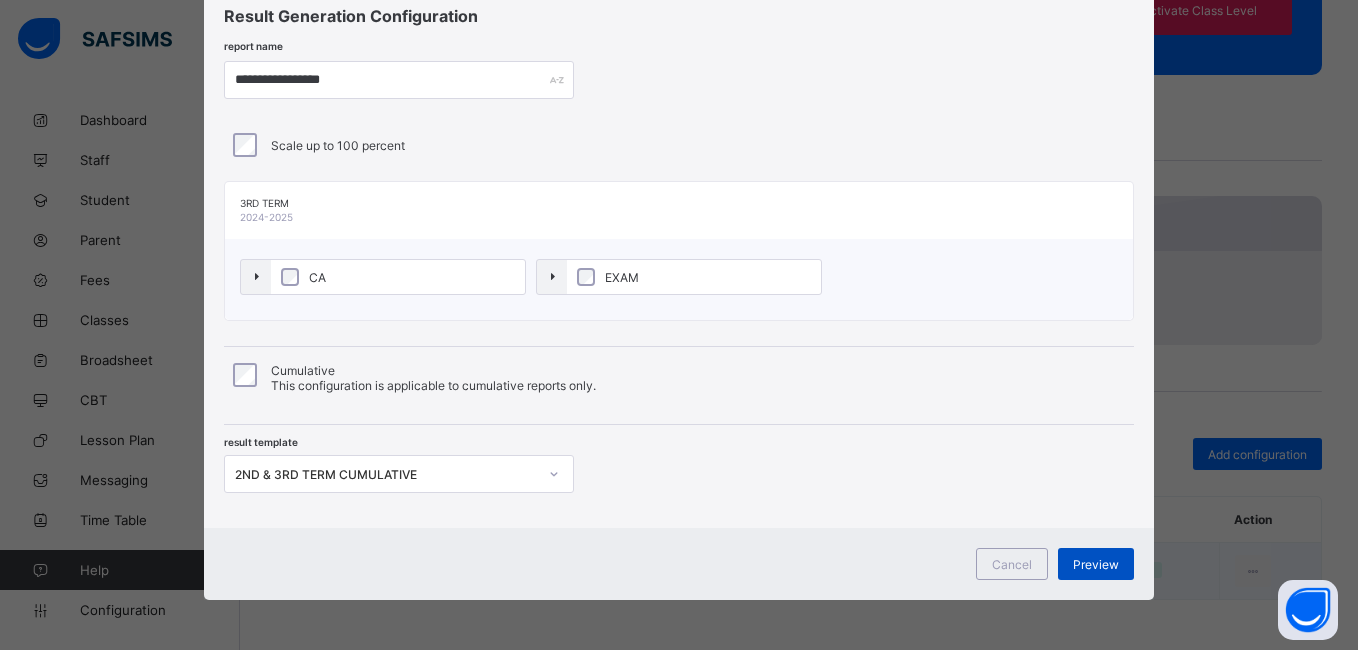 click on "Preview" at bounding box center (1096, 564) 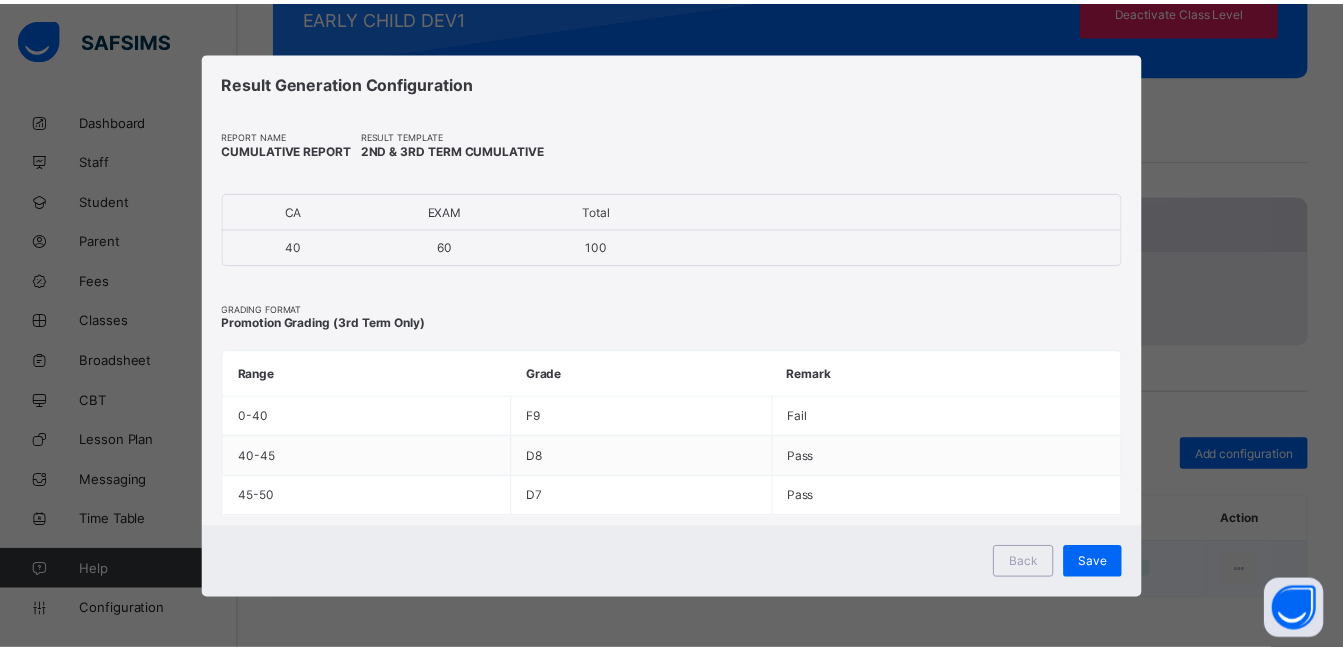 scroll, scrollTop: 0, scrollLeft: 0, axis: both 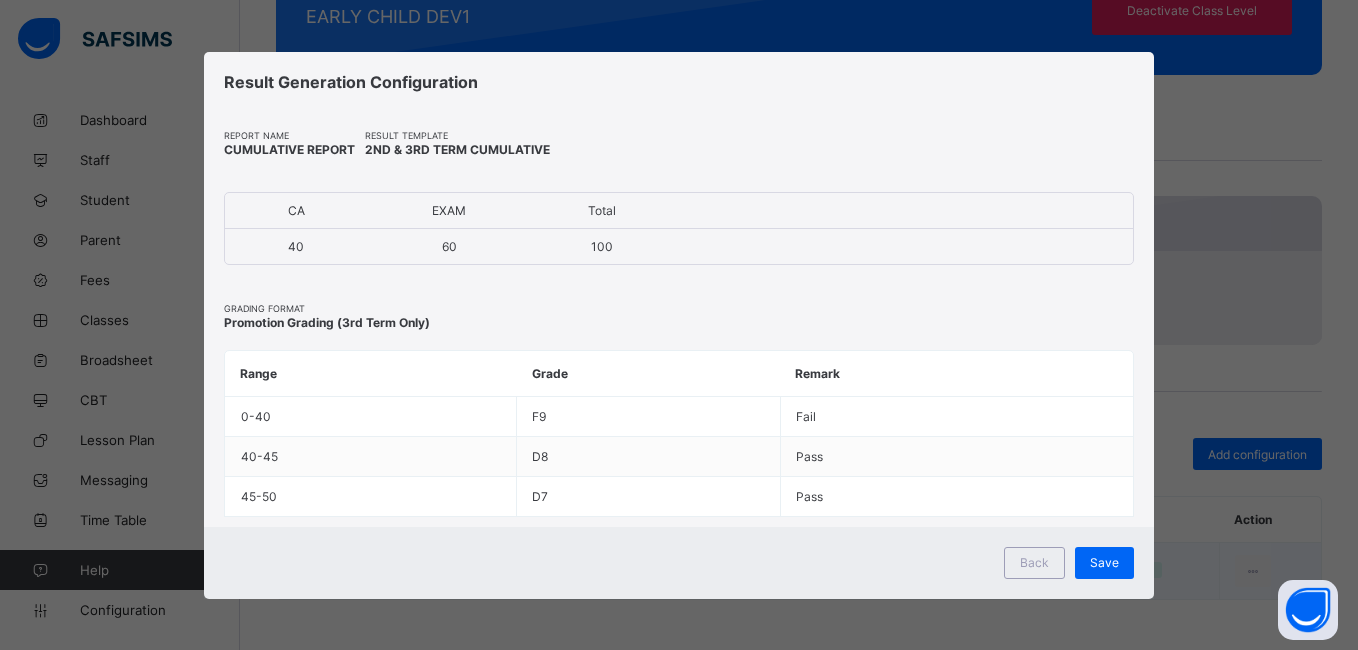 click on "Save" at bounding box center [1104, 563] 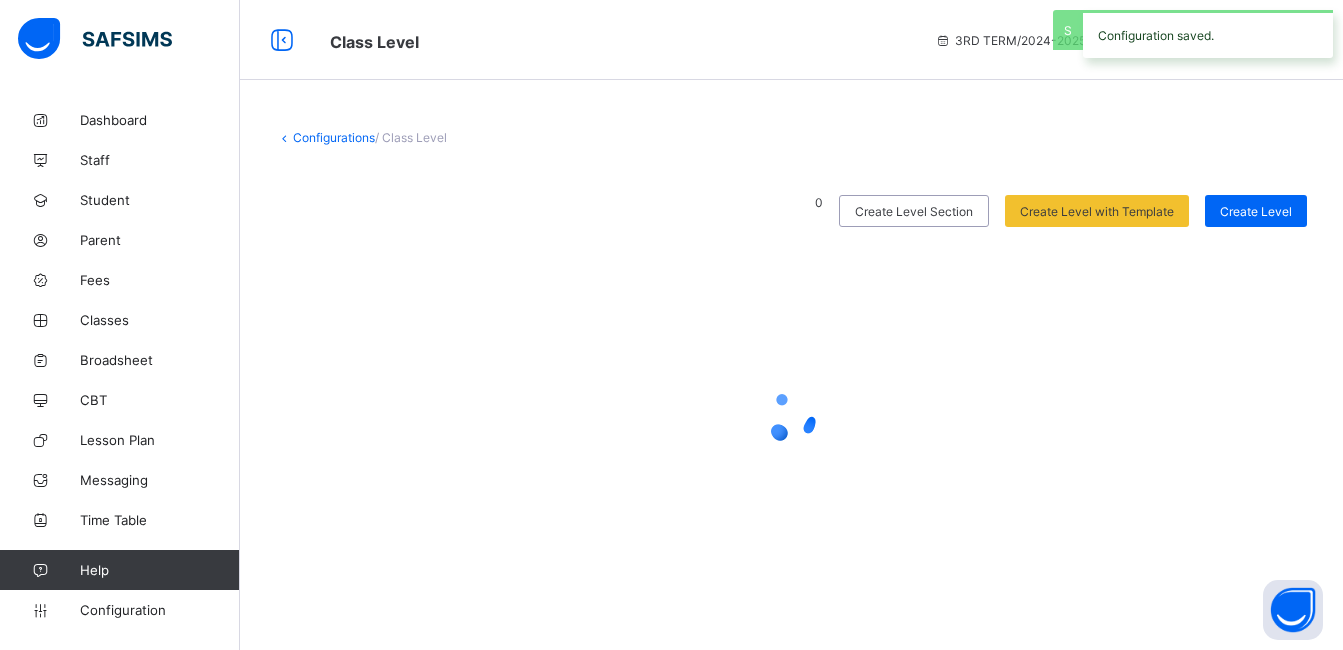 scroll, scrollTop: 0, scrollLeft: 0, axis: both 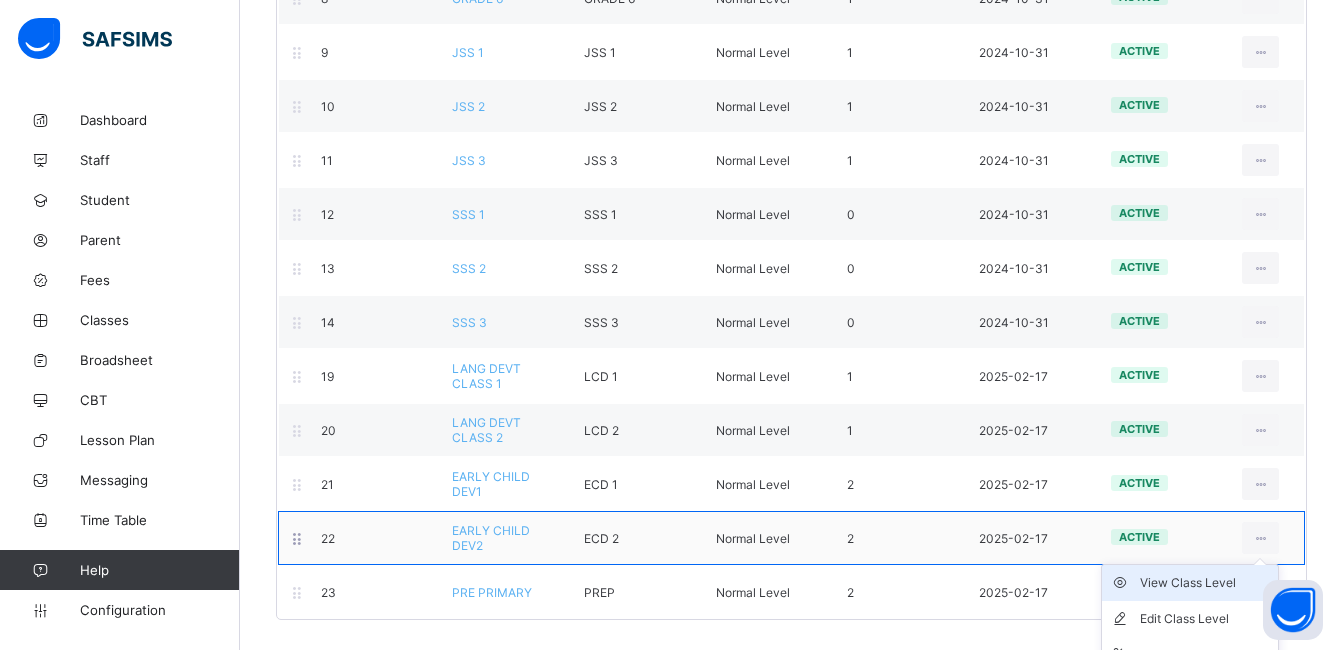click on "View Class Level" at bounding box center (1205, 583) 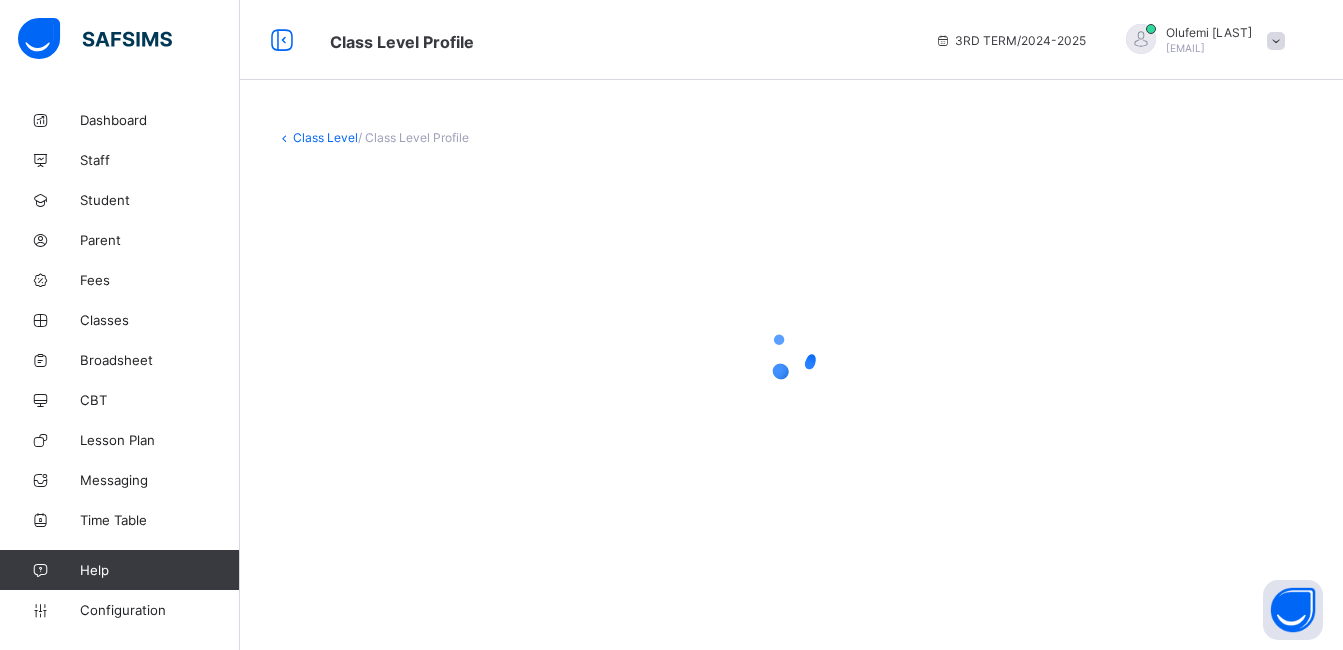 scroll, scrollTop: 0, scrollLeft: 0, axis: both 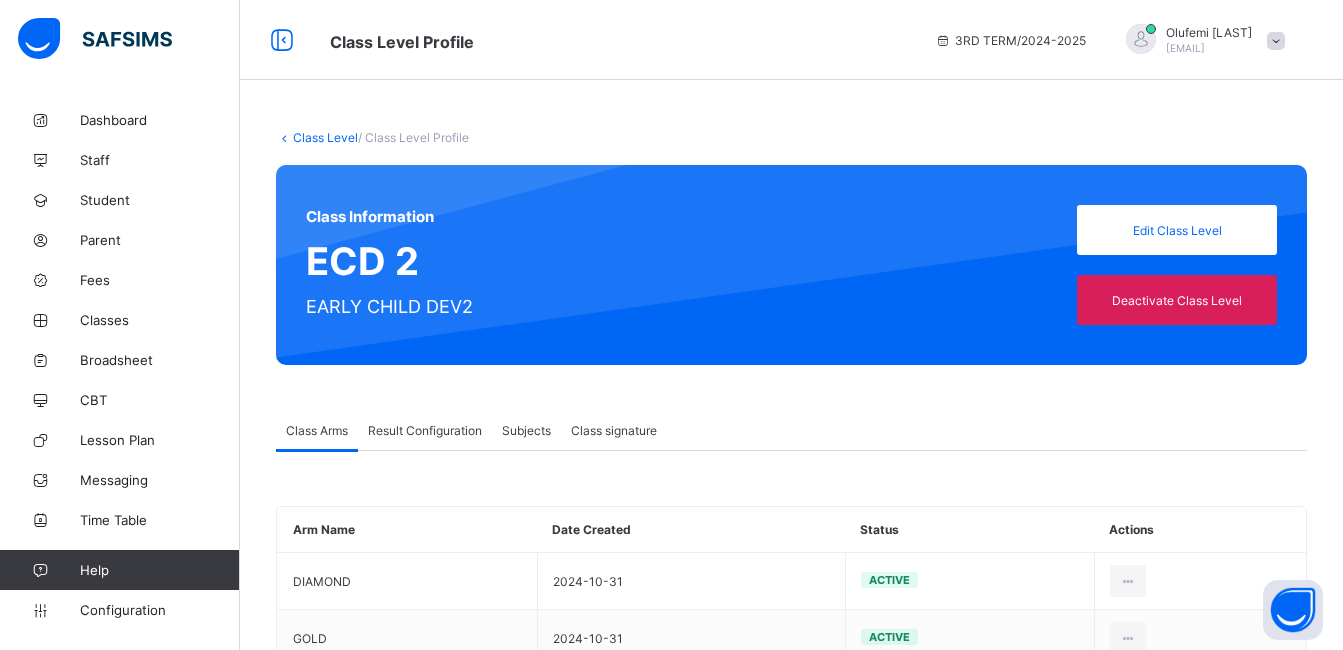 click on "Result Configuration" at bounding box center (425, 430) 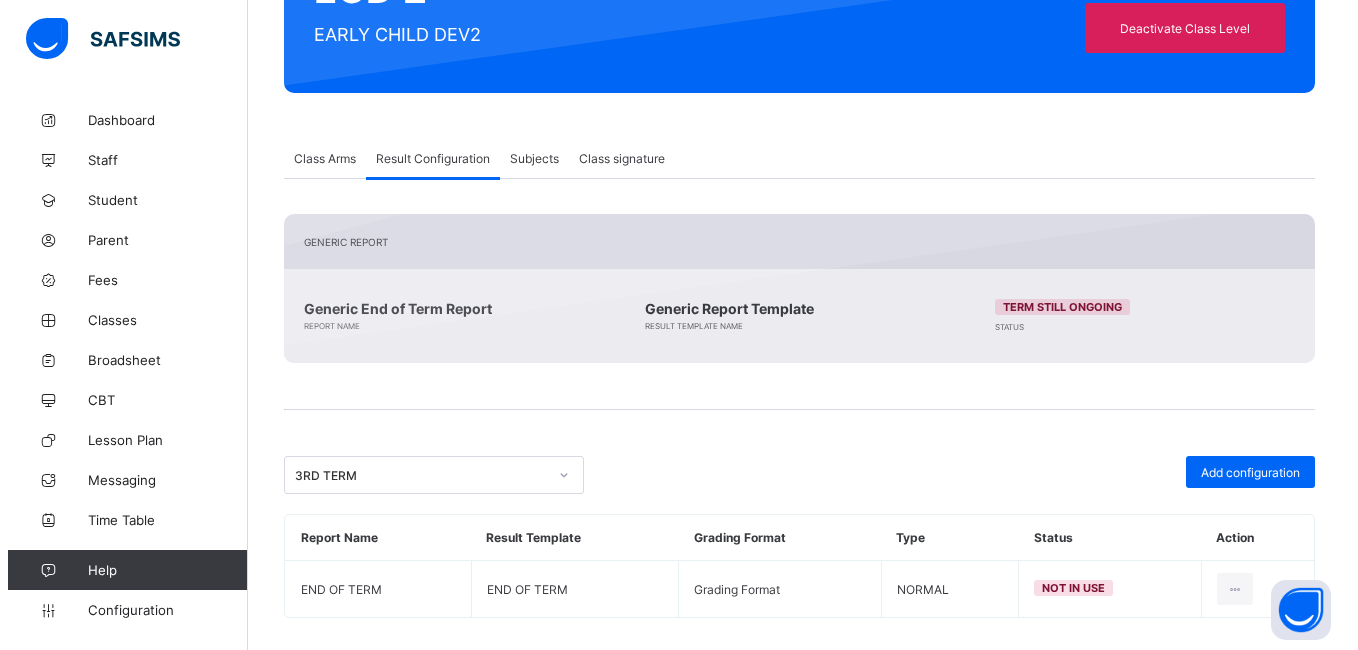 scroll, scrollTop: 290, scrollLeft: 0, axis: vertical 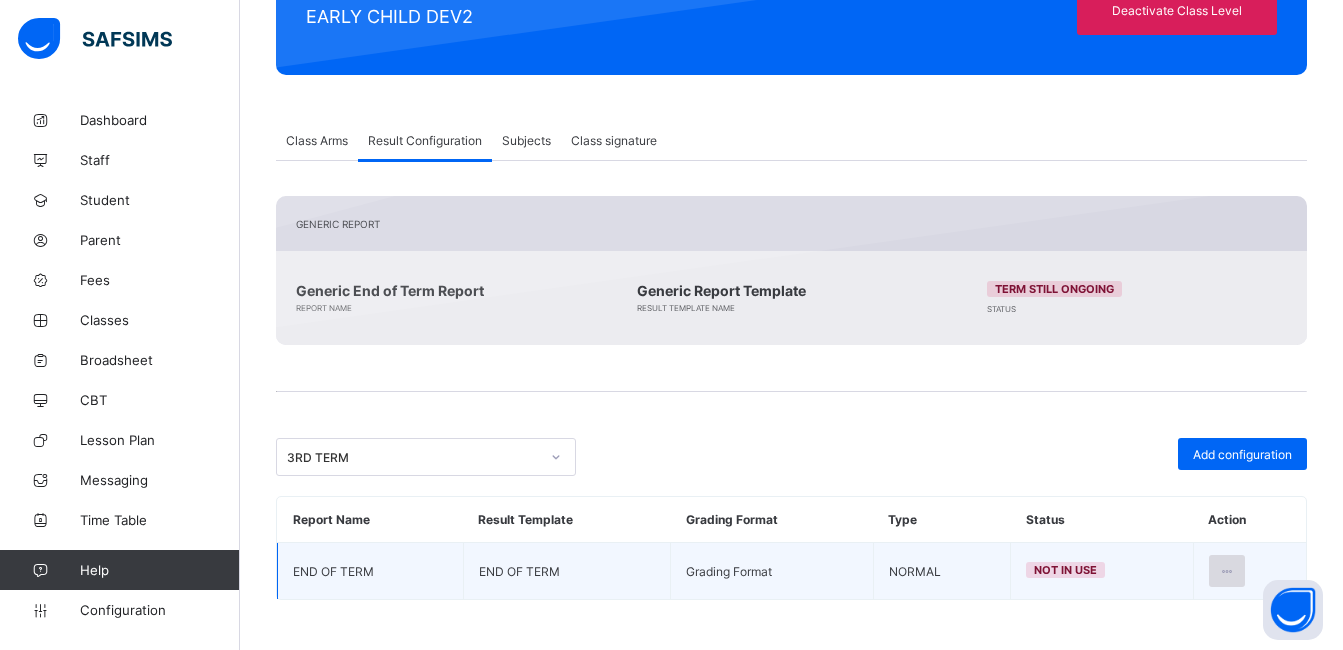 click at bounding box center (1227, 571) 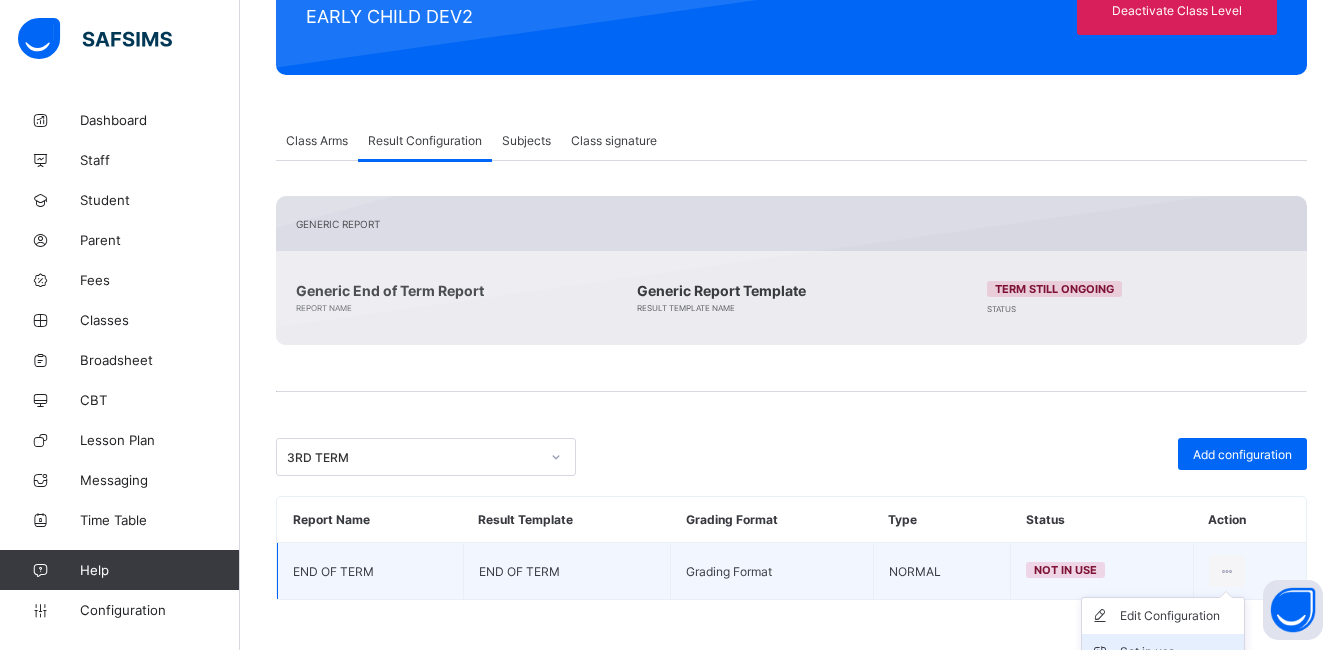 click on "Set in use" at bounding box center [1178, 652] 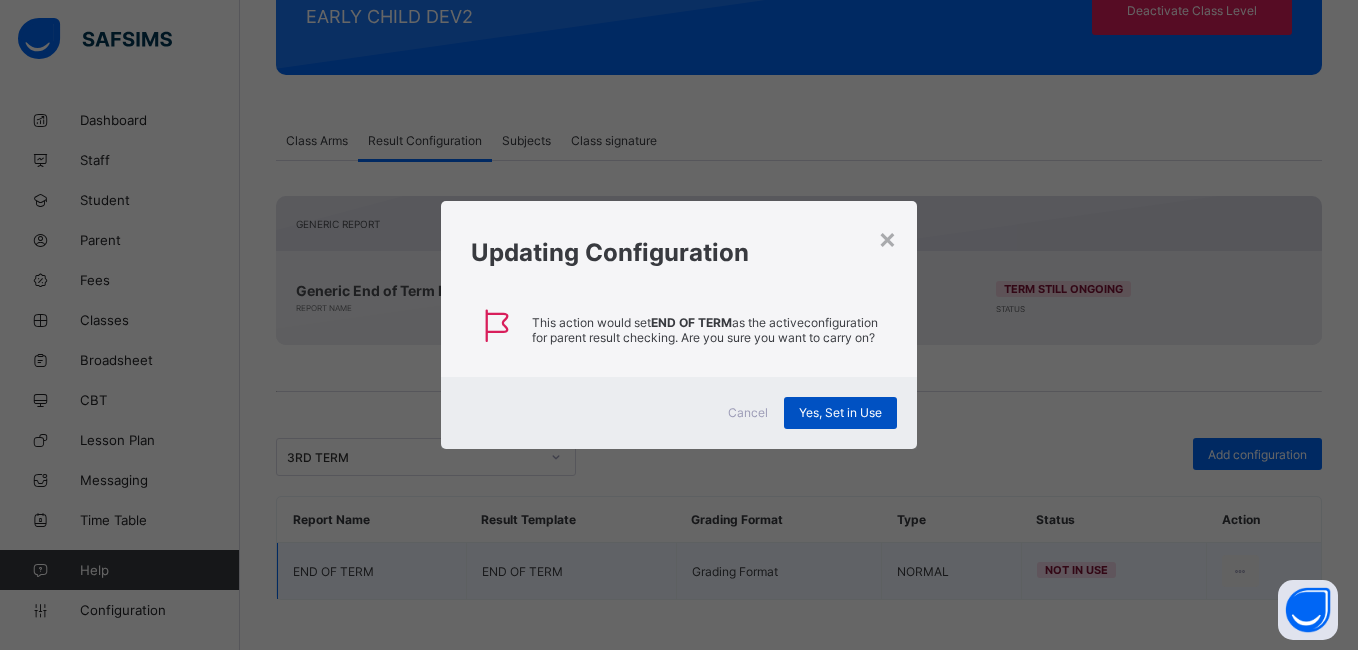 click on "Yes, Set in Use" at bounding box center (840, 412) 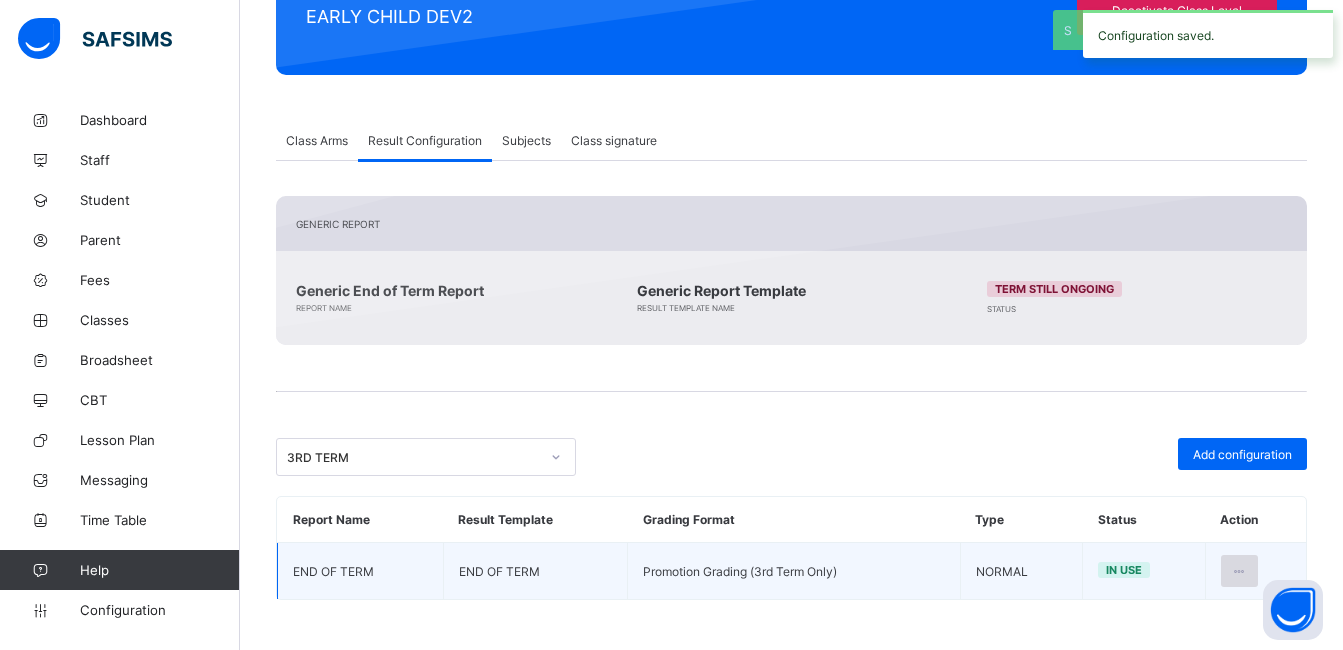 click at bounding box center [1239, 571] 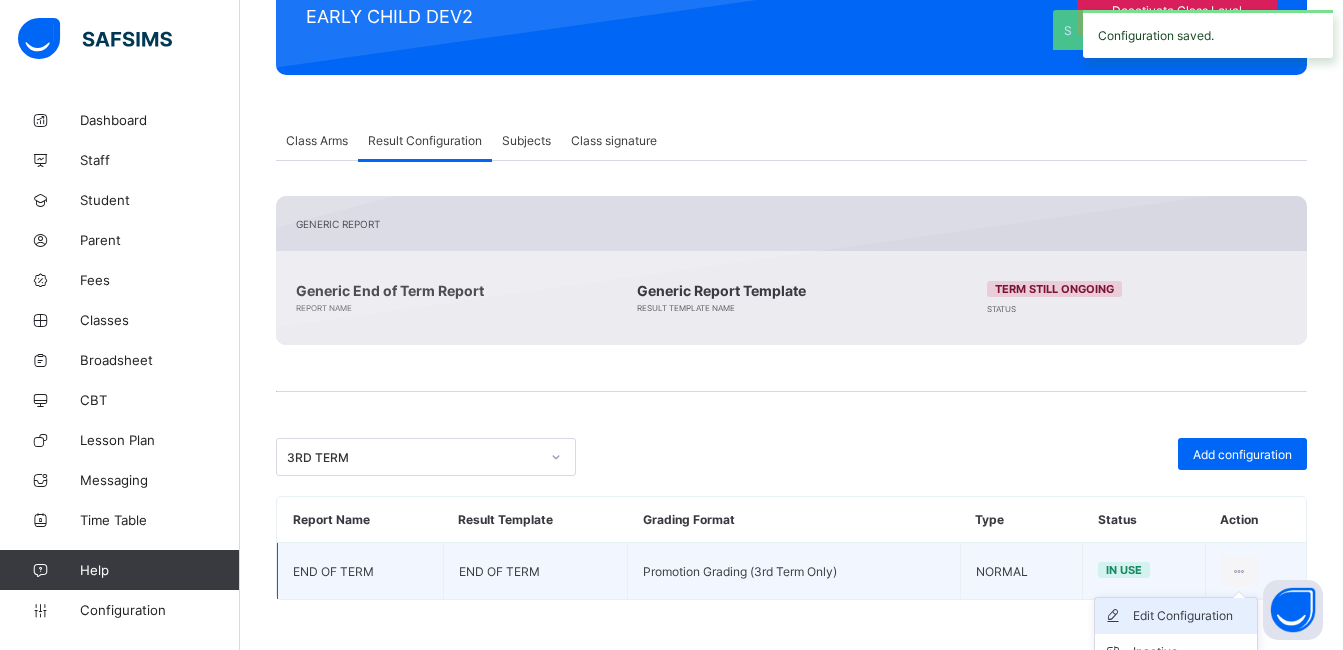 click on "Edit Configuration" at bounding box center [1191, 616] 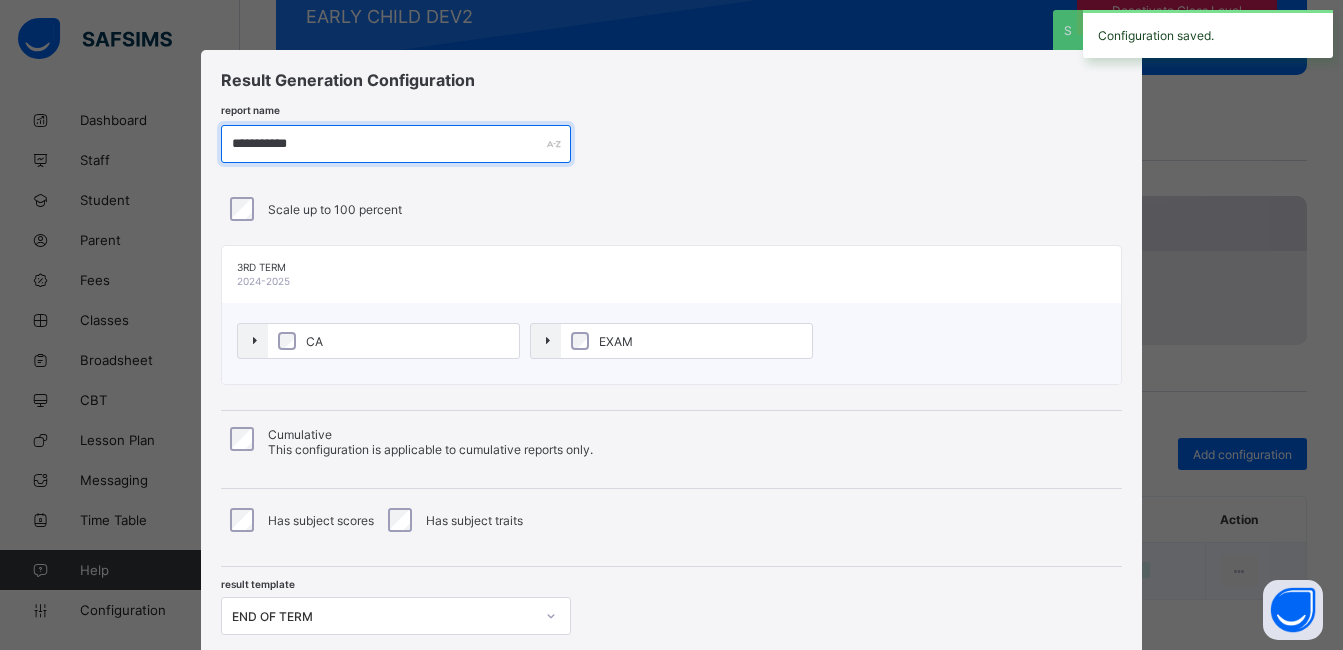 click on "**********" at bounding box center [396, 144] 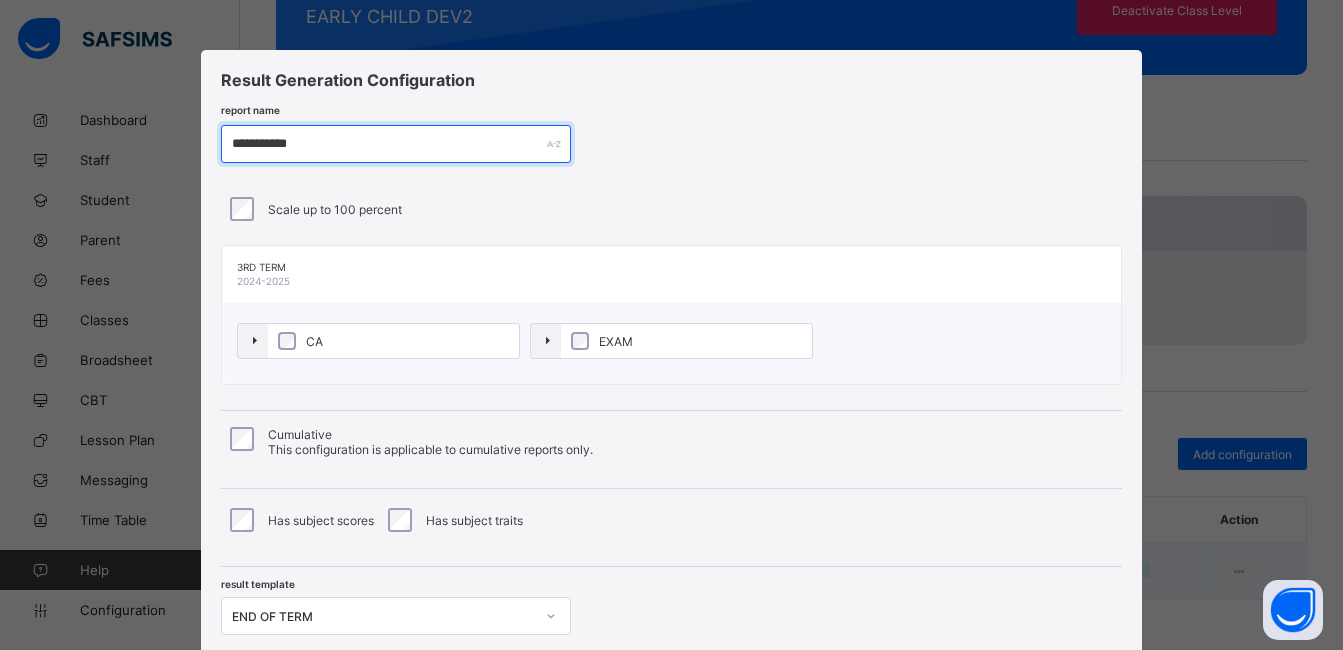 paste on "******" 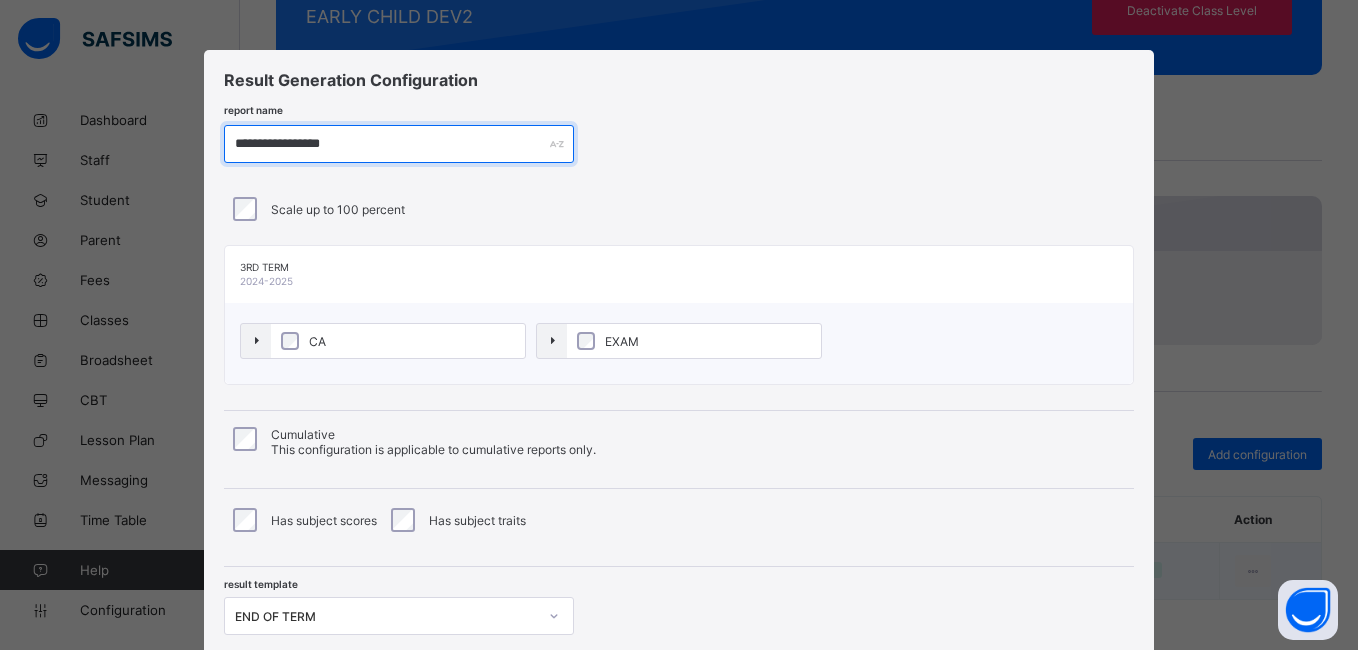 type on "**********" 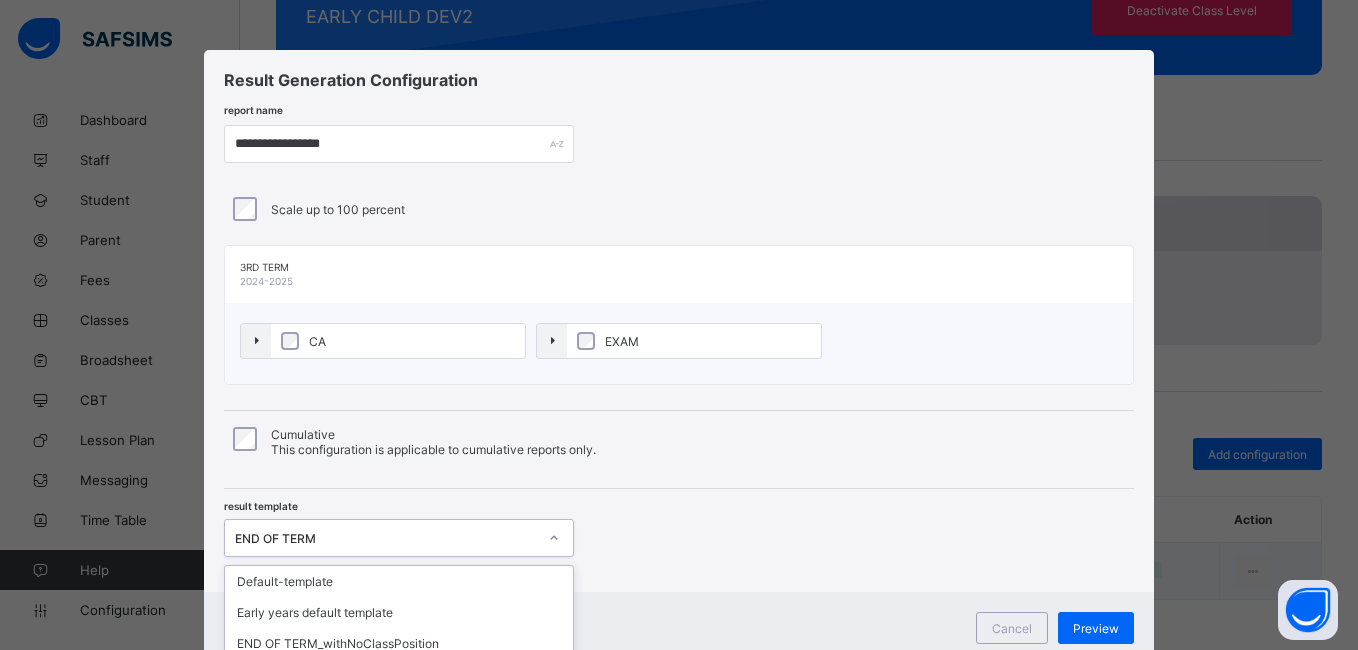 scroll, scrollTop: 134, scrollLeft: 0, axis: vertical 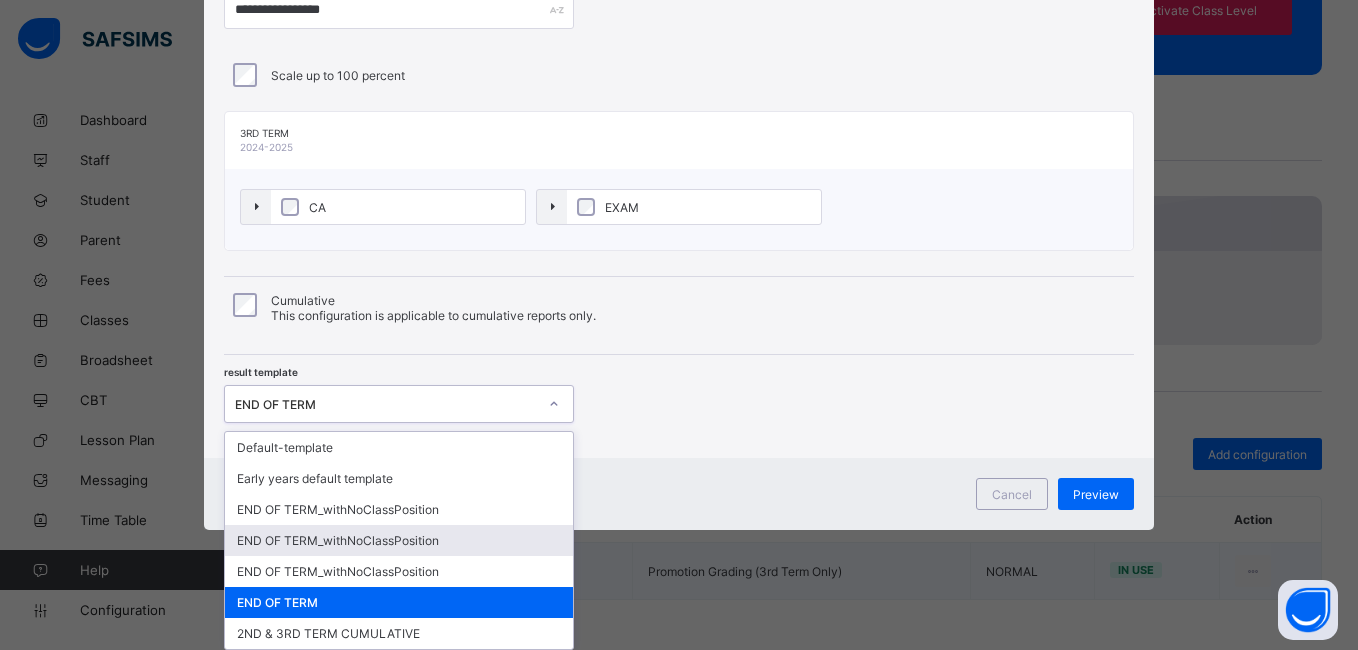 click on "option END OF TERM_withNoClassPosition focused, 4 of 7. 7 results available. Use Up and Down to choose options, press Enter to select the currently focused option, press Escape to exit the menu, press Tab to select the option and exit the menu. END OF TERM Default-template Early years default template END OF TERM_withNoClassPosition END OF TERM_withNoClassPosition END OF TERM_withNoClassPosition END OF TERM 2ND & 3RD TERM CUMULATIVE" at bounding box center [399, 404] 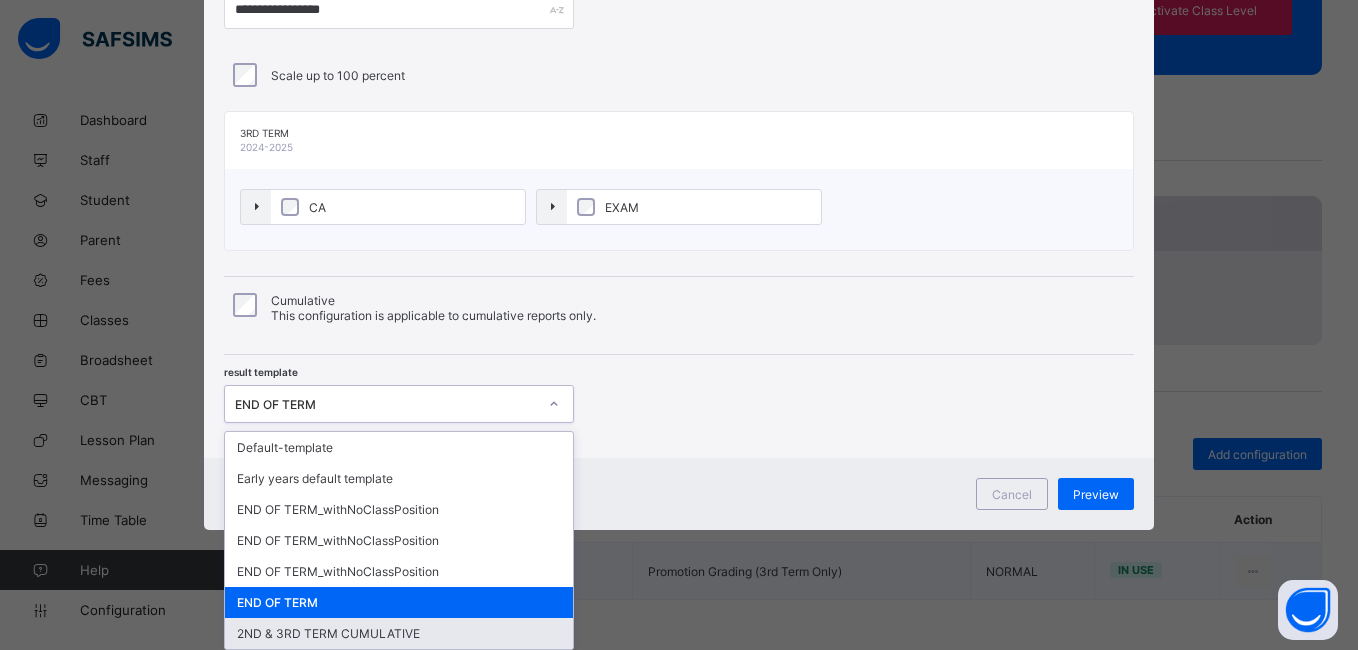 click on "2ND & 3RD TERM CUMULATIVE" at bounding box center [399, 633] 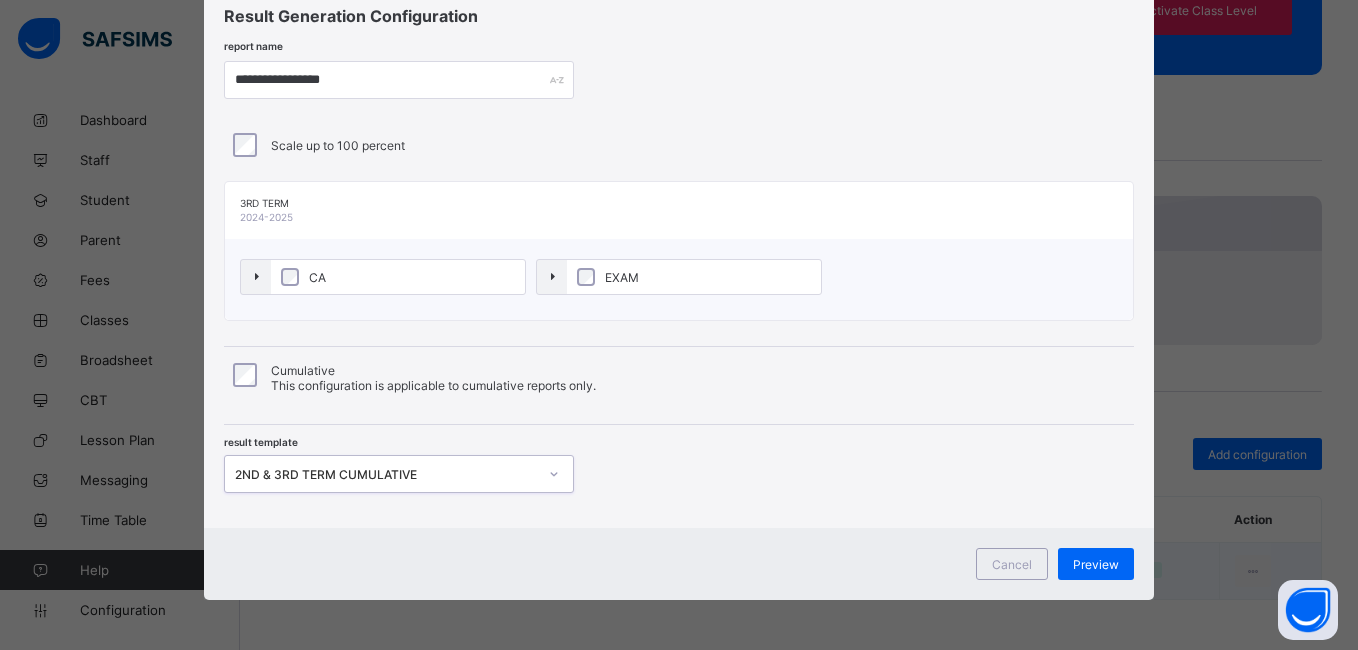 scroll, scrollTop: 64, scrollLeft: 0, axis: vertical 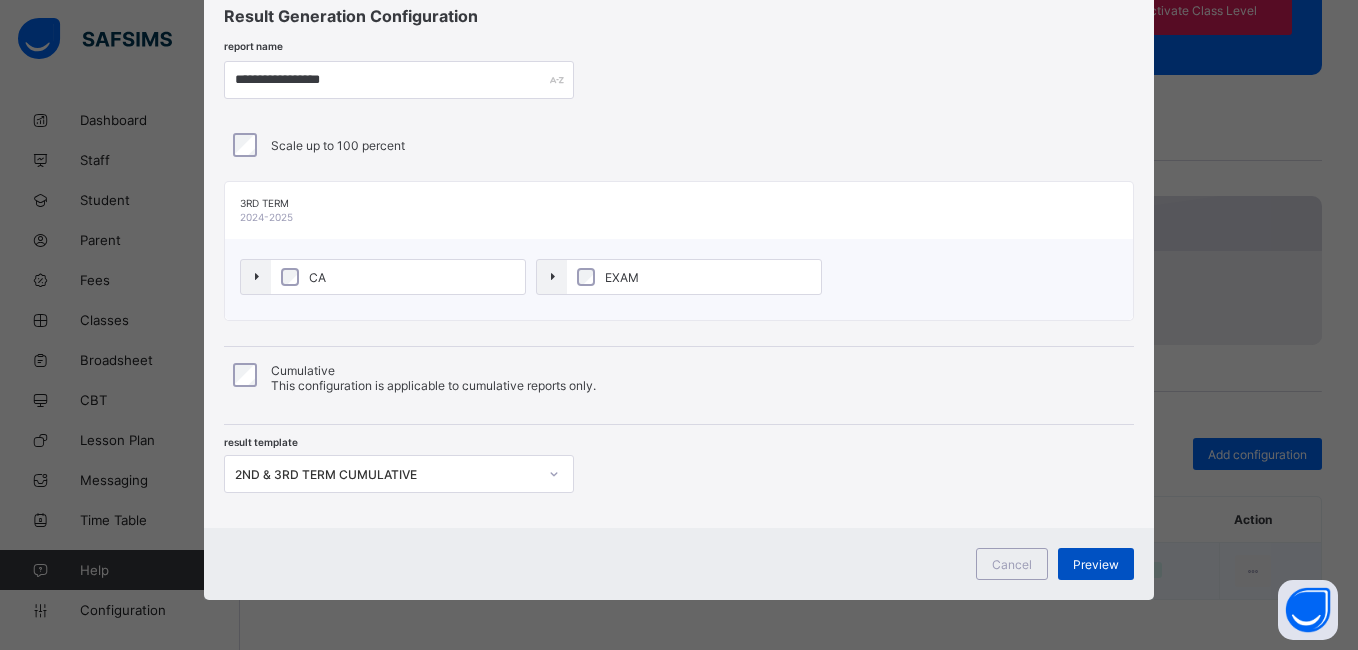 click on "Preview" at bounding box center (1096, 564) 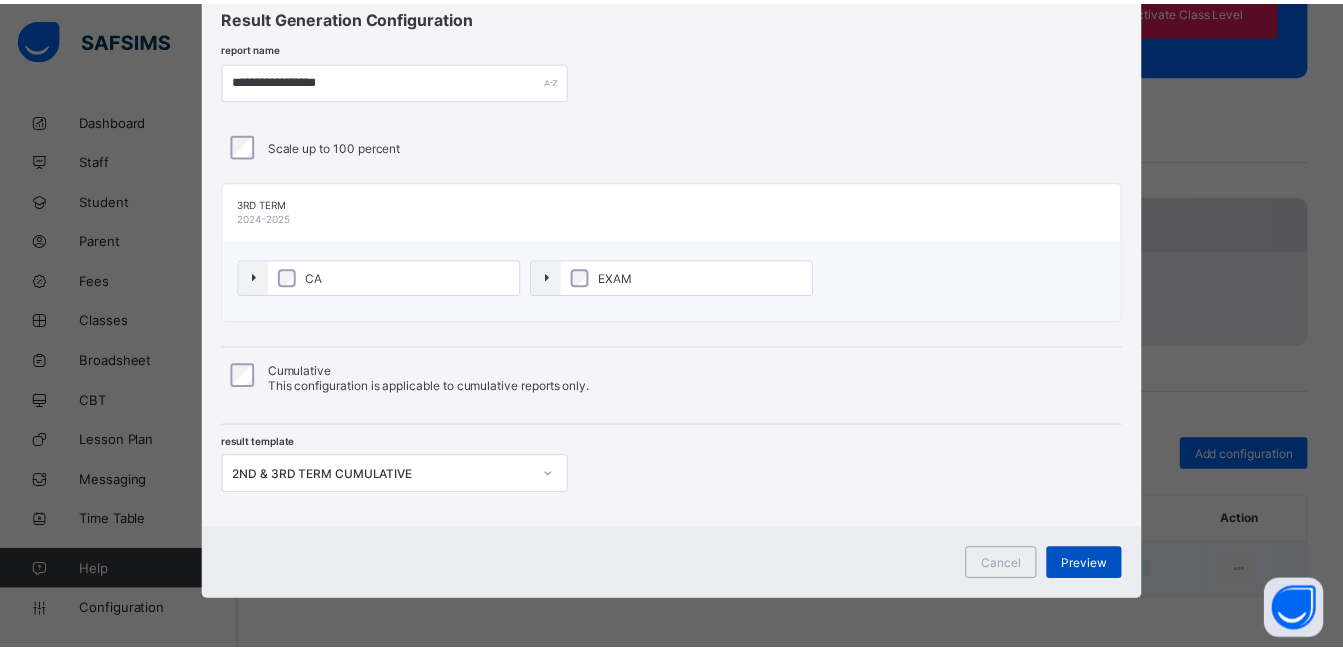scroll, scrollTop: 0, scrollLeft: 0, axis: both 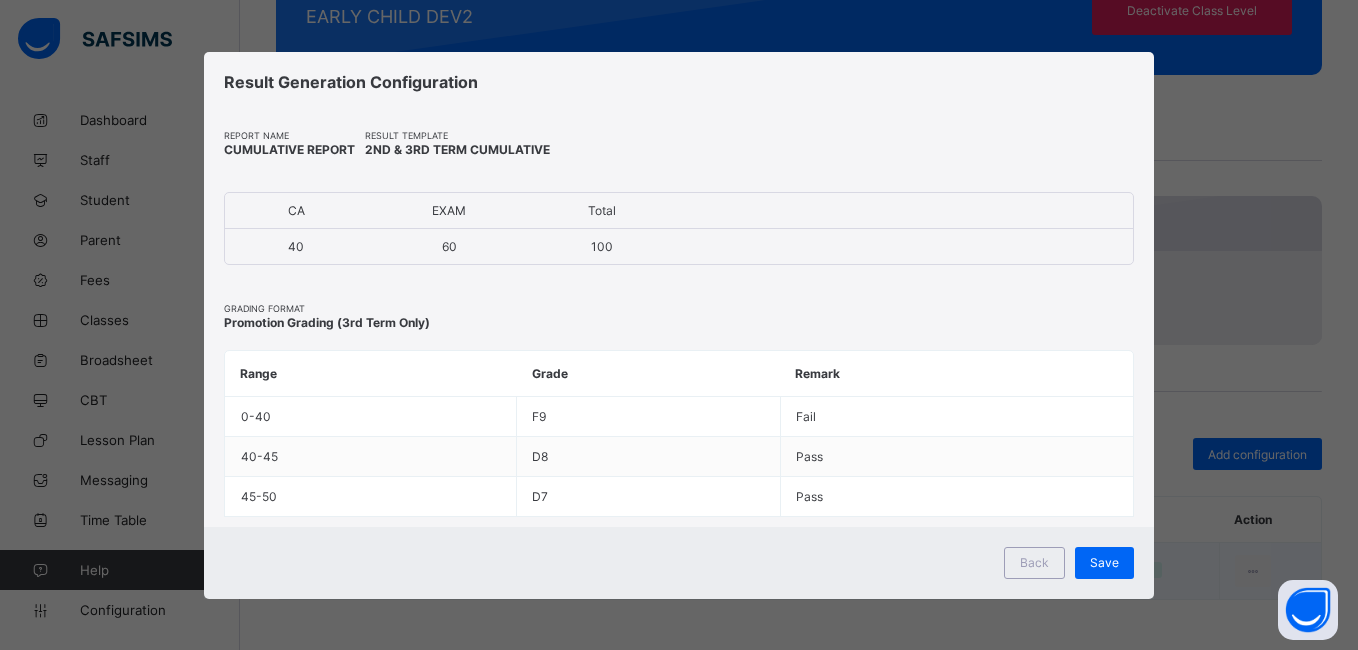 click on "Save" at bounding box center (1104, 562) 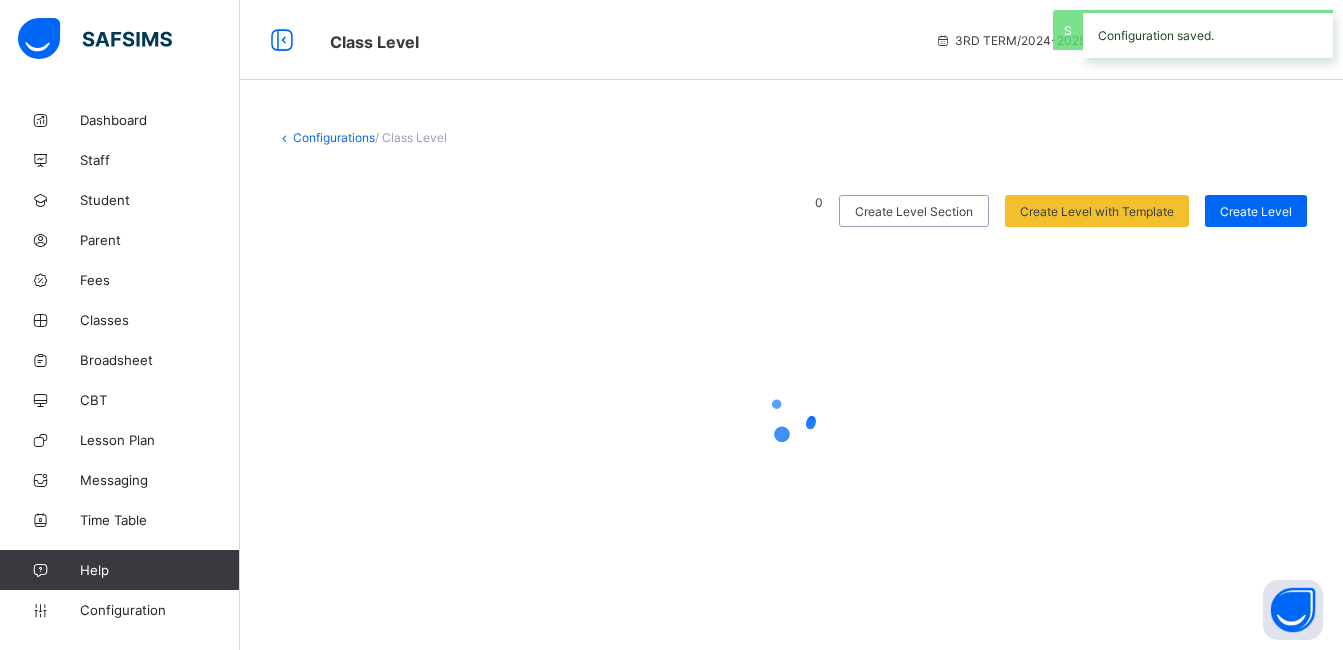 scroll, scrollTop: 0, scrollLeft: 0, axis: both 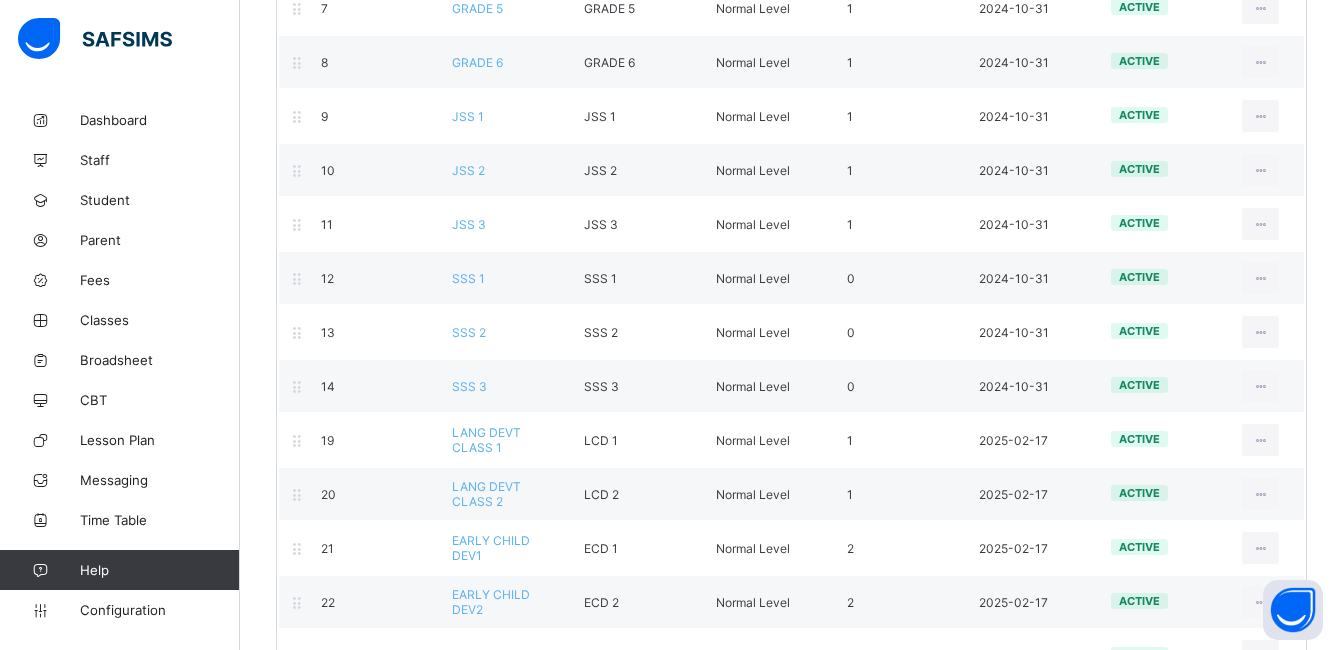 click on "Promotion Order Level Name Level Short Name Level Type No. of arms Date Created Status Actions 1 Nursery 1 Nur 1 Early Years Level 0 2024-10-31 inactive View Class Level Edit Class Level Move to section Activate Class Level 1 BASIC 1 BASIC 1 Normal Level 0 2024-10-09 inactive View Class Level Edit Class Level Move to section Activate Class Level 2 BASIC 2 BASIC 2 Normal Level 0 2024-10-09 inactive View Class Level Edit Class Level Move to section Activate Class Level 2 Nursery 2 Nur 2 Early Years Level 0 2024-10-31 inactive View Class Level Edit Class Level Move to section Activate Class Level 3 BASIC 3 BASIC 3 Normal Level 0 2024-10-09 inactive View Class Level Edit Class Level Move to section Activate Class Level 3 GRADE 1 GRADE 1 Normal Level 2 2024-10-31 active View Class Level Edit Class Level Move to section Deactivate Class Level 4 BASIC 4 BASIC 4 Normal Level 0 2024-10-09 inactive View Class Level Edit Class Level Move to section Activate Class Level 4 GRADE 2 GRADE 2 Normal Level 2 2024-10-31 active" at bounding box center (791, 43) 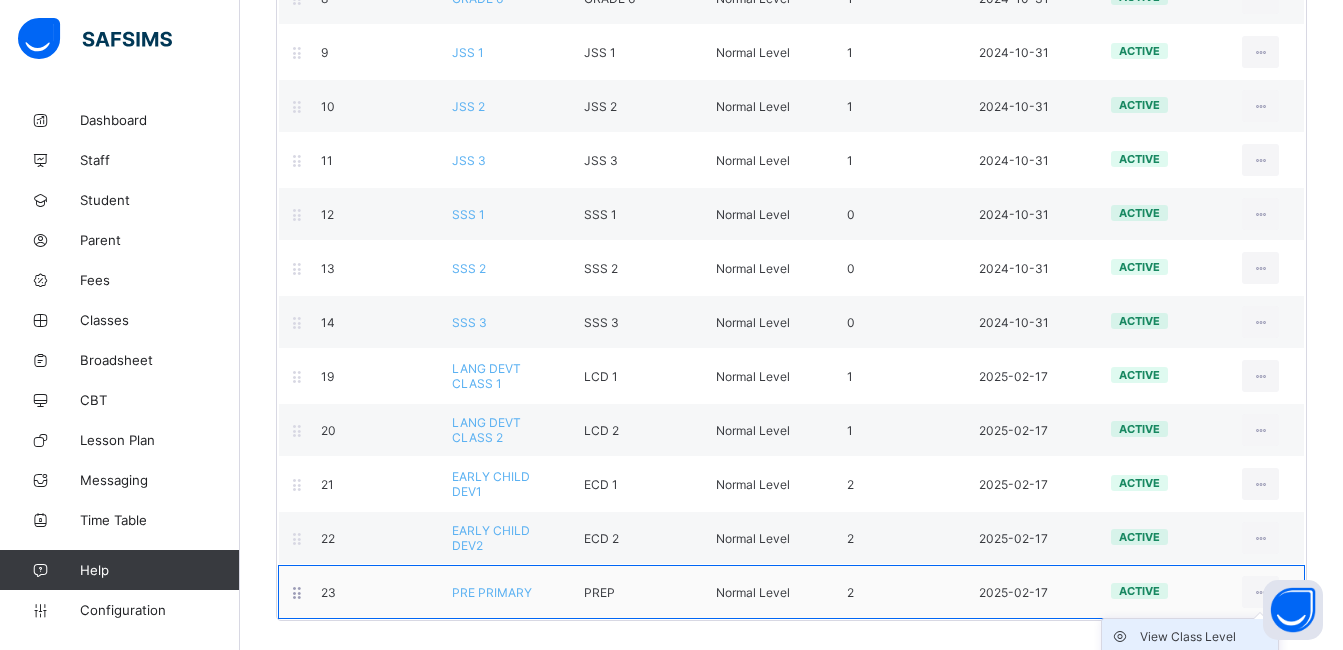 click on "View Class Level" at bounding box center (1205, 637) 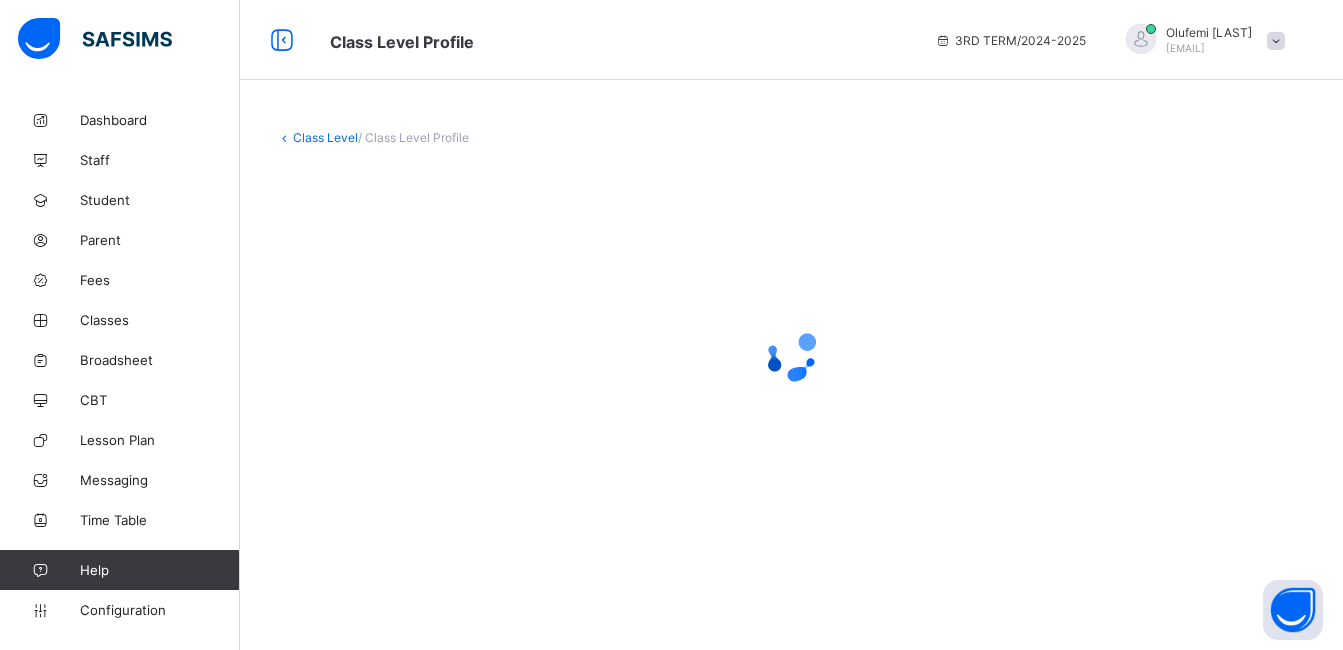 scroll, scrollTop: 0, scrollLeft: 0, axis: both 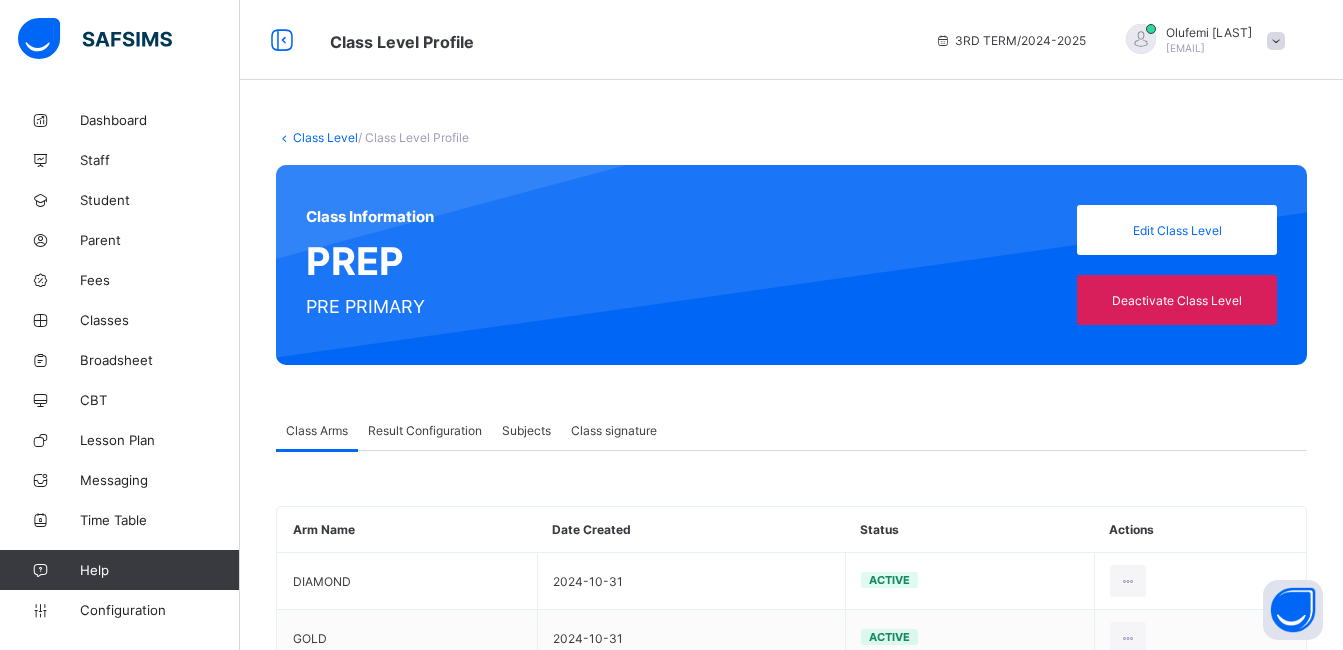 click on "Result Configuration" at bounding box center (425, 430) 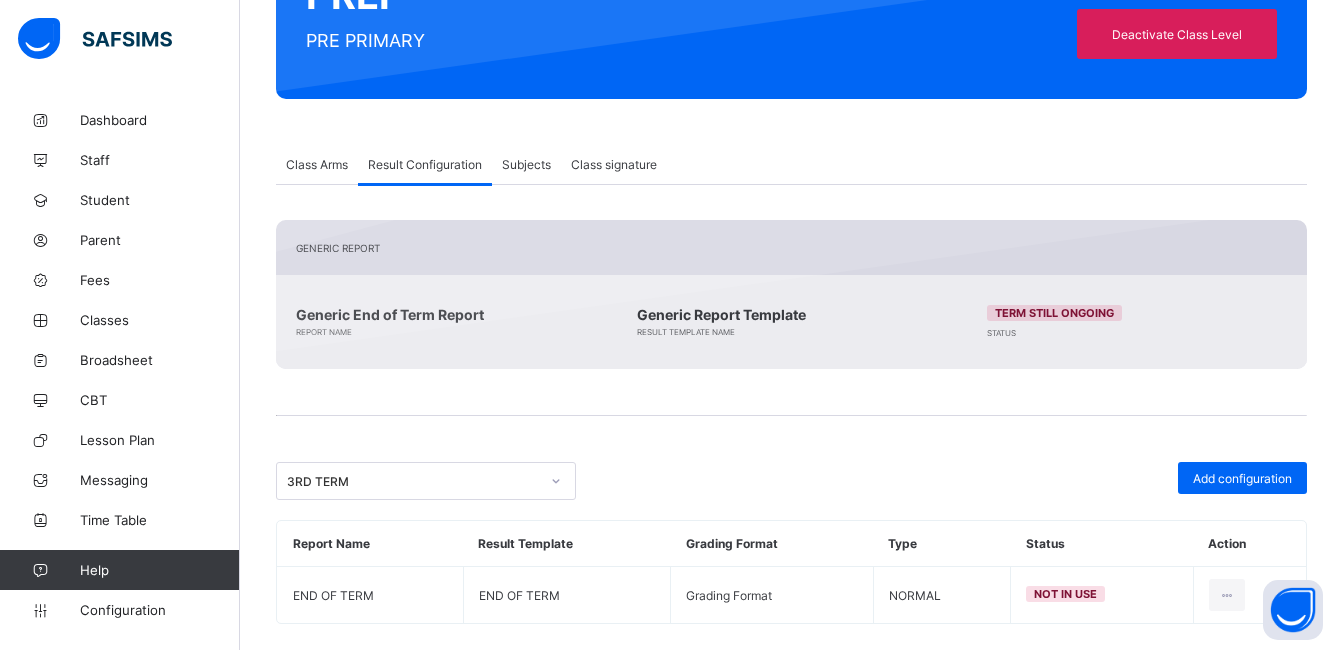 scroll, scrollTop: 290, scrollLeft: 0, axis: vertical 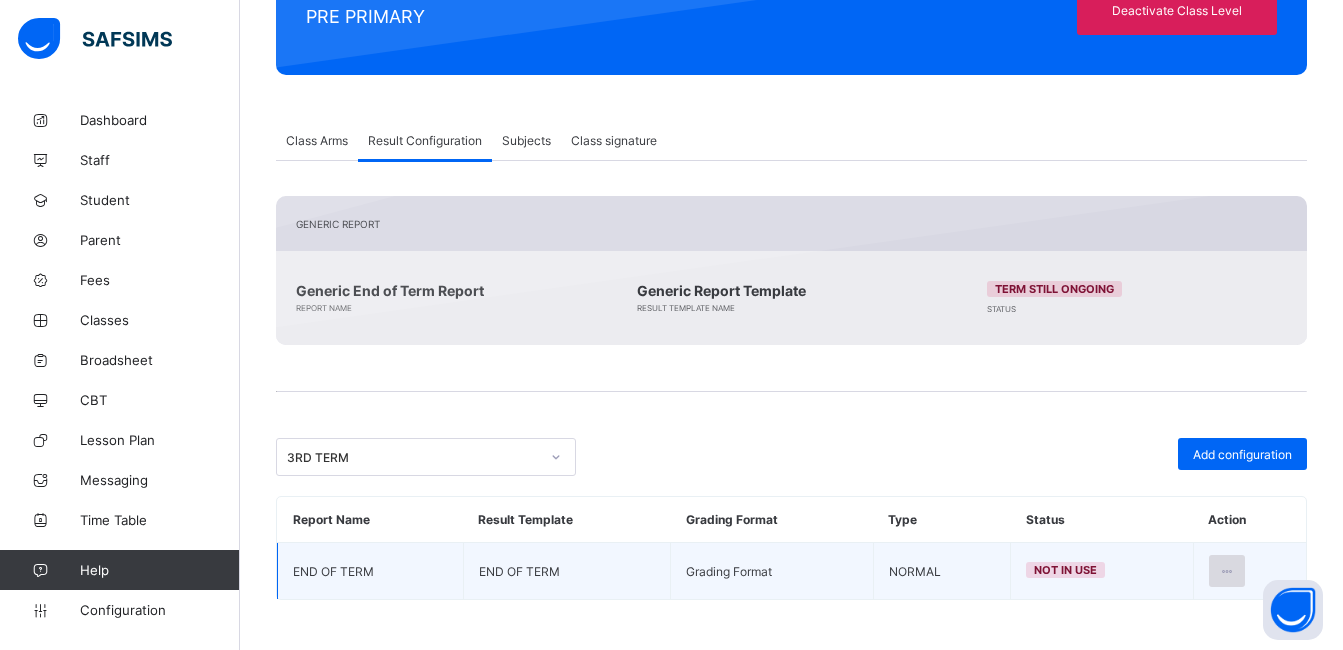 click at bounding box center [1227, 571] 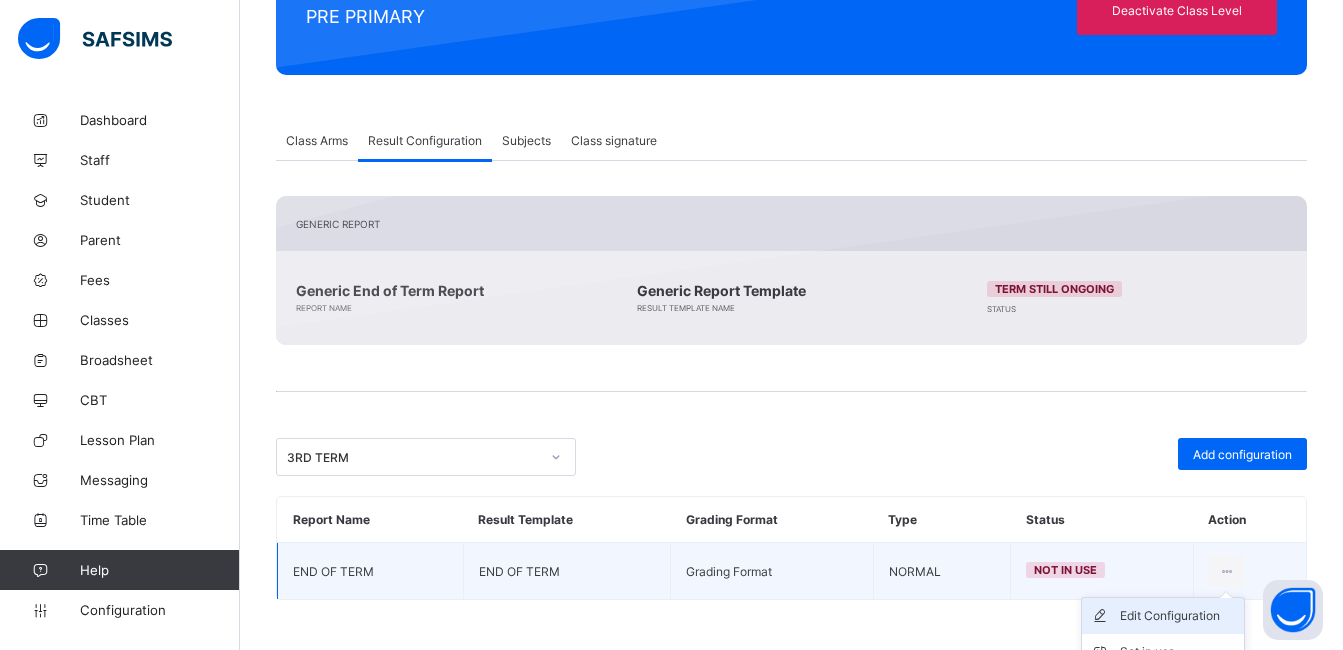 click on "Edit Configuration" at bounding box center [1178, 616] 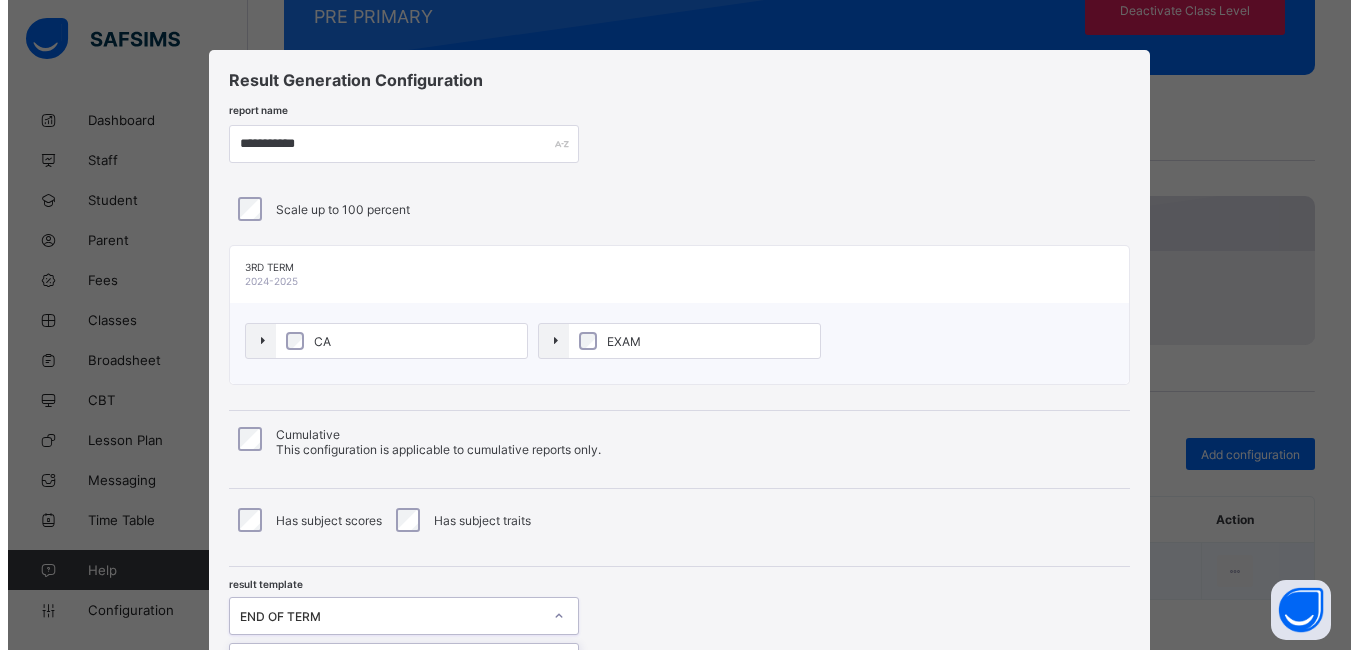 scroll, scrollTop: 212, scrollLeft: 0, axis: vertical 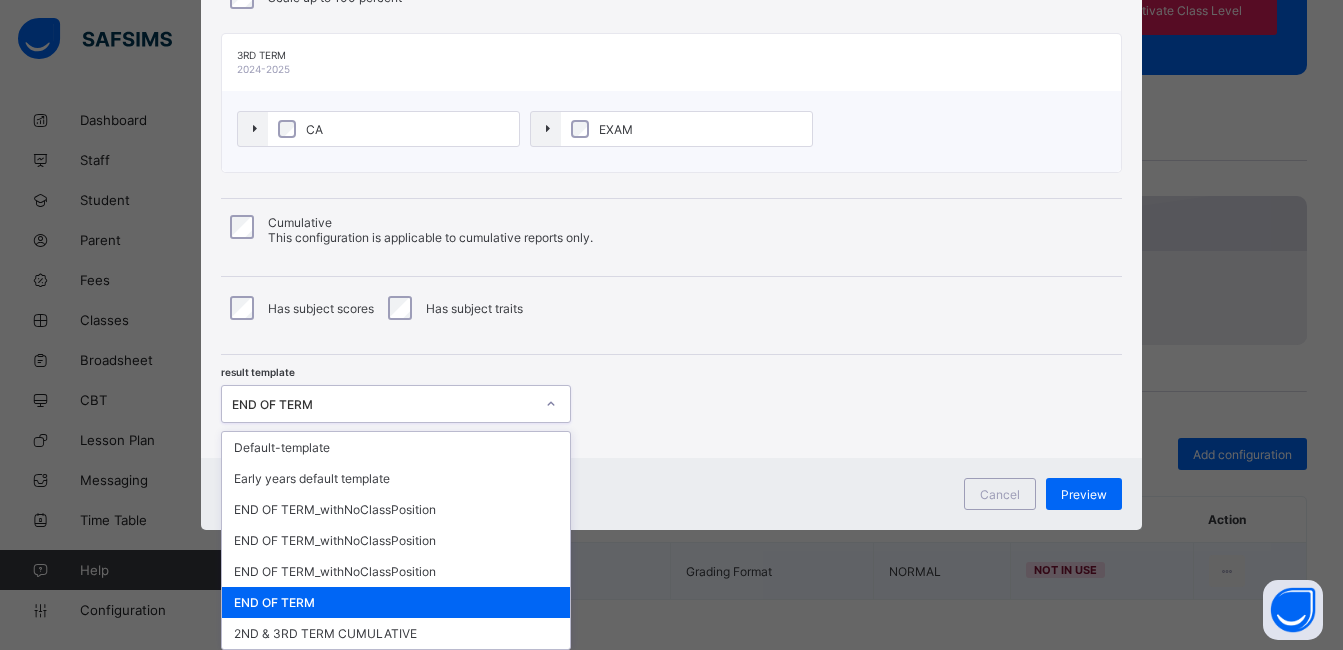 click on "option END OF TERM focused, 6 of 7. 7 results available. Use Up and Down to choose options, press Enter to select the currently focused option, press Escape to exit the menu, press Tab to select the option and exit the menu. END OF TERM Default-template Early years default template END OF TERM_withNoClassPosition END OF TERM_withNoClassPosition END OF TERM_withNoClassPosition END OF TERM 2ND & 3RD TERM CUMULATIVE" at bounding box center (396, 404) 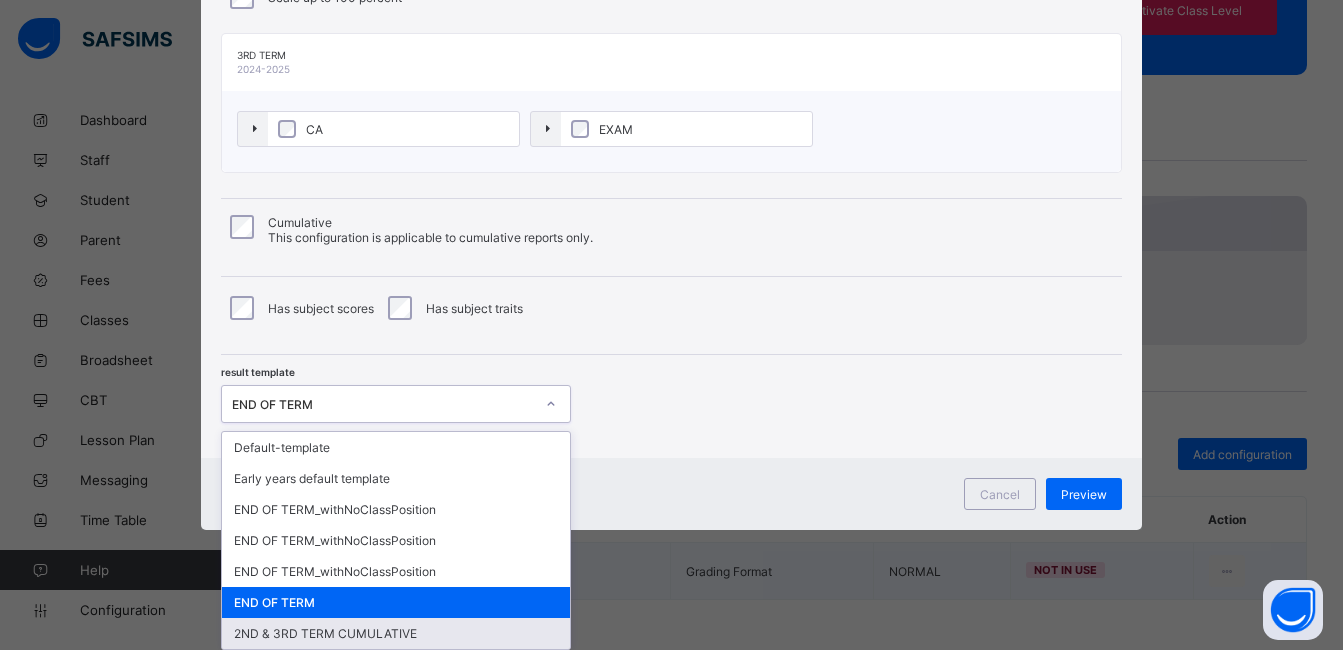 click on "2ND & 3RD TERM CUMULATIVE" at bounding box center (396, 633) 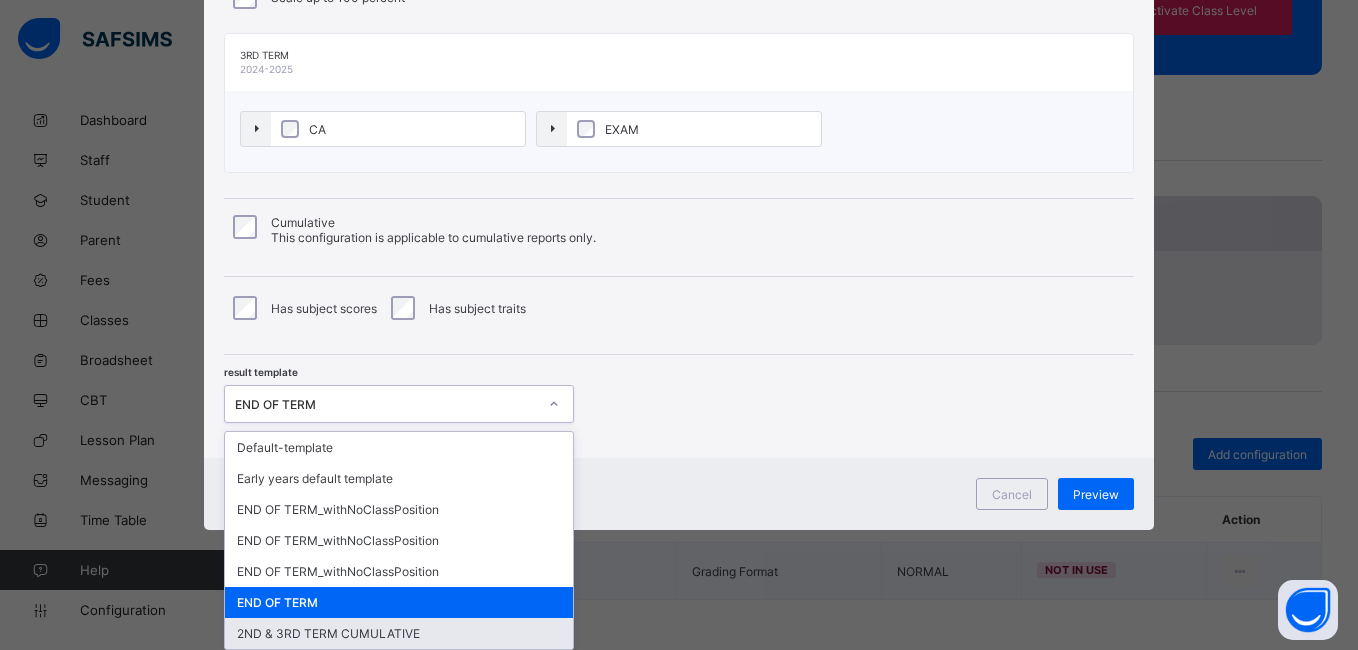 scroll, scrollTop: 142, scrollLeft: 0, axis: vertical 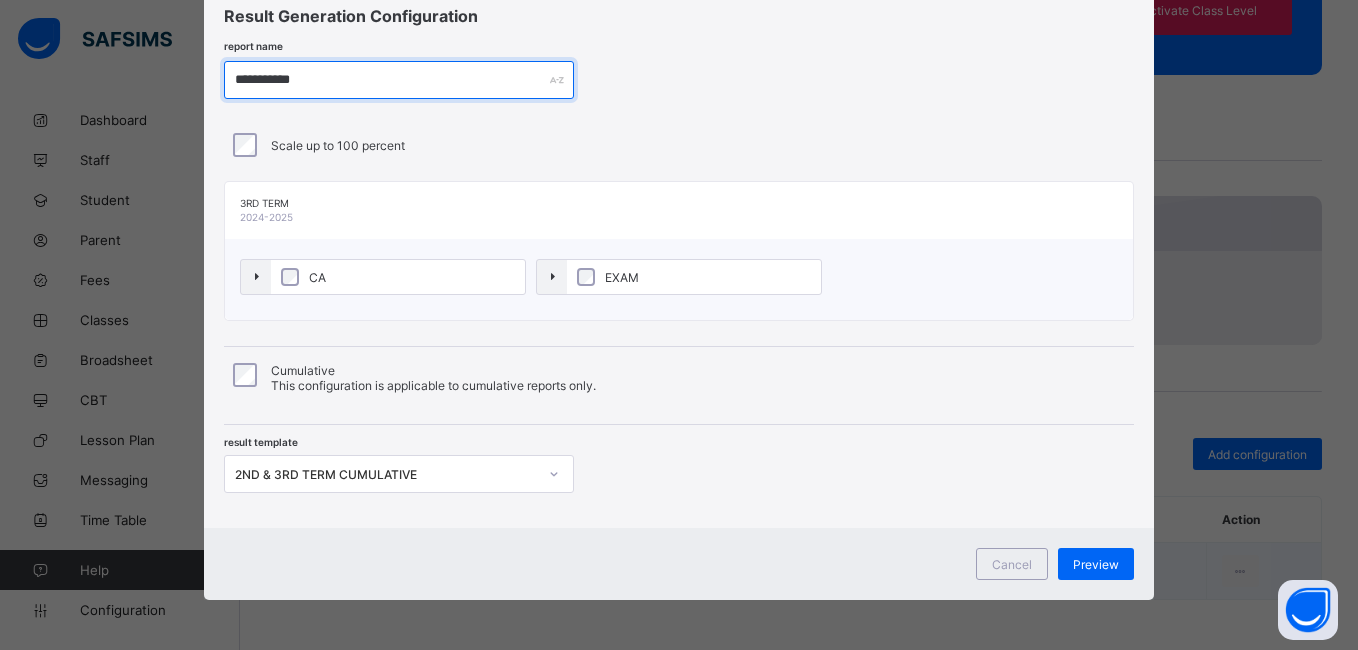 click on "**********" at bounding box center (399, 80) 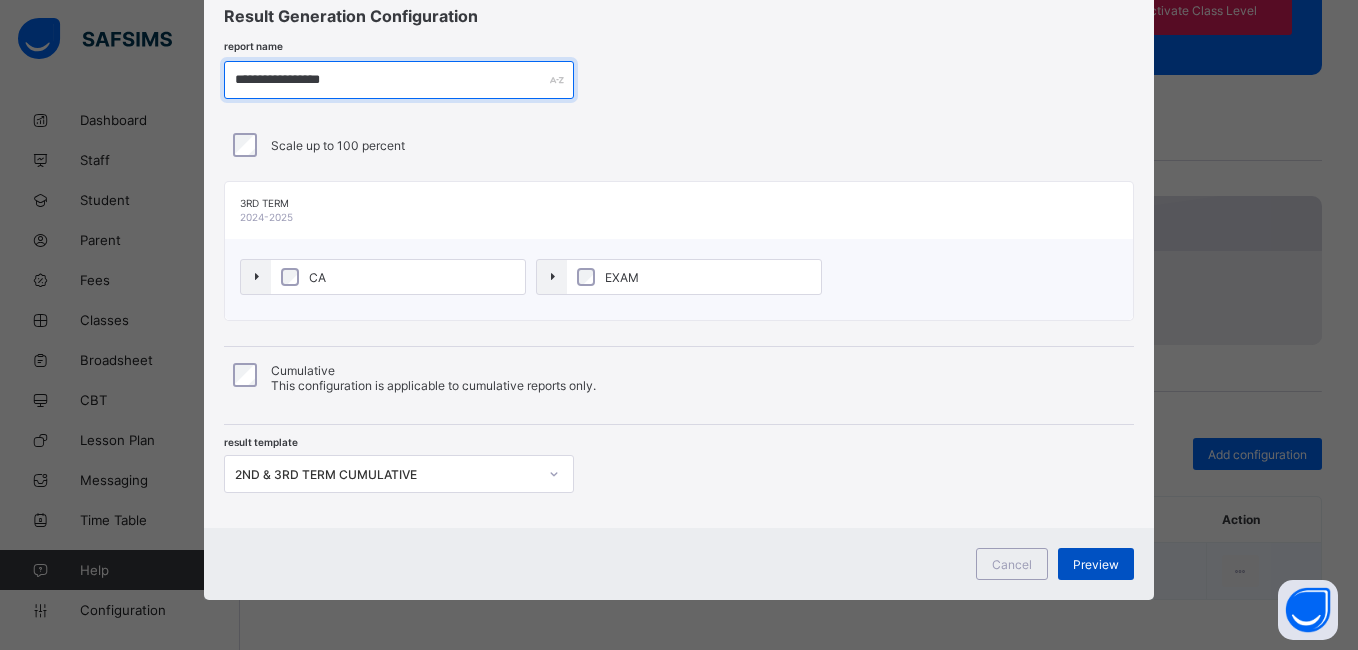 type on "**********" 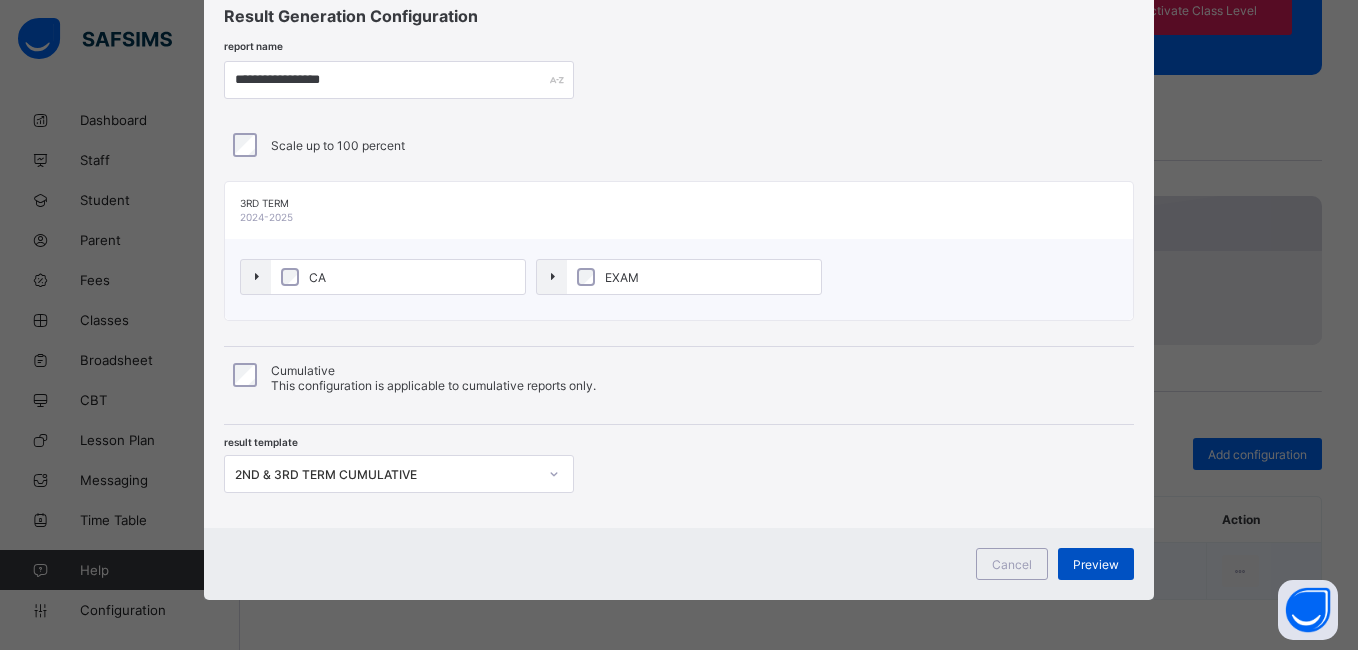 click on "Preview" at bounding box center [1096, 564] 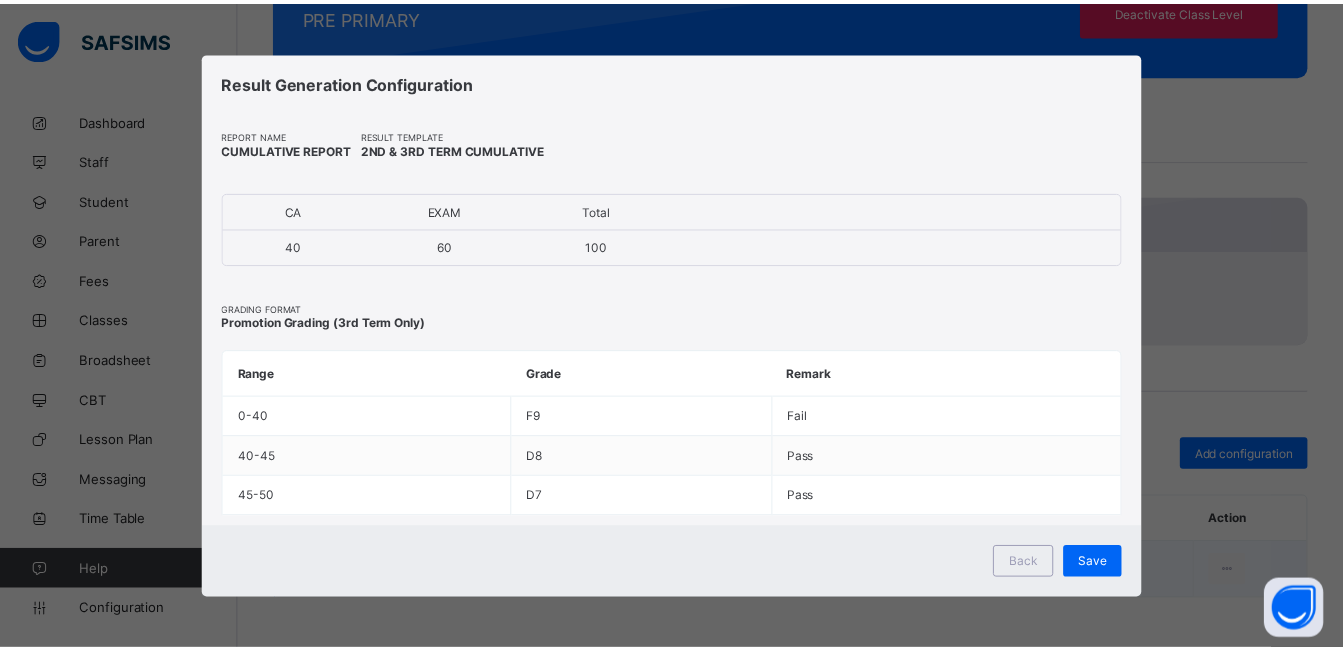 scroll, scrollTop: 0, scrollLeft: 0, axis: both 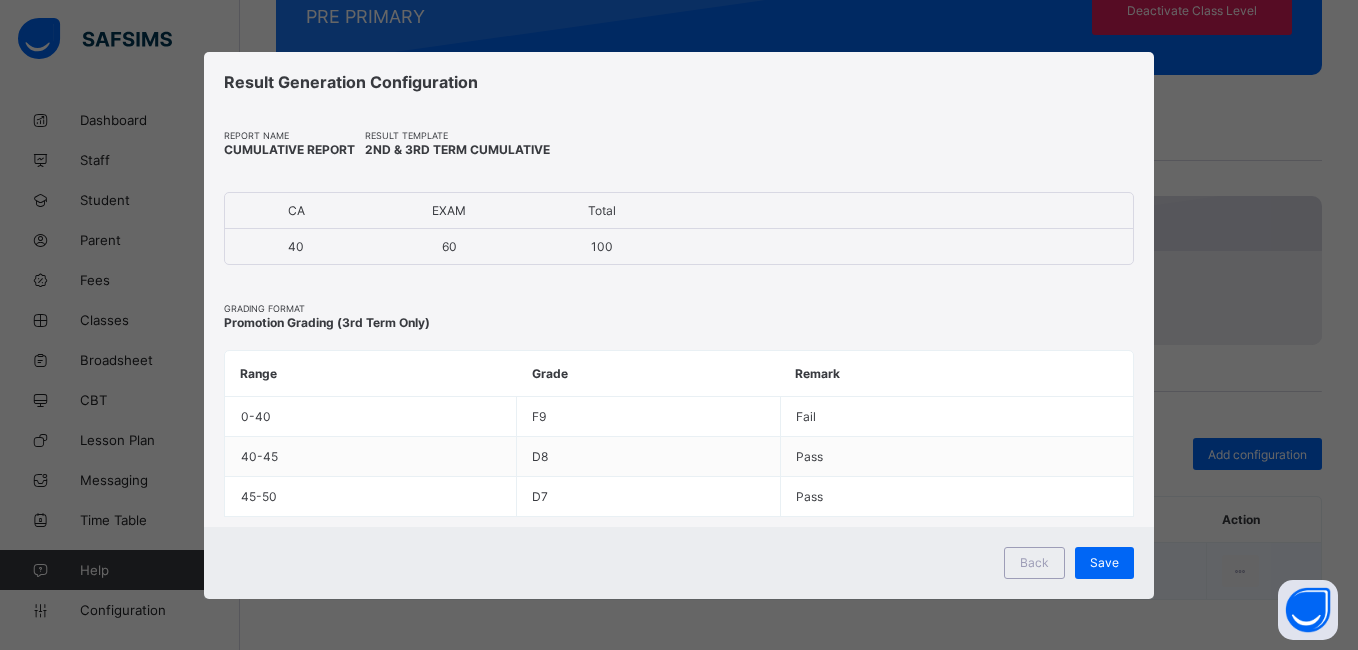 click on "Save" at bounding box center [1104, 562] 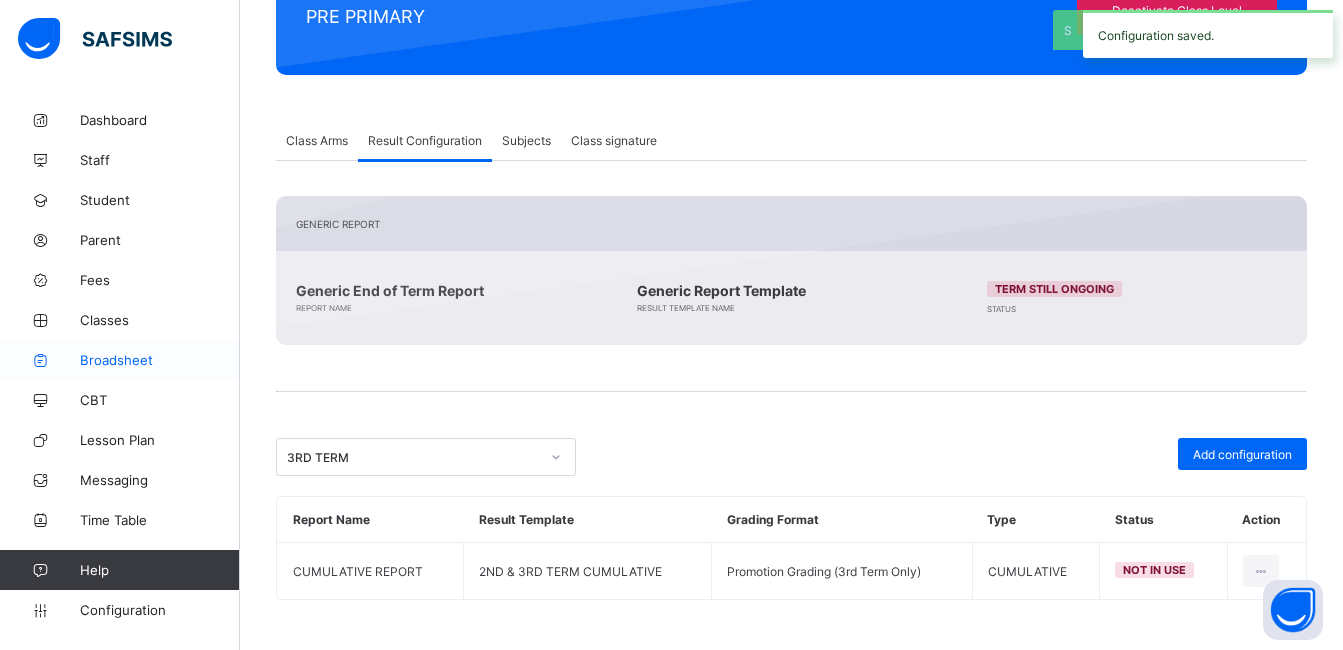 click on "Broadsheet" at bounding box center (160, 360) 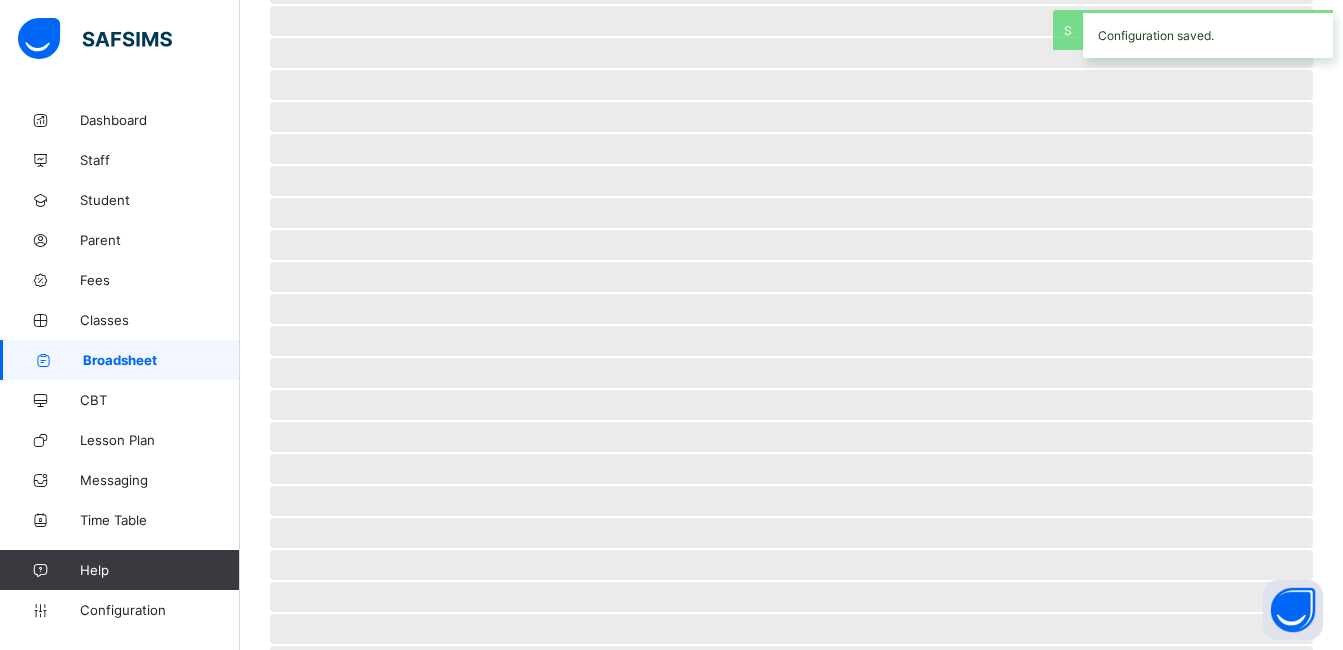 scroll, scrollTop: 0, scrollLeft: 0, axis: both 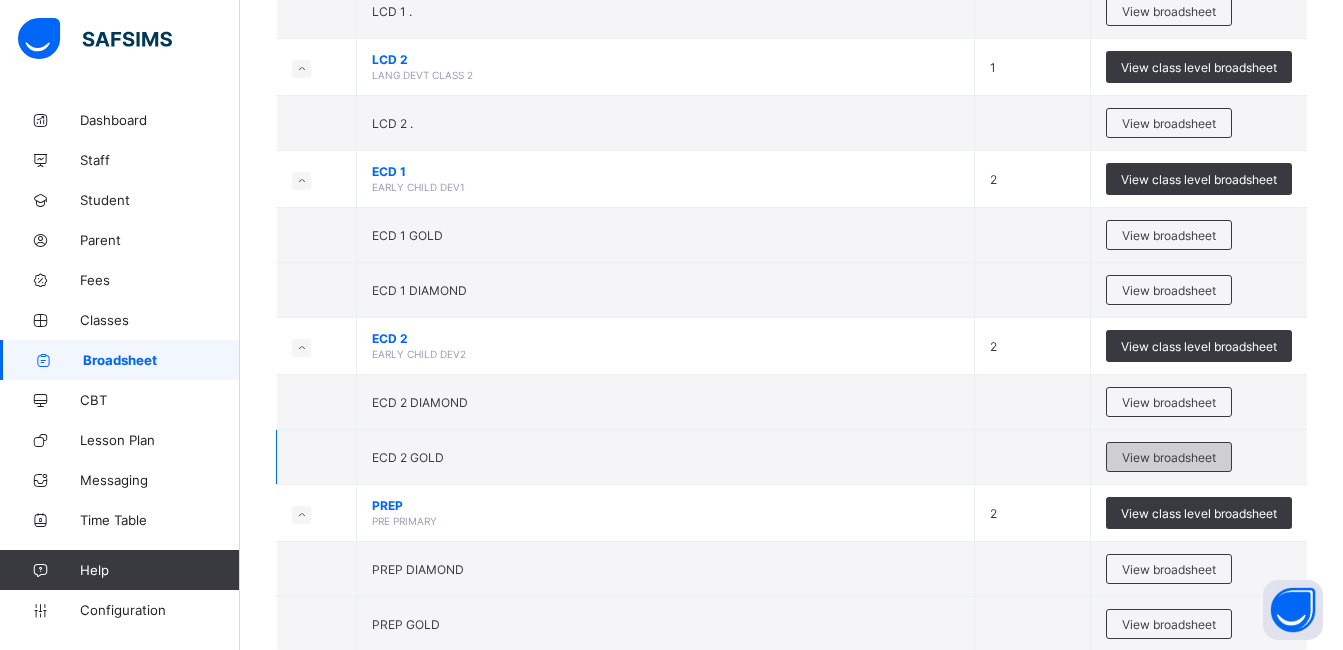 click on "View broadsheet" at bounding box center (1169, 457) 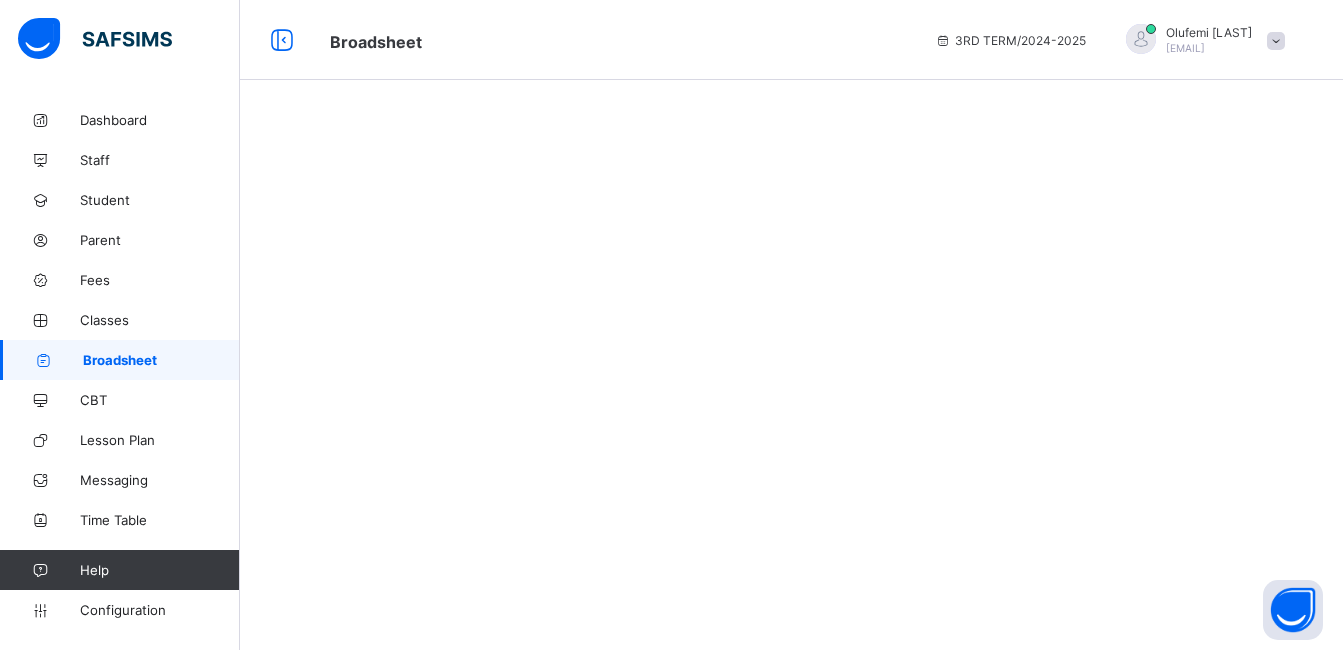 scroll, scrollTop: 0, scrollLeft: 0, axis: both 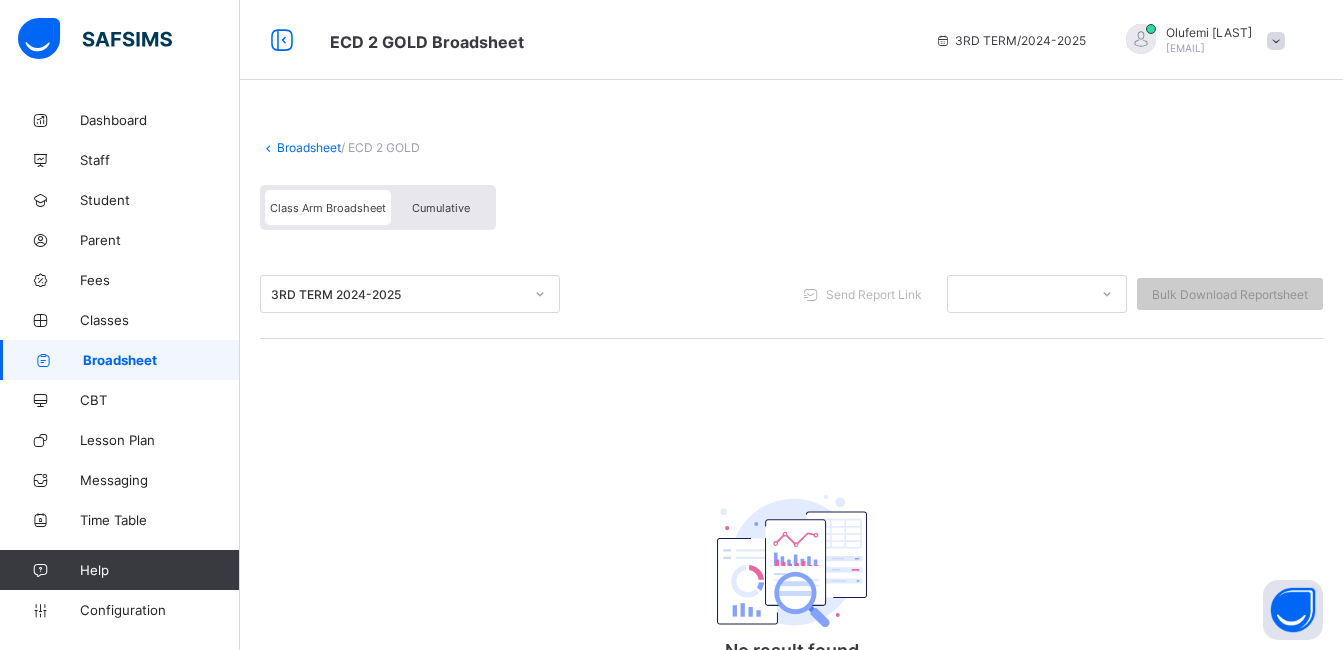 click on "Cumulative" at bounding box center (441, 208) 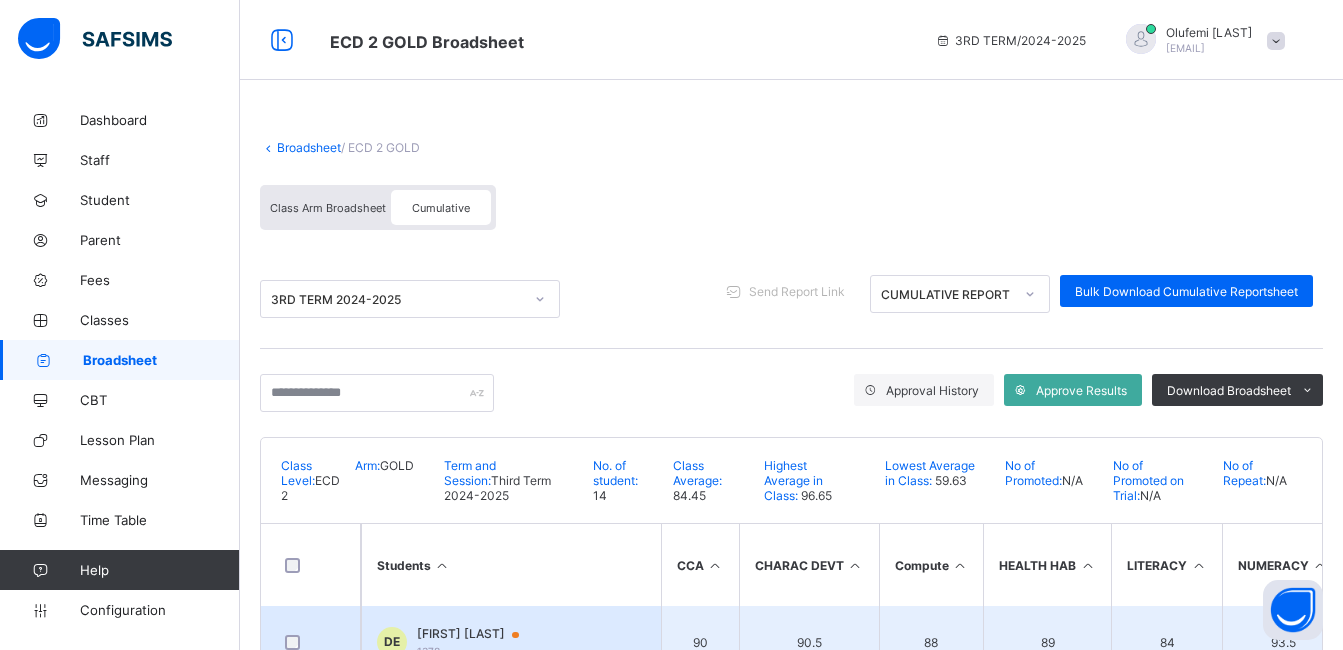 click on "Duchess  Emmanuel" at bounding box center (477, 634) 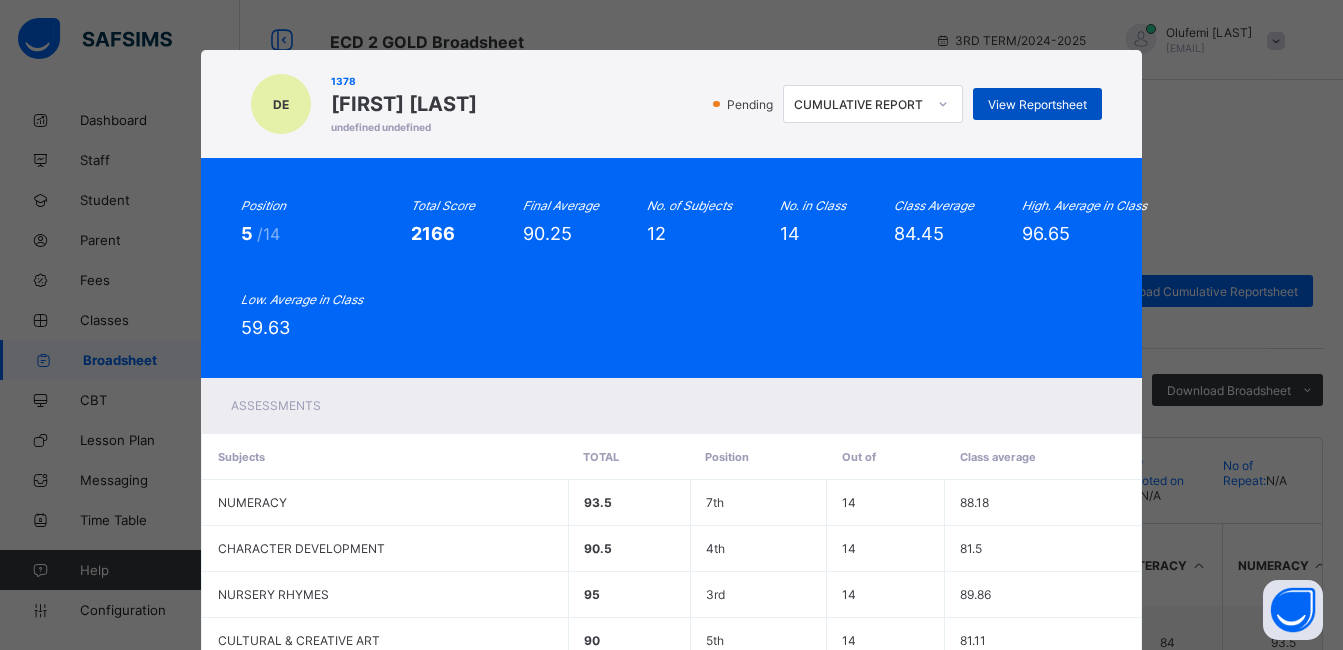 click on "View Reportsheet" at bounding box center [1037, 104] 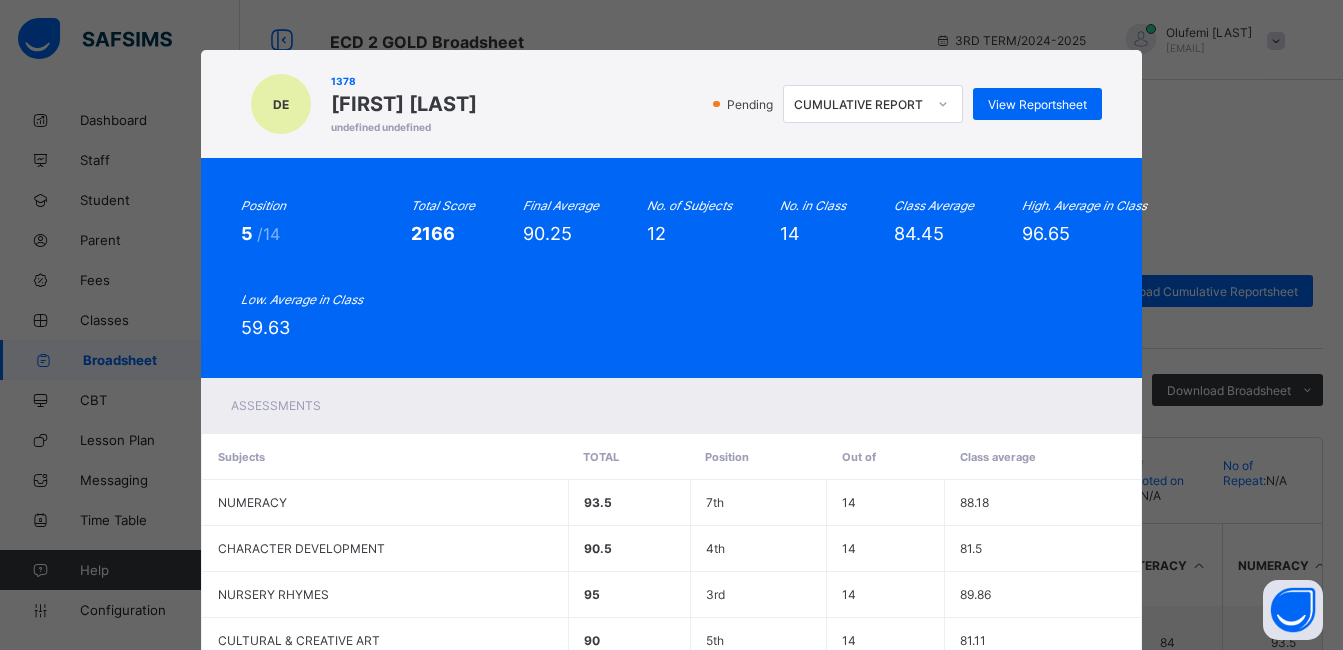 click on "Position         5       /14         Total Score         2166         Final Average         90.25         No. of Subjects         12         No. in Class         14         Class Average         84.45         High. Average in Class         96.65         Low. Average in Class         59.63" at bounding box center [671, 268] 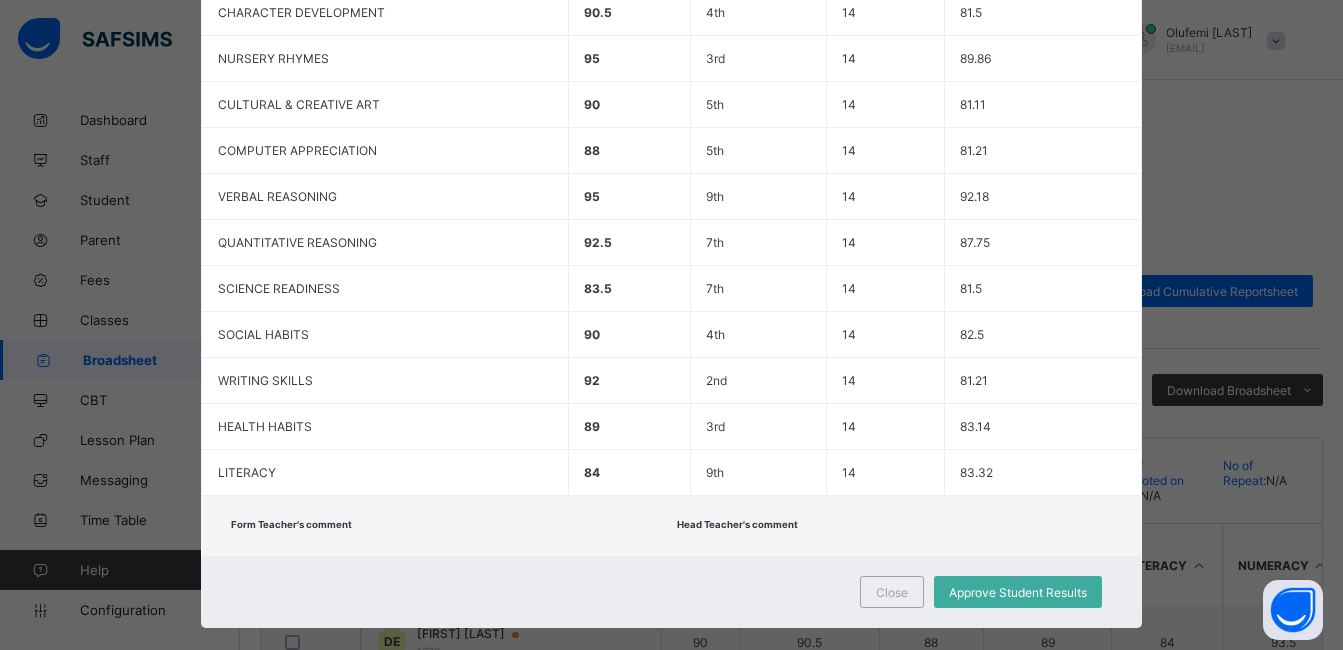 click on "DE   1378     Duchess  Emmanuel     undefined undefined   Pending CUMULATIVE REPORT View Reportsheet     Position         5       /14         Total Score         2166         Final Average         90.25         No. of Subjects         12         No. in Class         14         Class Average         84.45         High. Average in Class         96.65         Low. Average in Class         59.63     Assessments     Subjects         Total         Position         Out of         Class average       NUMERACY     93.5     7th     14     88.18     CHARACTER DEVELOPMENT     90.5     4th     14     81.5     NURSERY RHYMES     95     3rd     14     89.86     CULTURAL & CREATIVE ART     90     5th     14     81.11     COMPUTER APPRECIATION     88     5th     14     81.21     VERBAL REASONING     95     9th     14     92.18     QUANTITATIVE REASONING     92.5     7th     14     87.75     SCIENCE READINESS     83.5     7th     14     81.5     SOCIAL HABITS     90     4th     14     82.5     WRITING SKILLS     92     2nd" at bounding box center [671, 71] 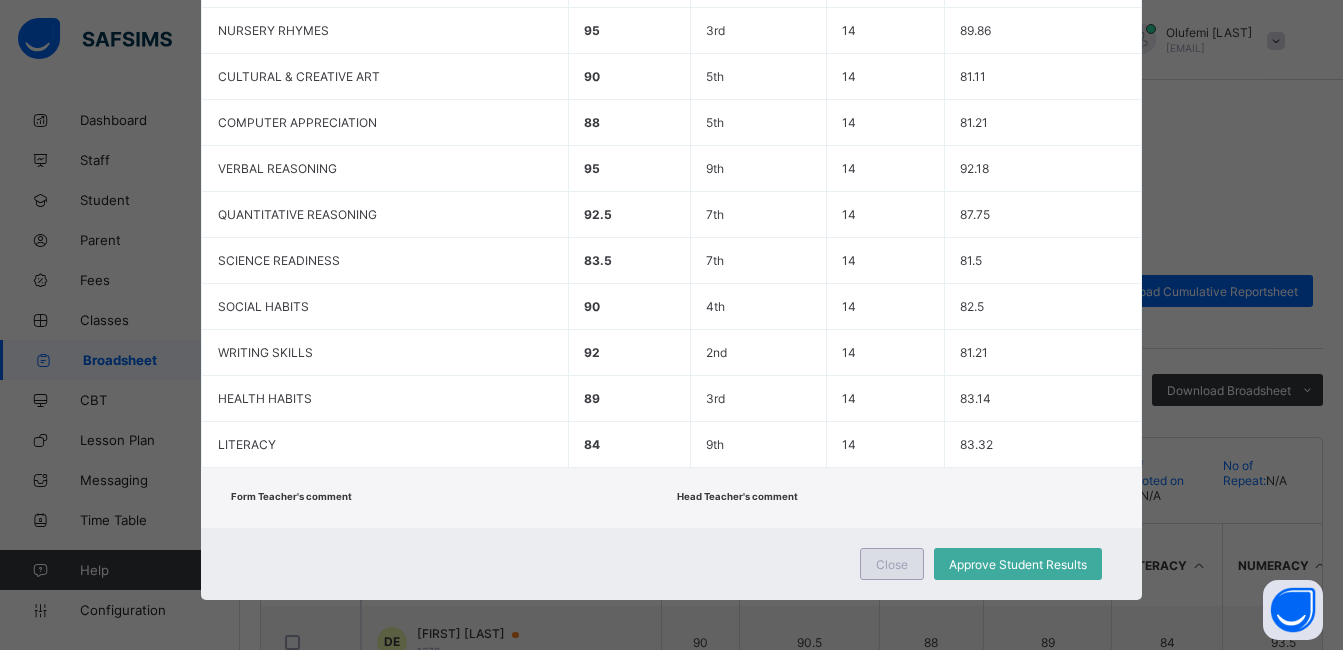 click on "Close" at bounding box center (892, 564) 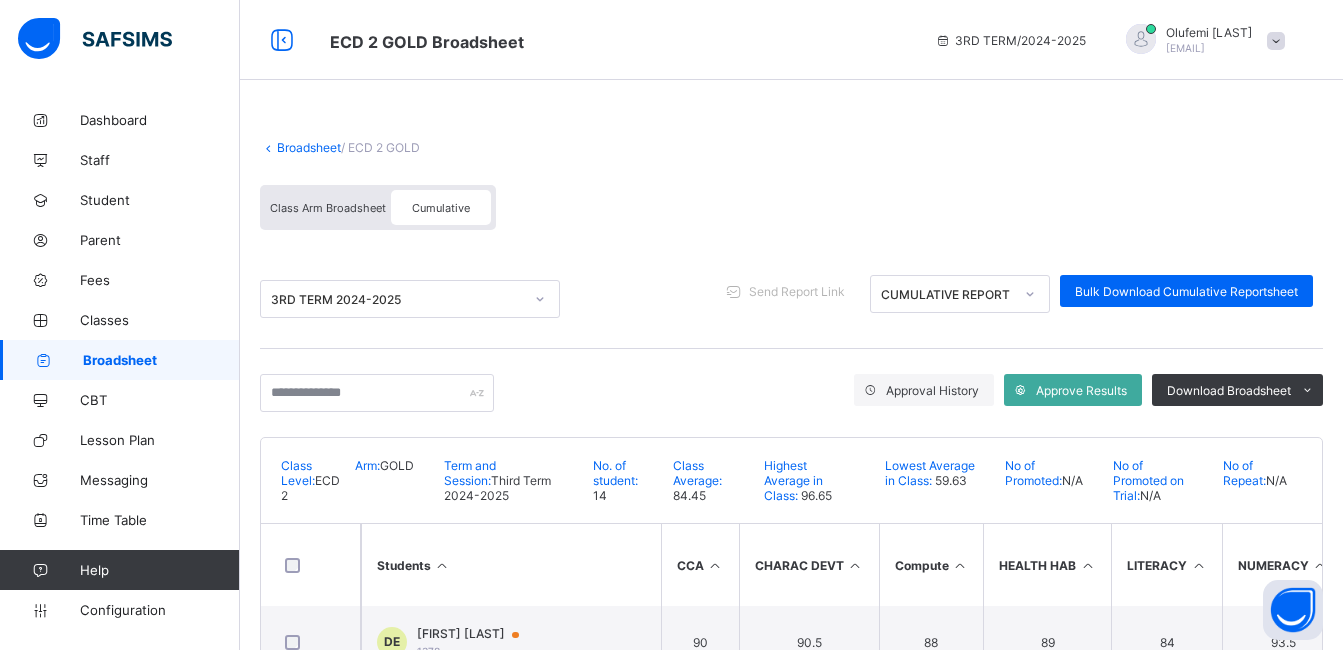 click on "Broadsheet" at bounding box center (309, 147) 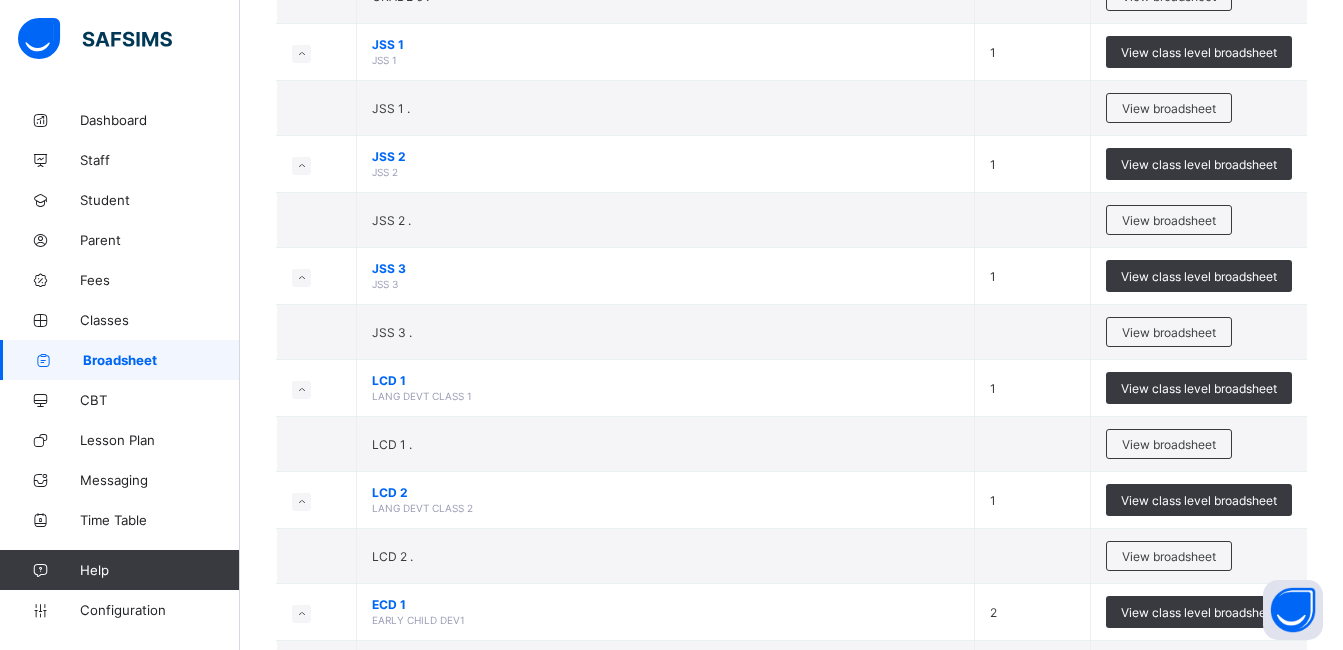scroll, scrollTop: 1588, scrollLeft: 0, axis: vertical 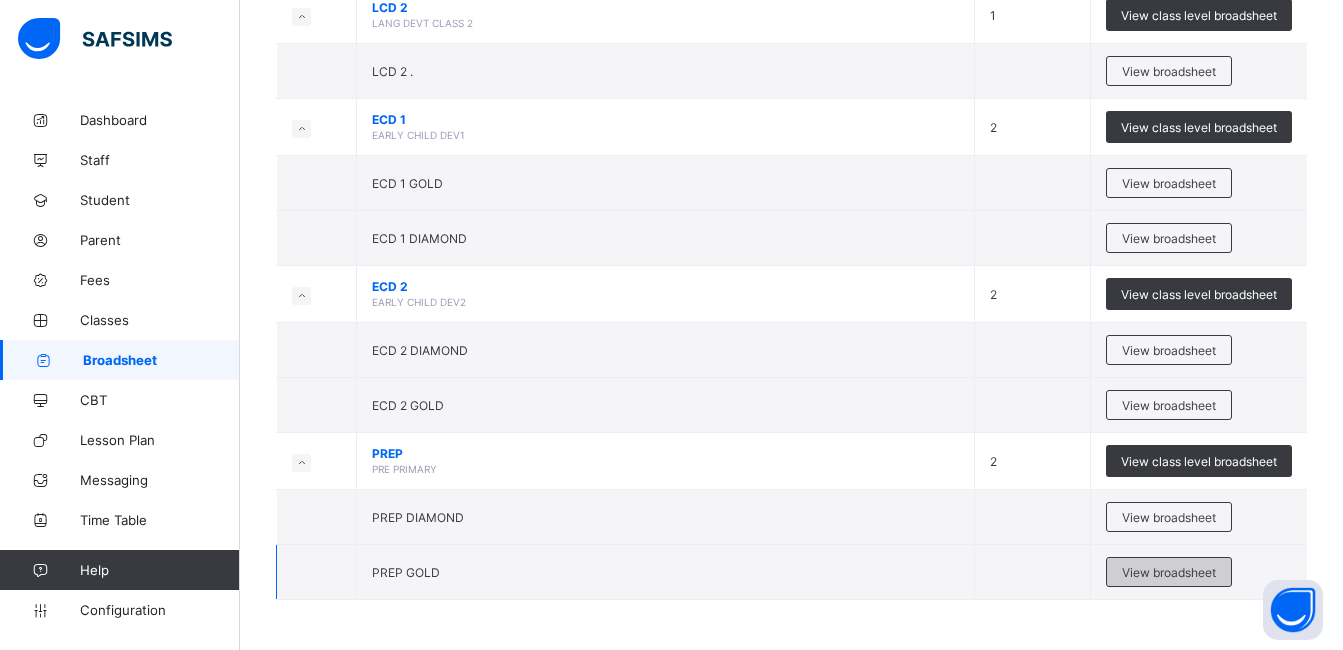 click on "View broadsheet" at bounding box center (1169, 572) 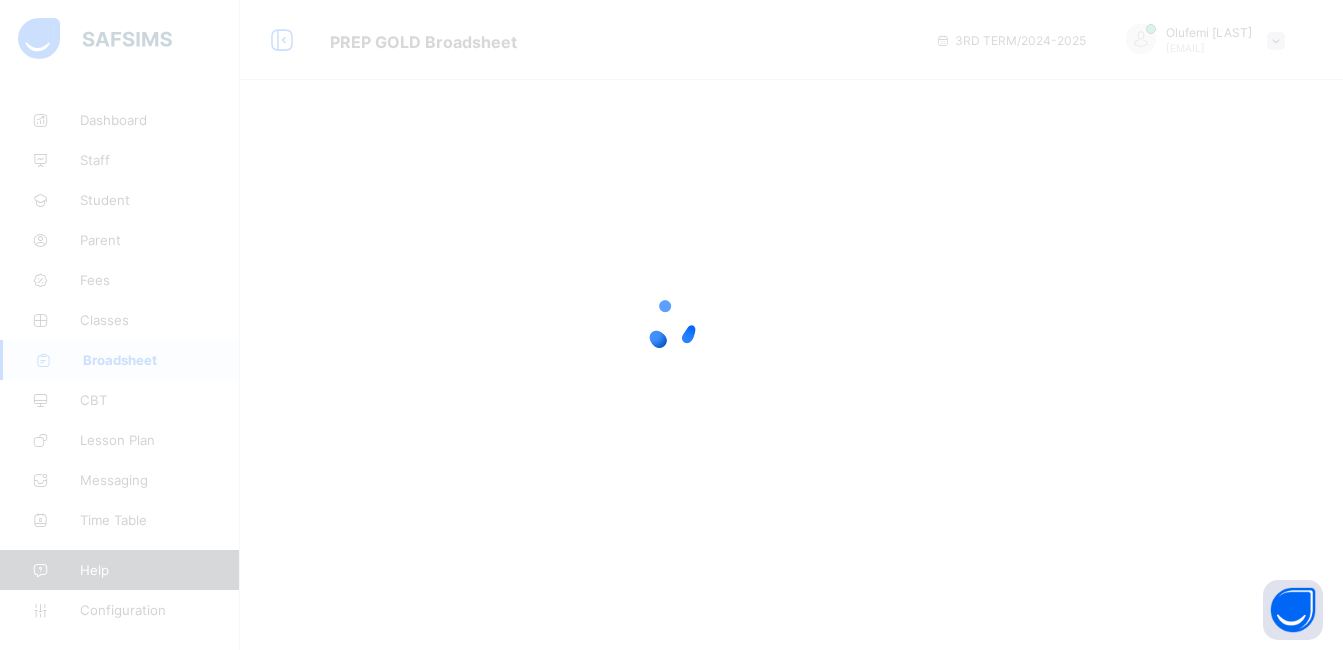 scroll, scrollTop: 0, scrollLeft: 0, axis: both 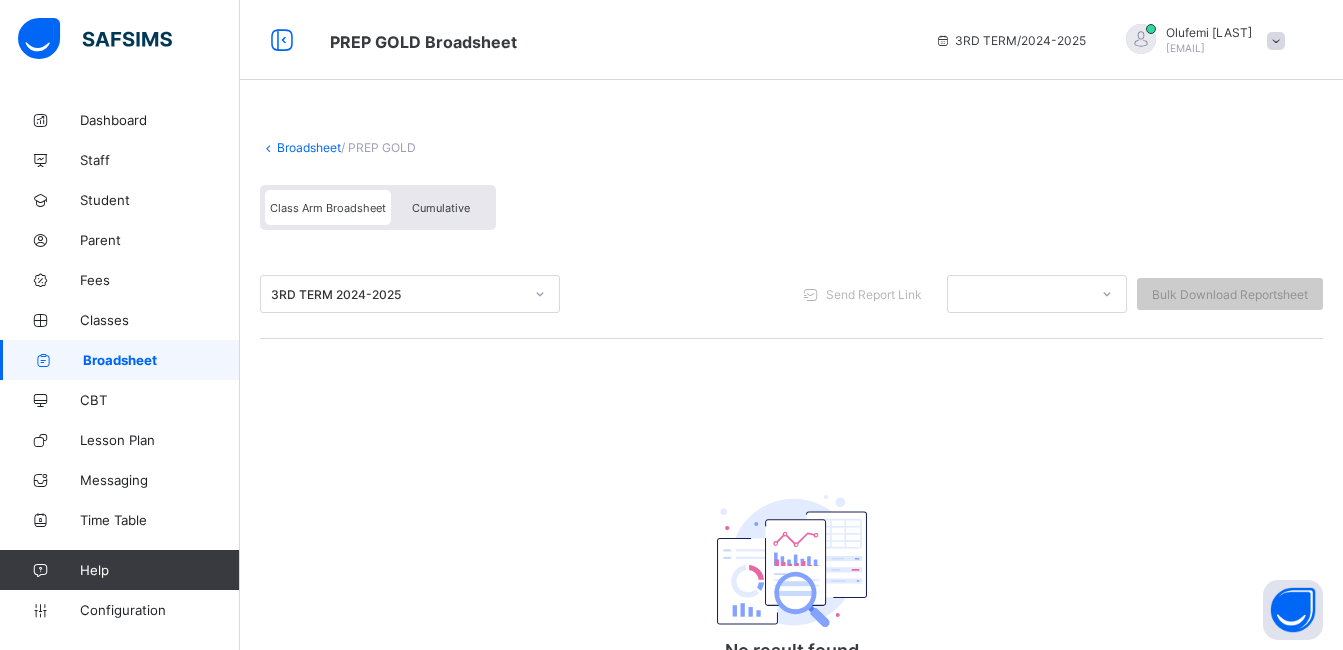 click on "Cumulative" at bounding box center (441, 208) 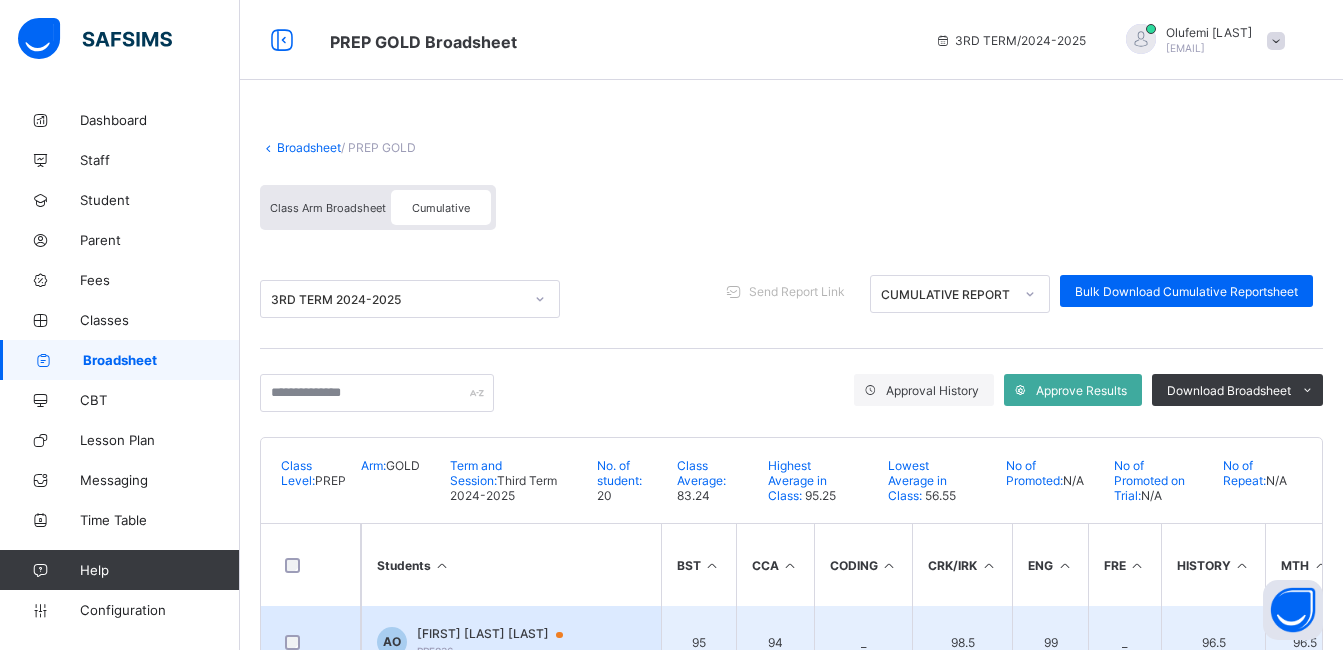 click on "Anthony Chidiebube Okorocha" at bounding box center [499, 634] 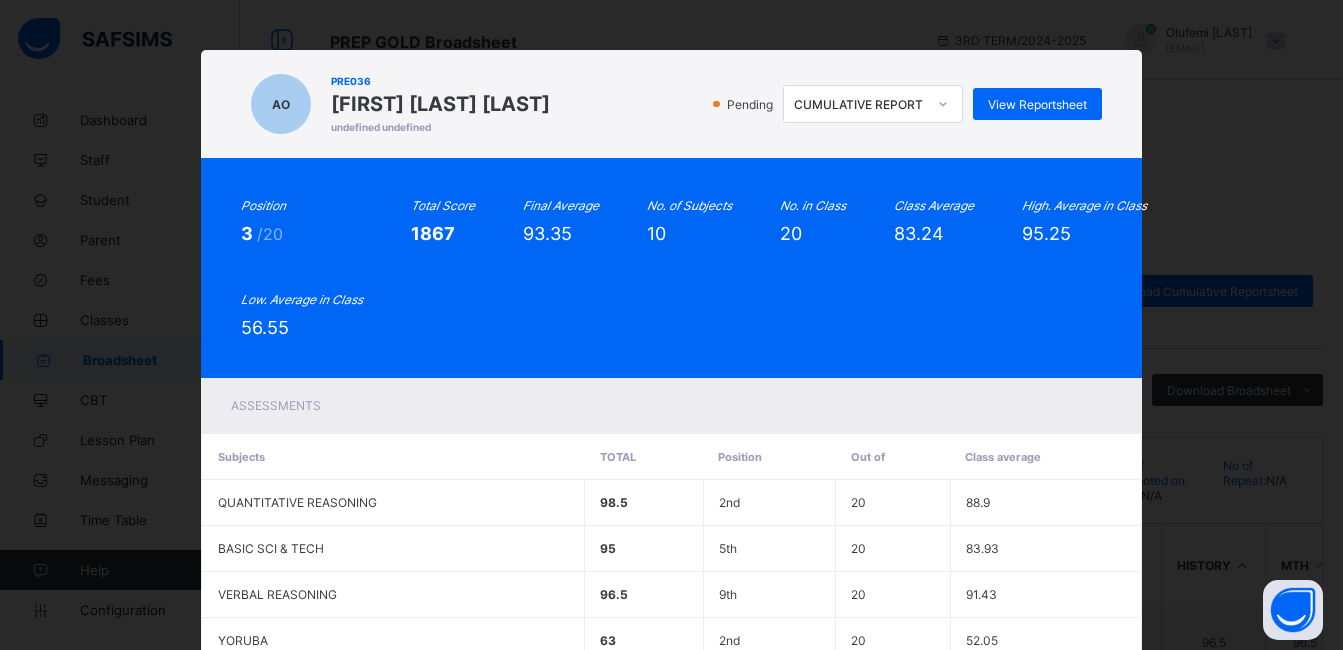 click on "Position         3       /20         Total Score         1867         Final Average         93.35         No. of Subjects         10         No. in Class         20         Class Average         83.24         High. Average in Class         95.25         Low. Average in Class         56.55" at bounding box center [671, 268] 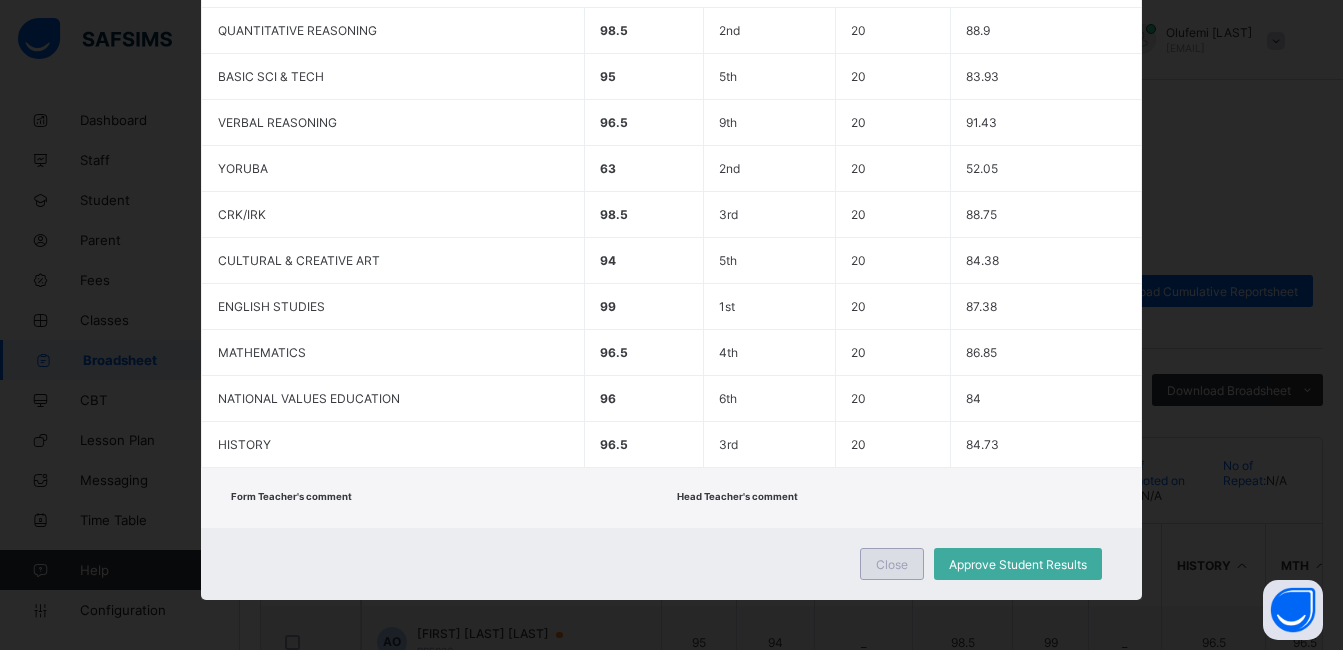 click on "Close" at bounding box center [892, 564] 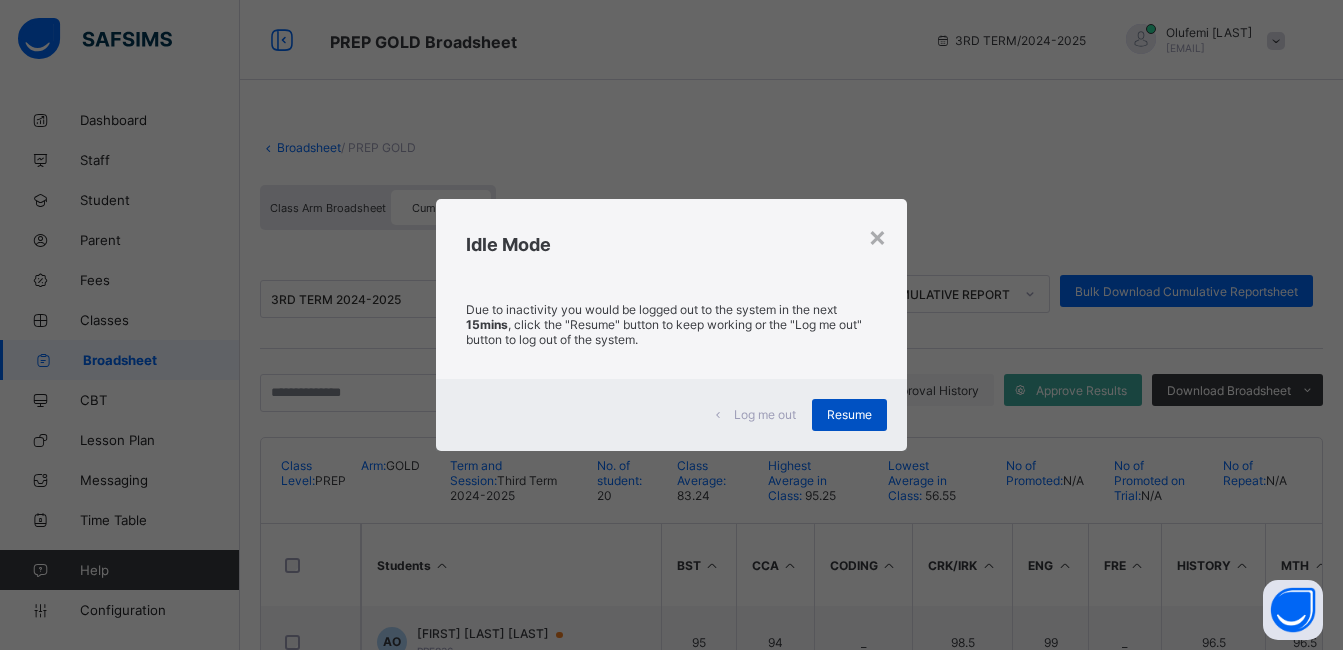 click on "Resume" at bounding box center (849, 414) 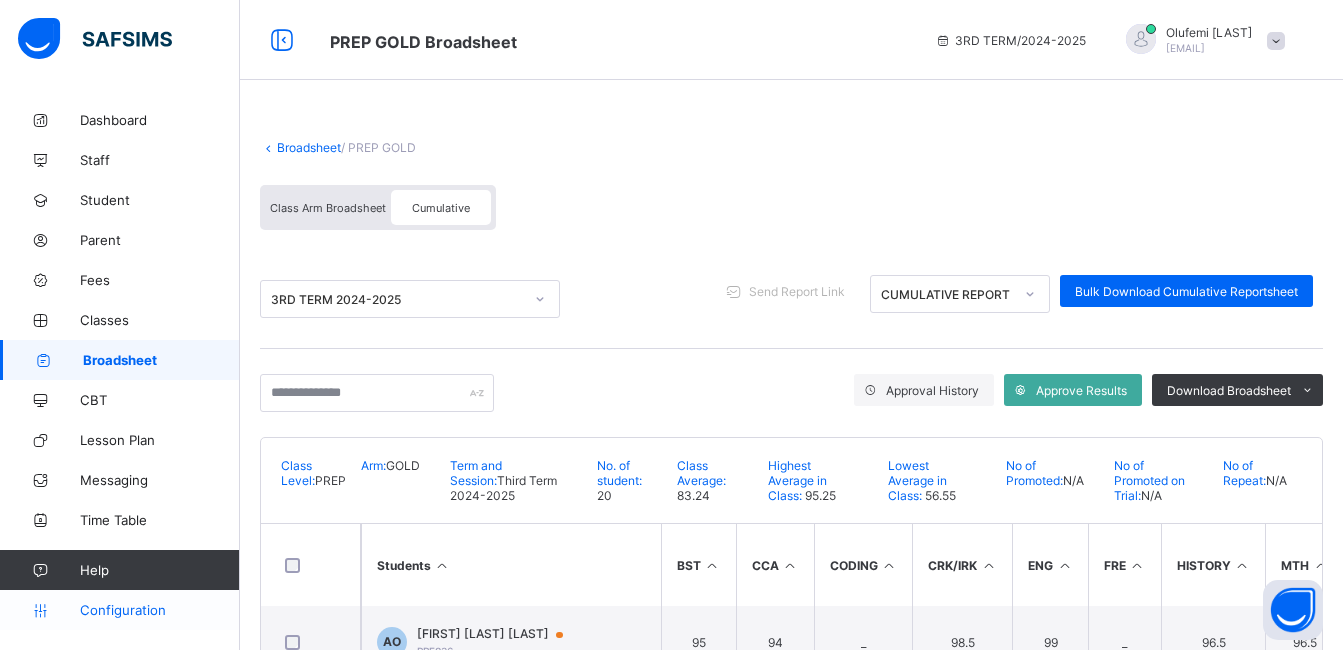 click on "Configuration" at bounding box center [159, 610] 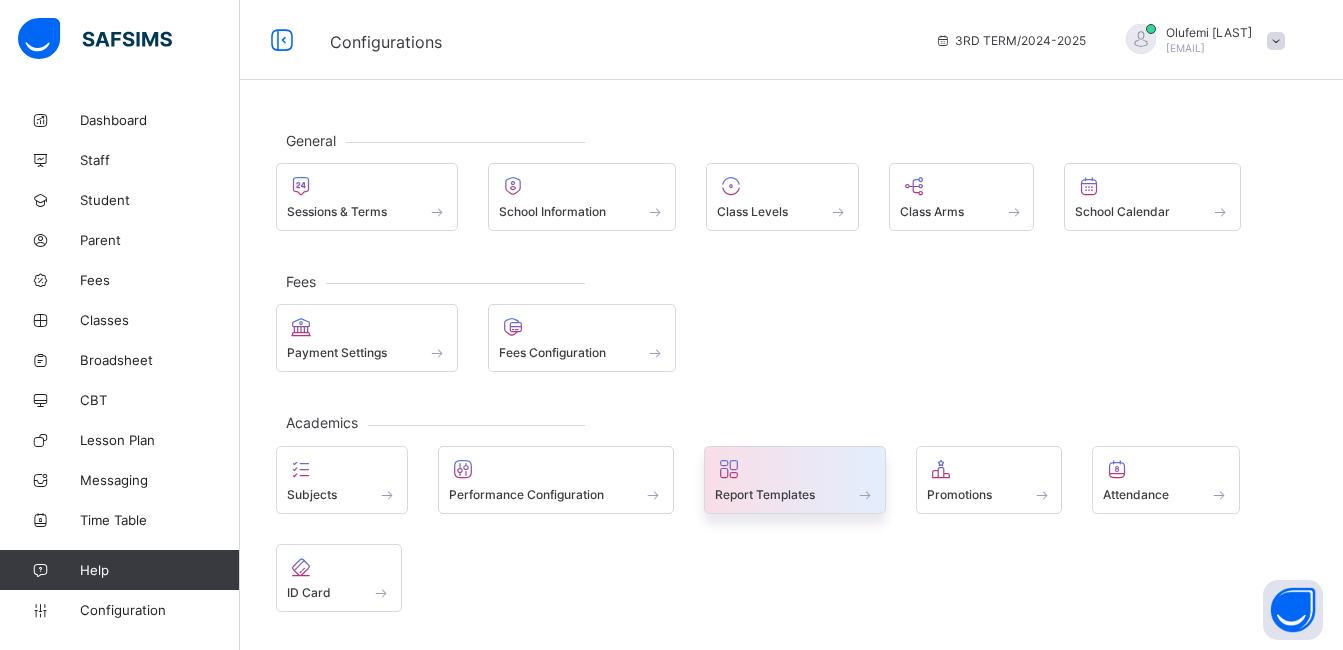 click on "Report Templates" at bounding box center [765, 494] 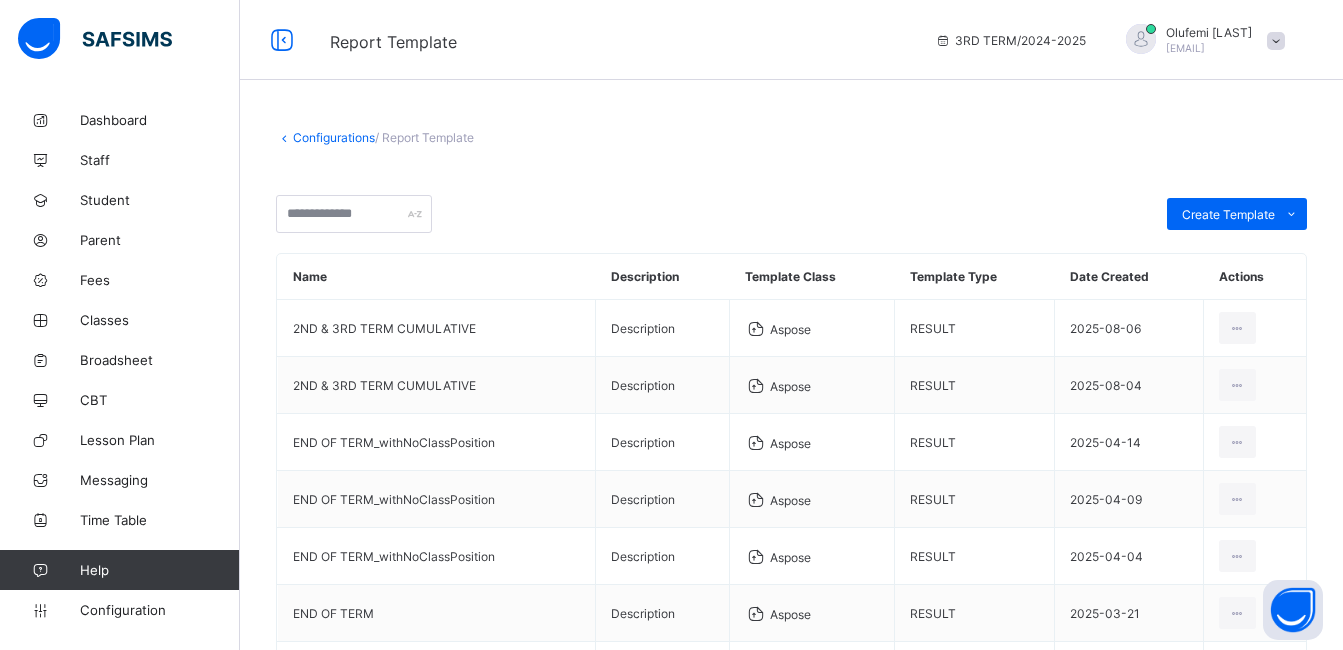 scroll, scrollTop: 40, scrollLeft: 0, axis: vertical 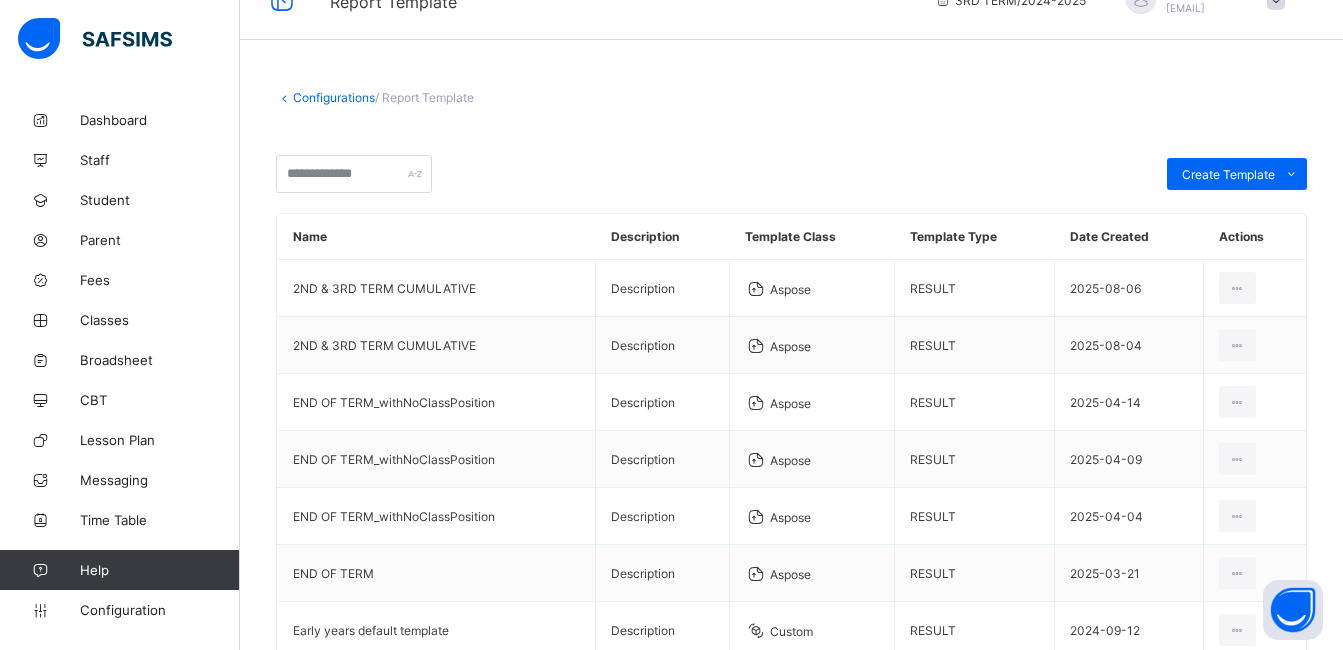 click on "Configurations" at bounding box center (334, 97) 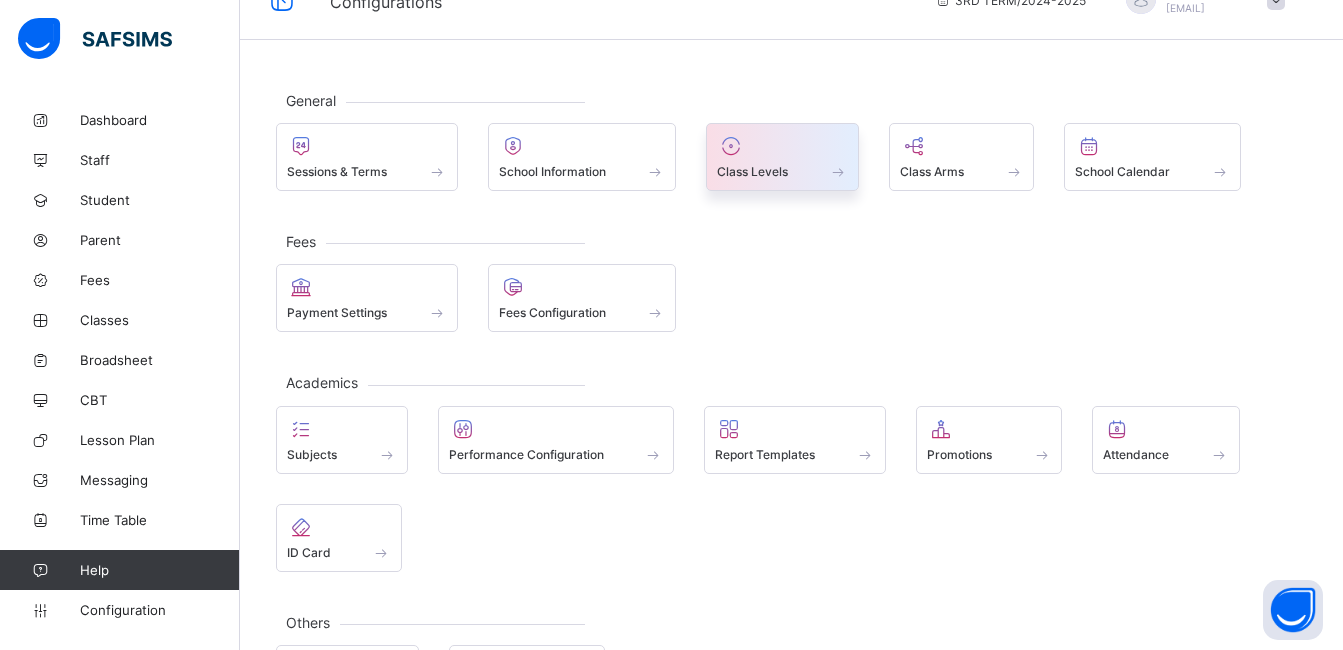 click on "Class Levels" at bounding box center [752, 171] 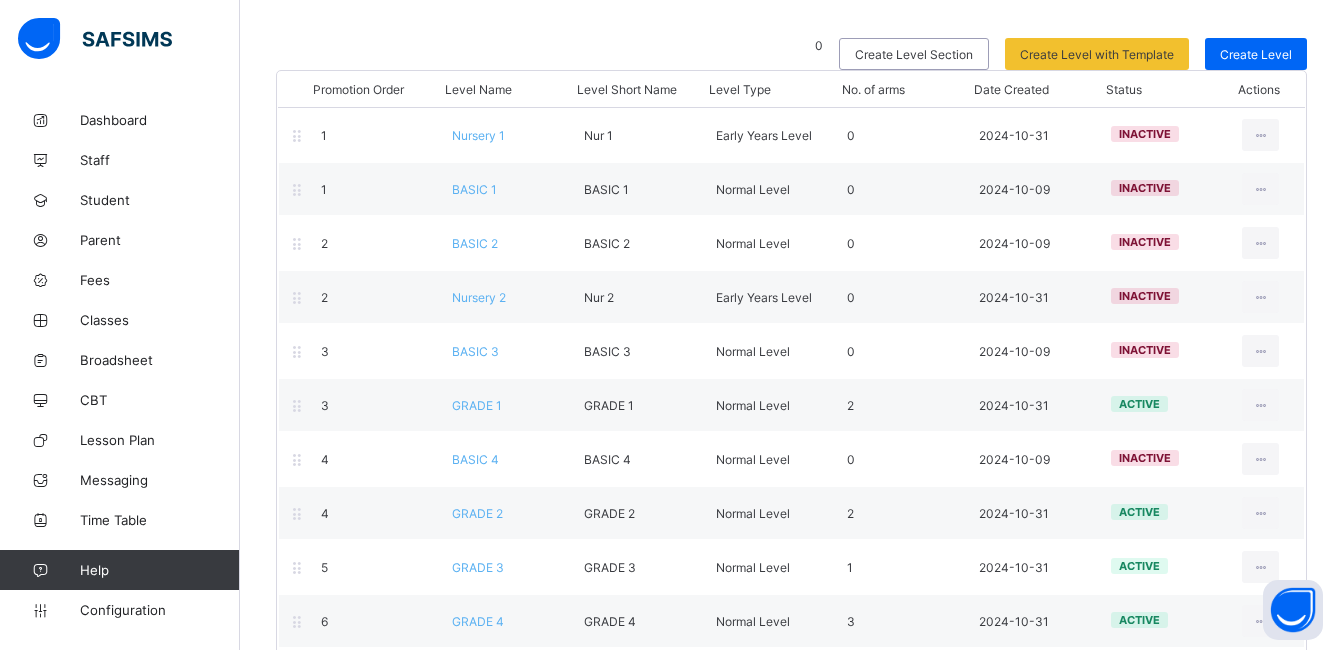 scroll, scrollTop: 160, scrollLeft: 0, axis: vertical 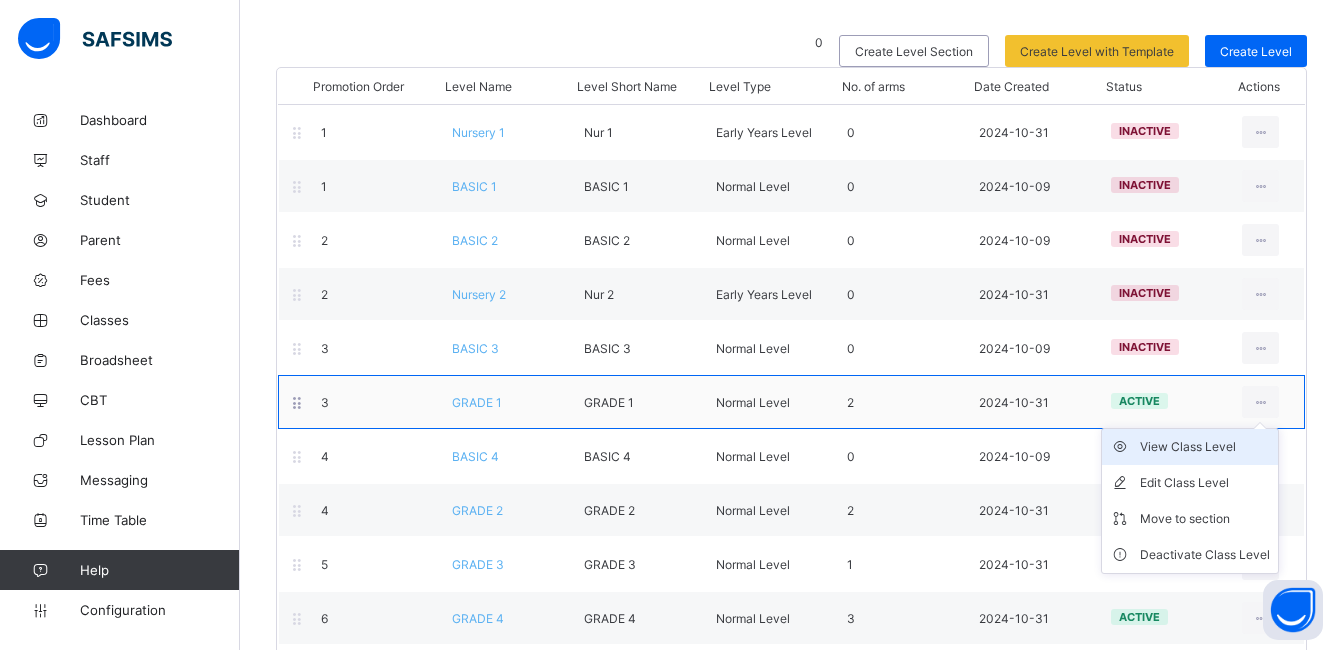click on "View Class Level" at bounding box center (1205, 447) 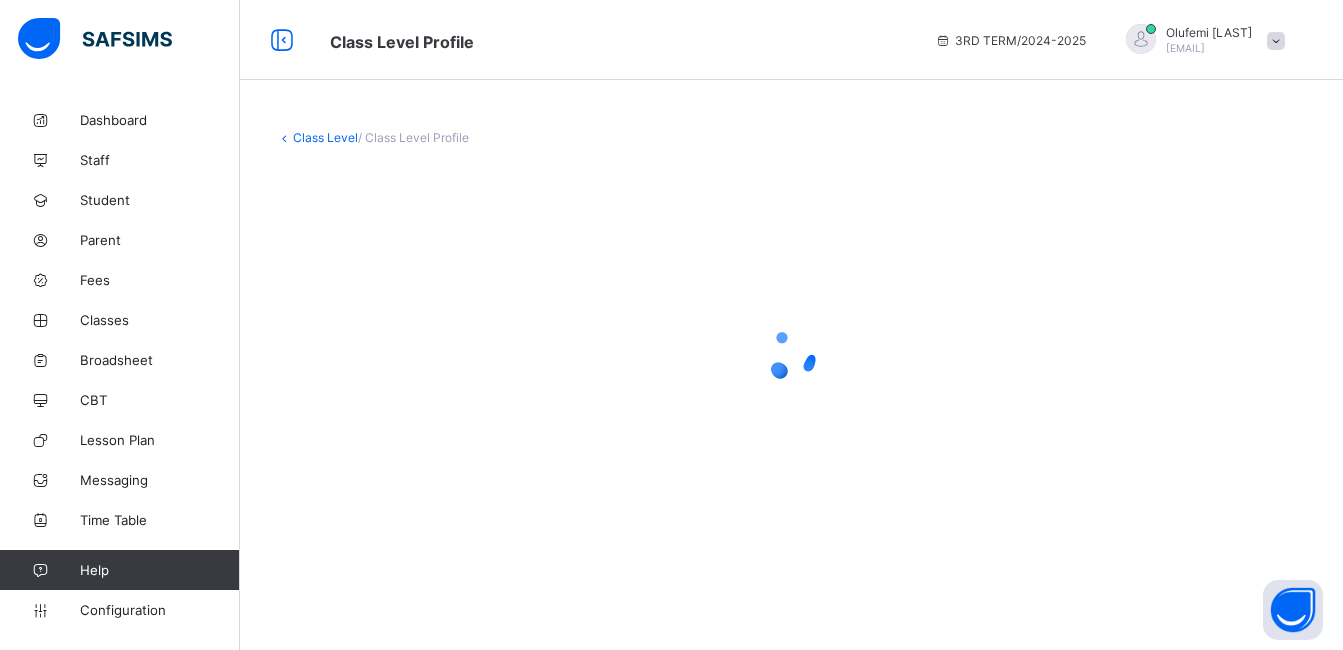 scroll, scrollTop: 0, scrollLeft: 0, axis: both 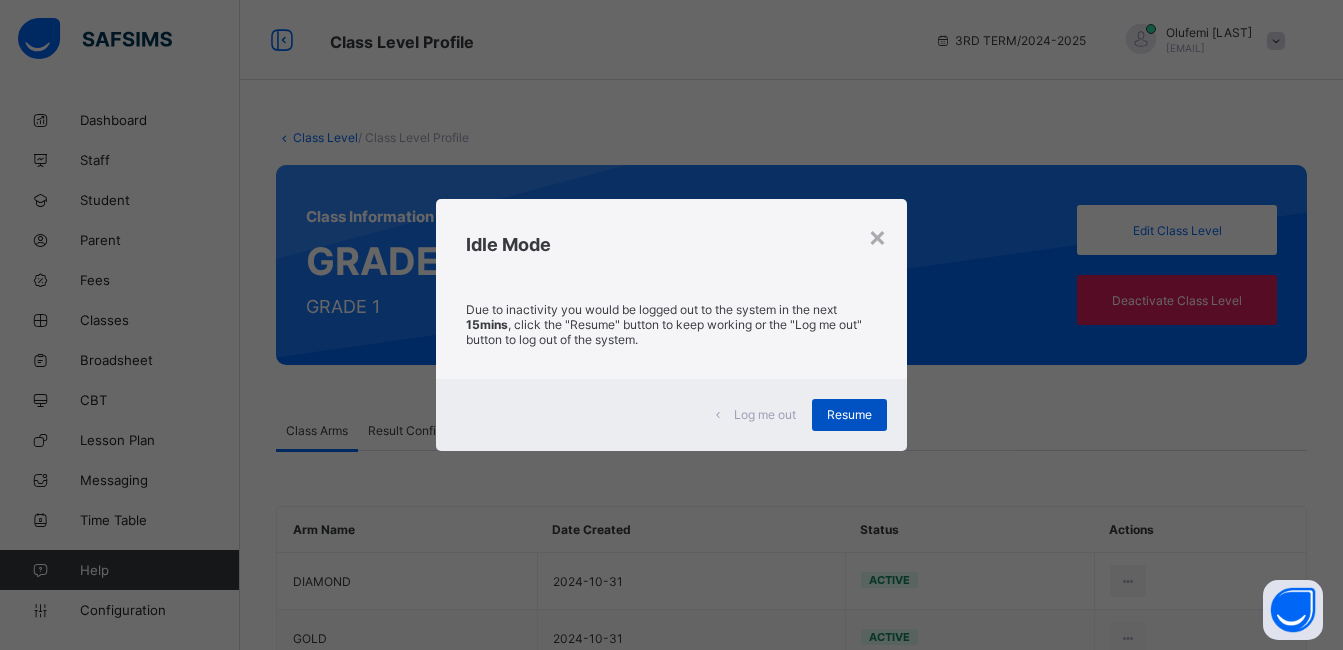 click on "Resume" at bounding box center (849, 415) 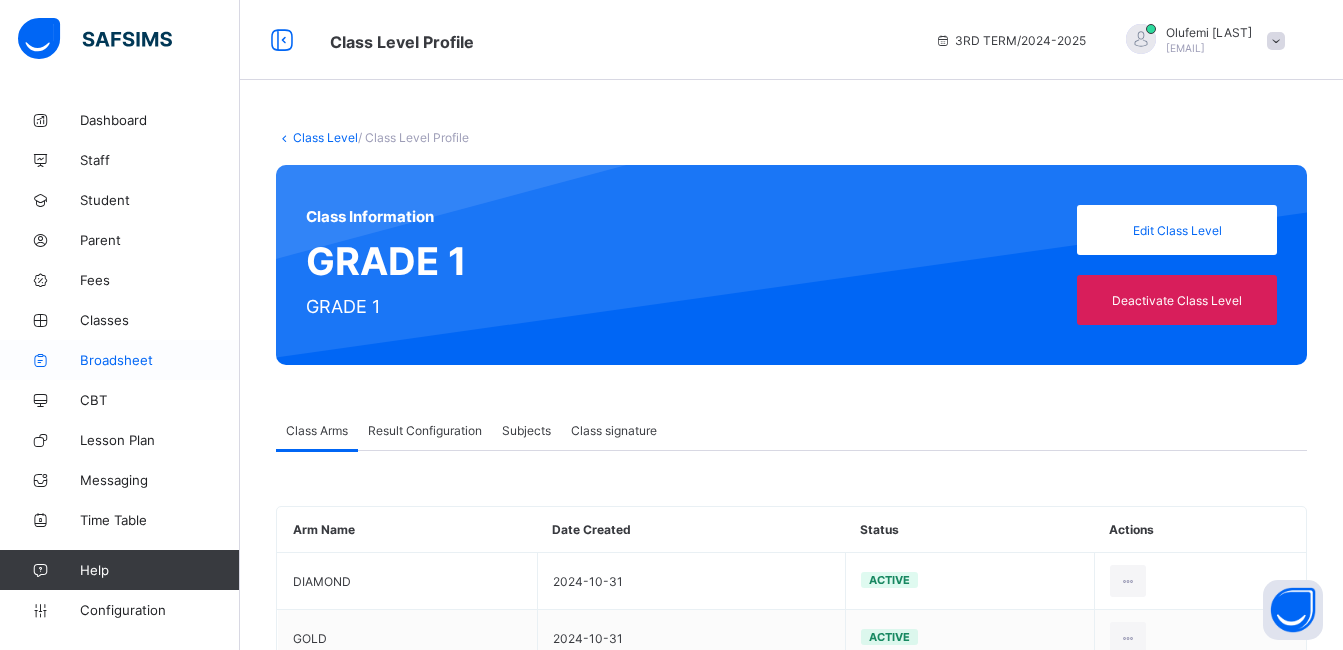 click on "Broadsheet" at bounding box center [160, 360] 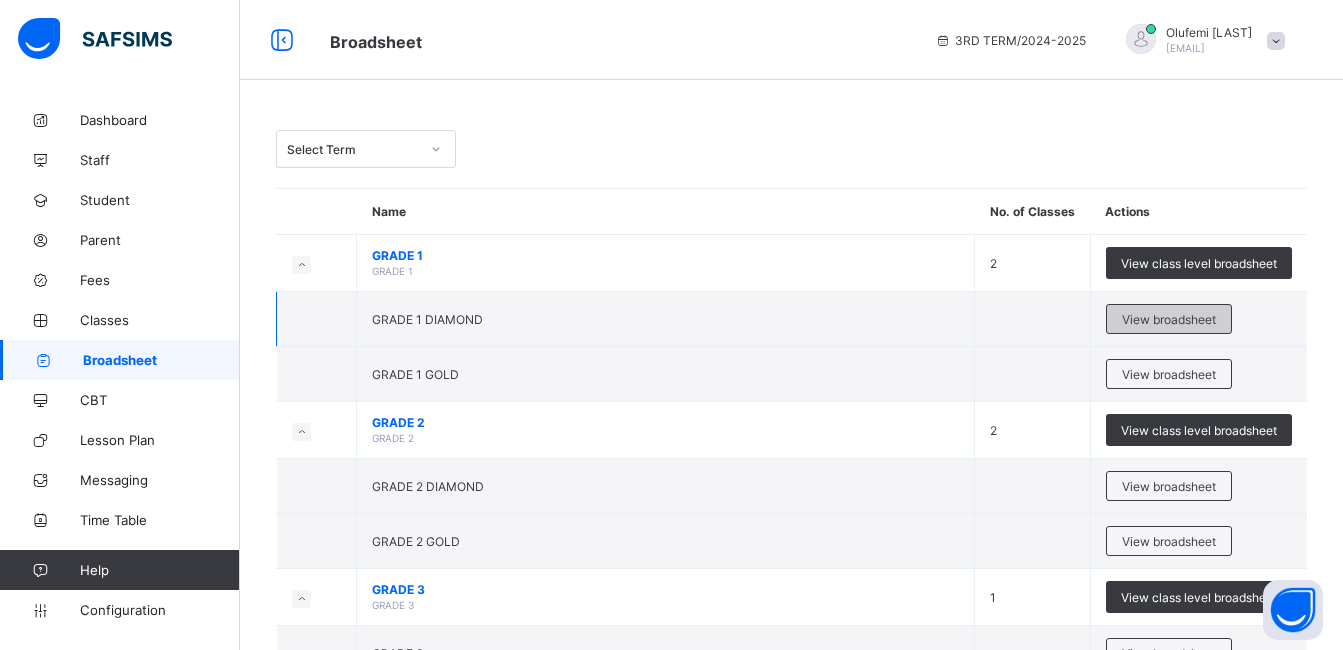 click on "View broadsheet" at bounding box center (1169, 319) 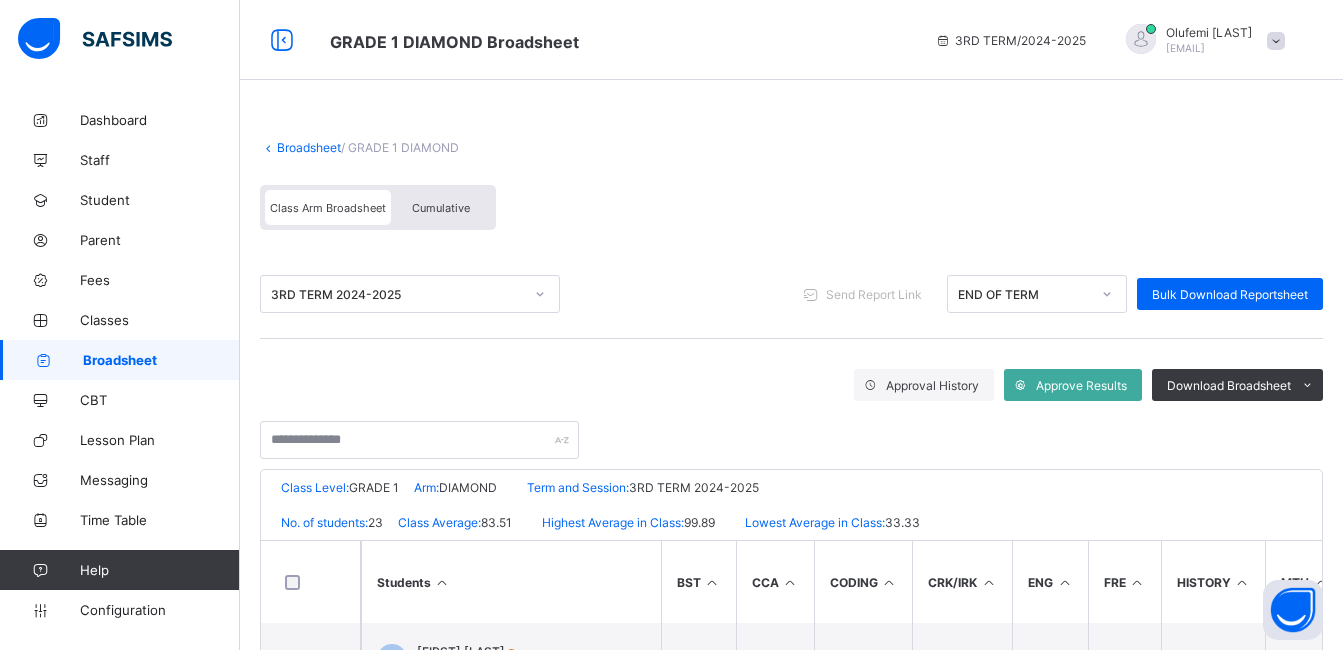 scroll, scrollTop: 40, scrollLeft: 0, axis: vertical 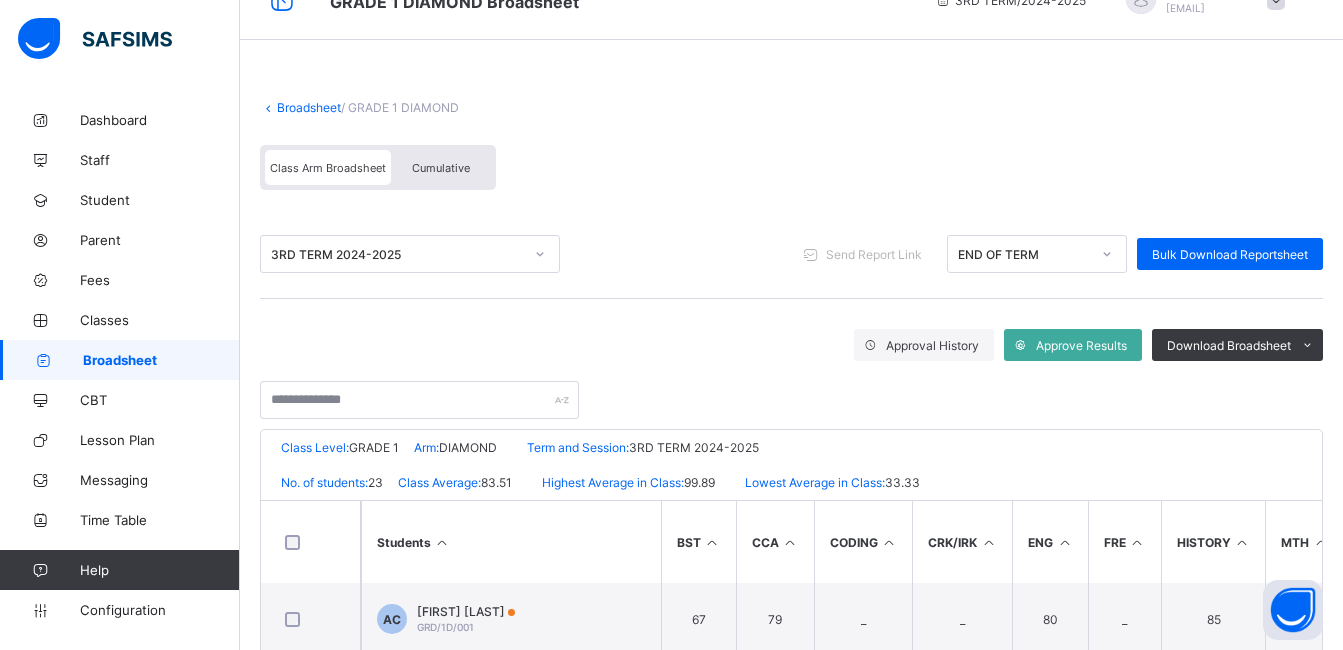 click on "Cumulative" at bounding box center (441, 168) 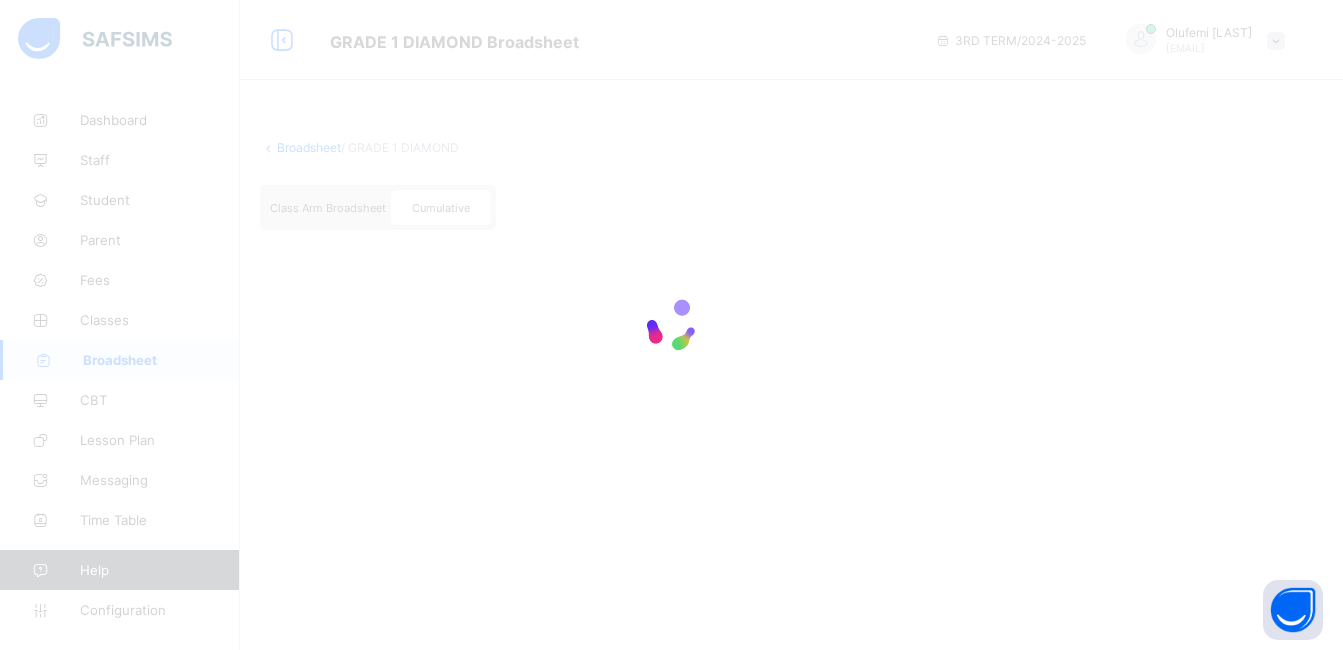scroll, scrollTop: 0, scrollLeft: 0, axis: both 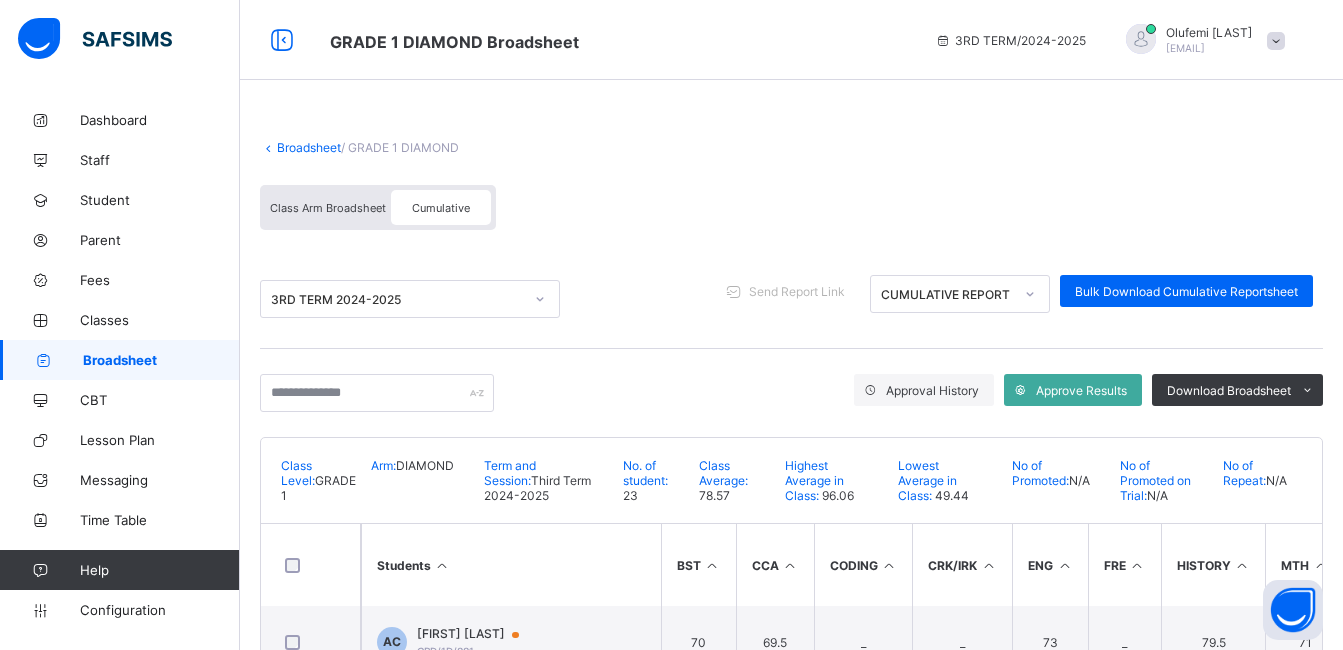click on "Class Arm Broadsheet Cumulative" at bounding box center [791, 212] 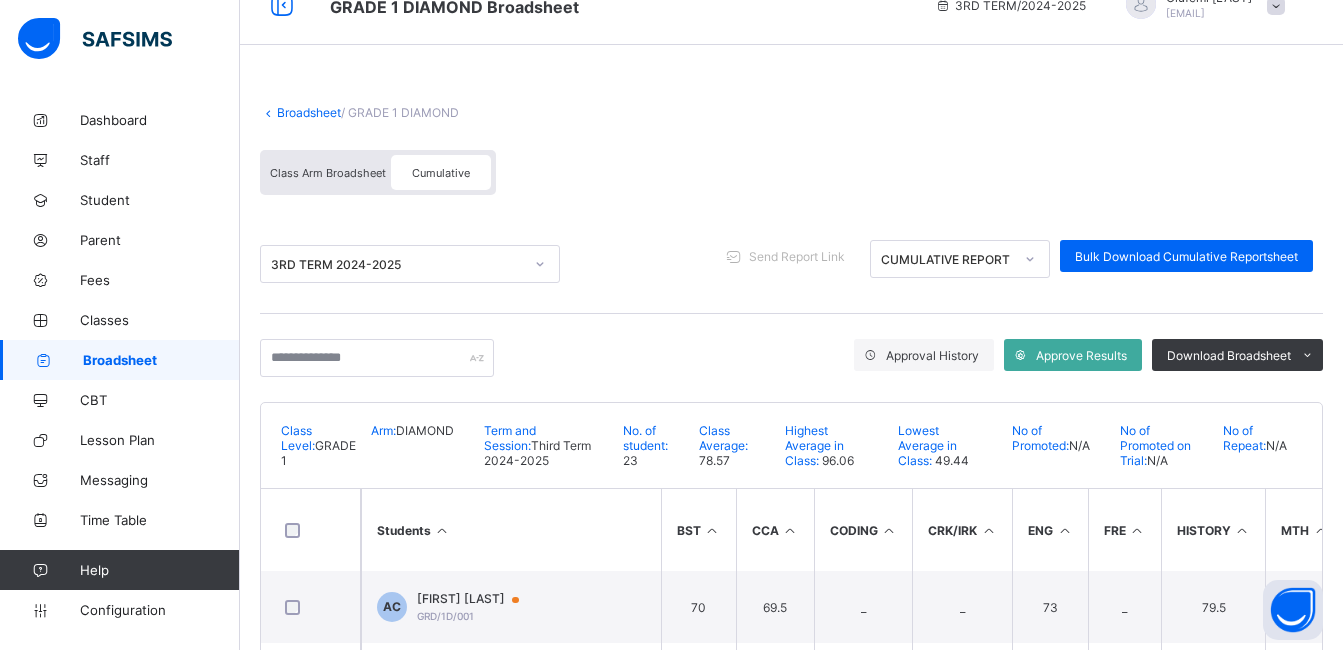 scroll, scrollTop: 40, scrollLeft: 0, axis: vertical 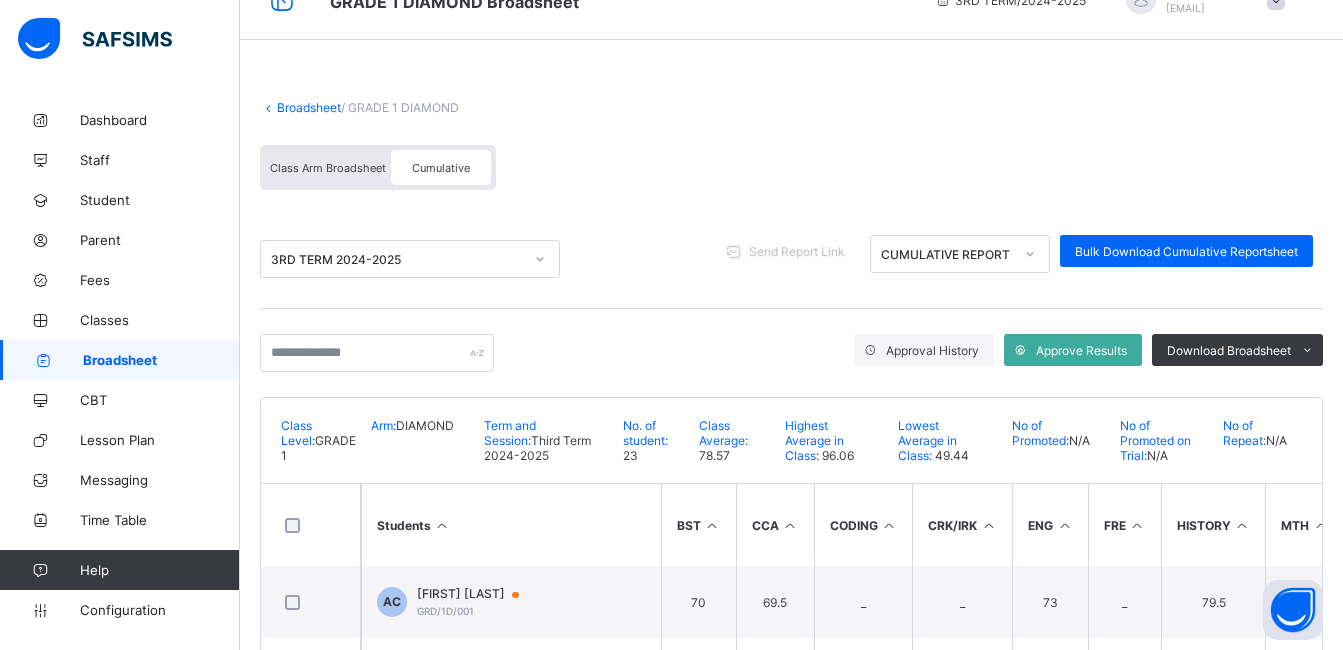 click at bounding box center (733, 251) 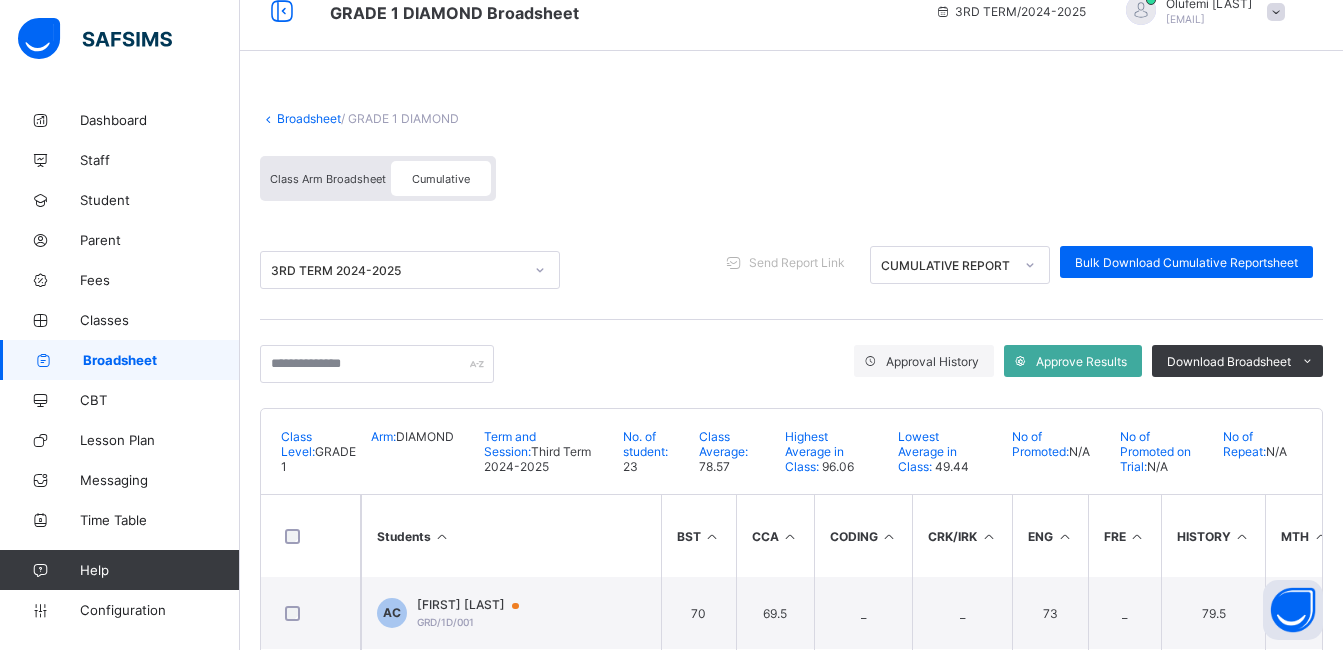 scroll, scrollTop: 28, scrollLeft: 0, axis: vertical 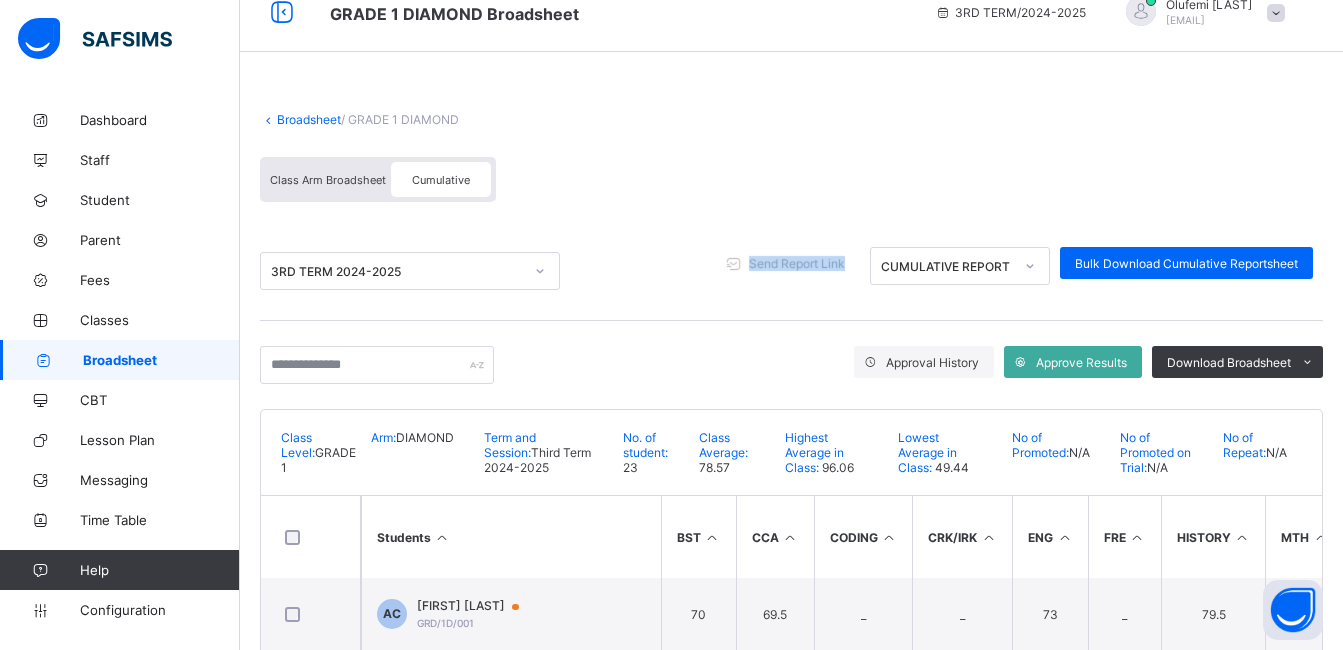 drag, startPoint x: 740, startPoint y: 231, endPoint x: 868, endPoint y: 262, distance: 131.70042 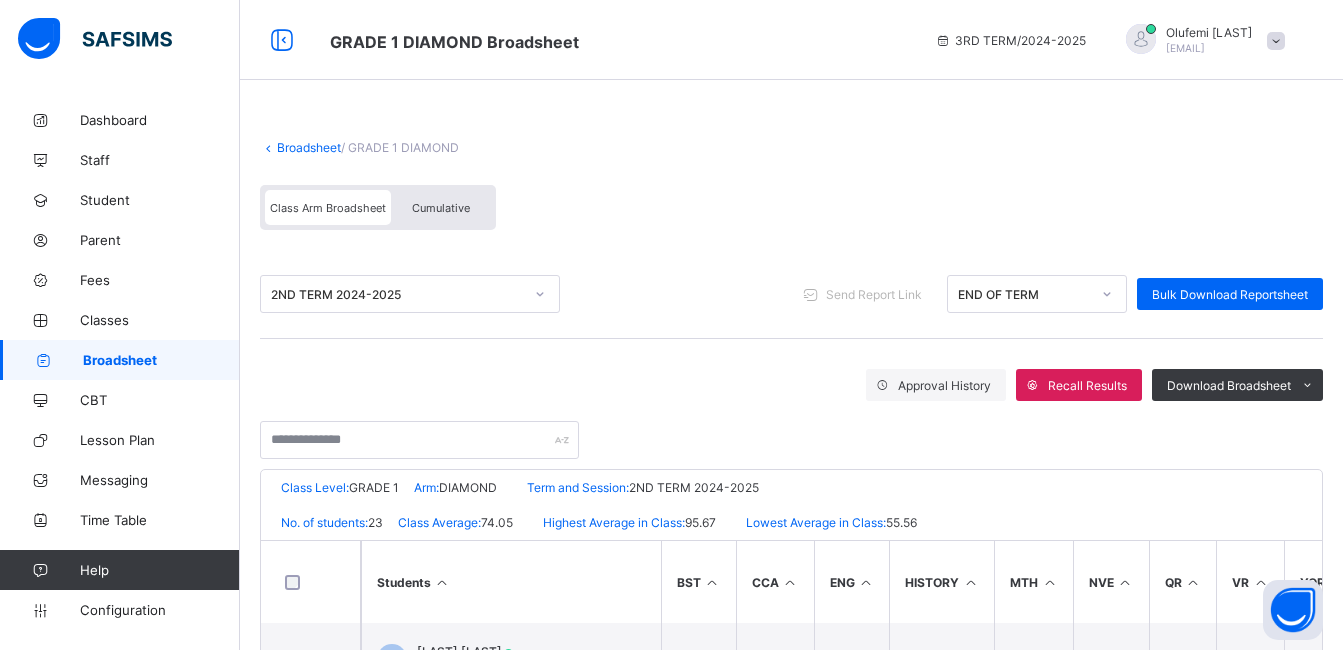 scroll, scrollTop: 0, scrollLeft: 0, axis: both 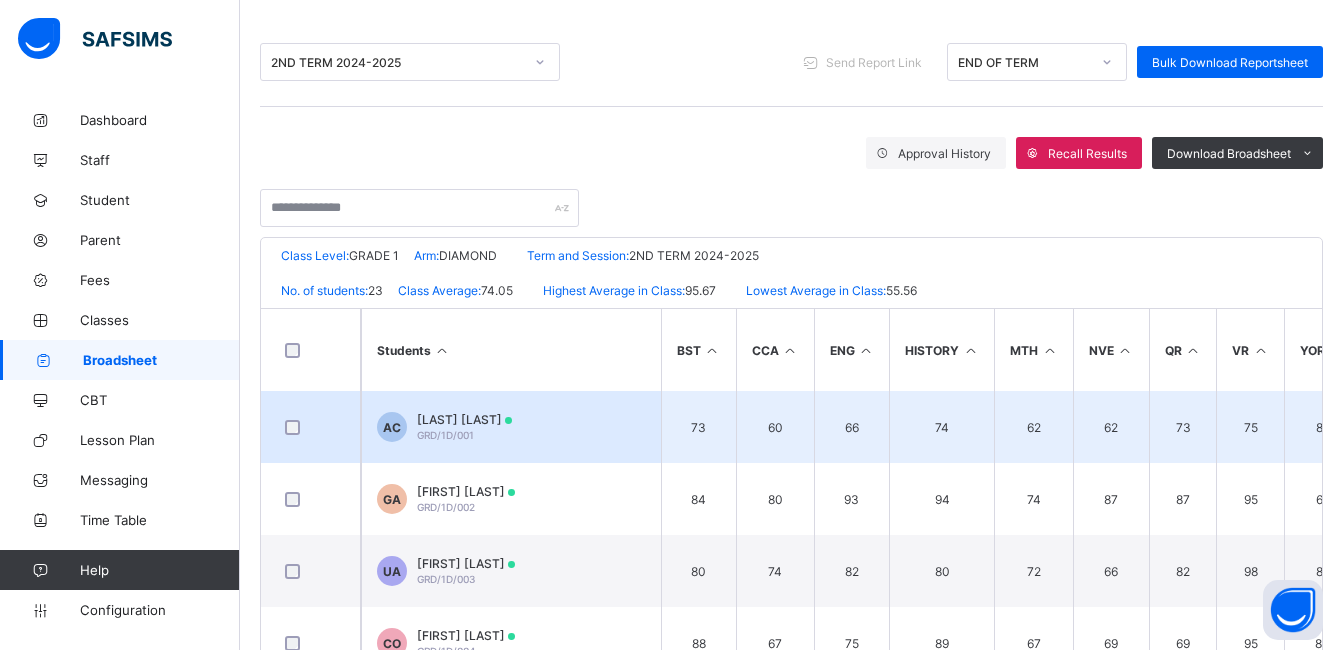 click on "Agbo  Chidera" at bounding box center (464, 419) 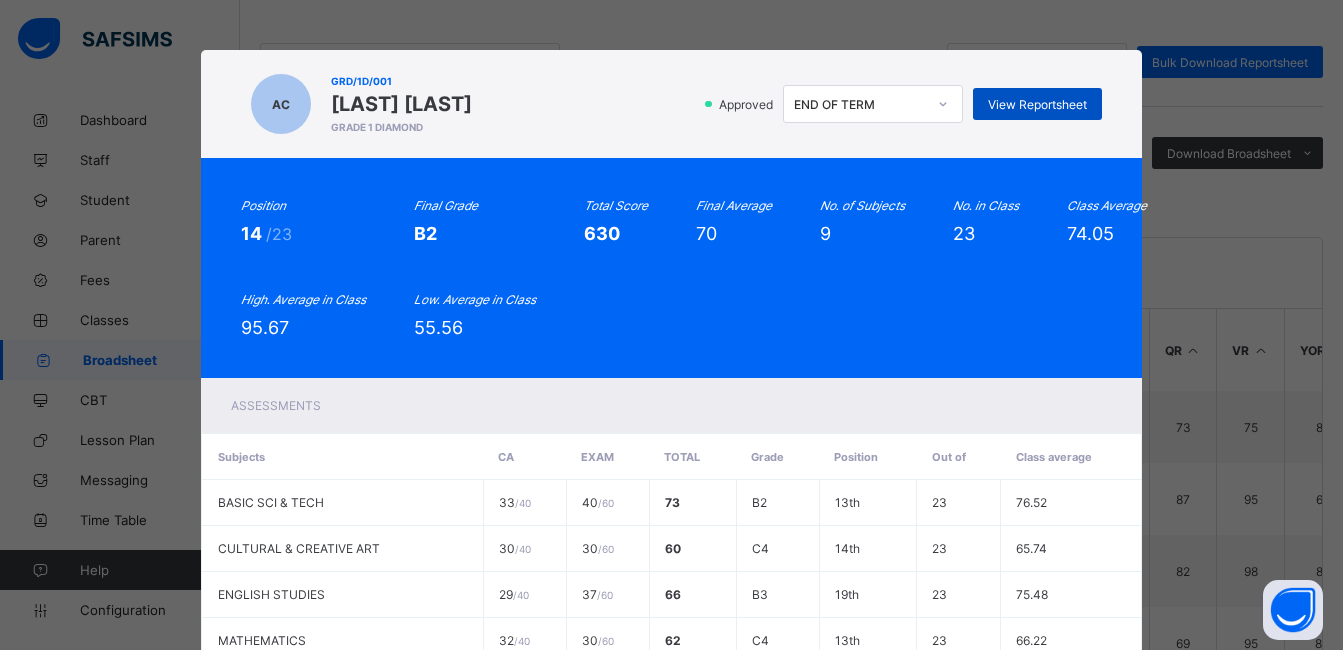 click on "View Reportsheet" at bounding box center (1037, 104) 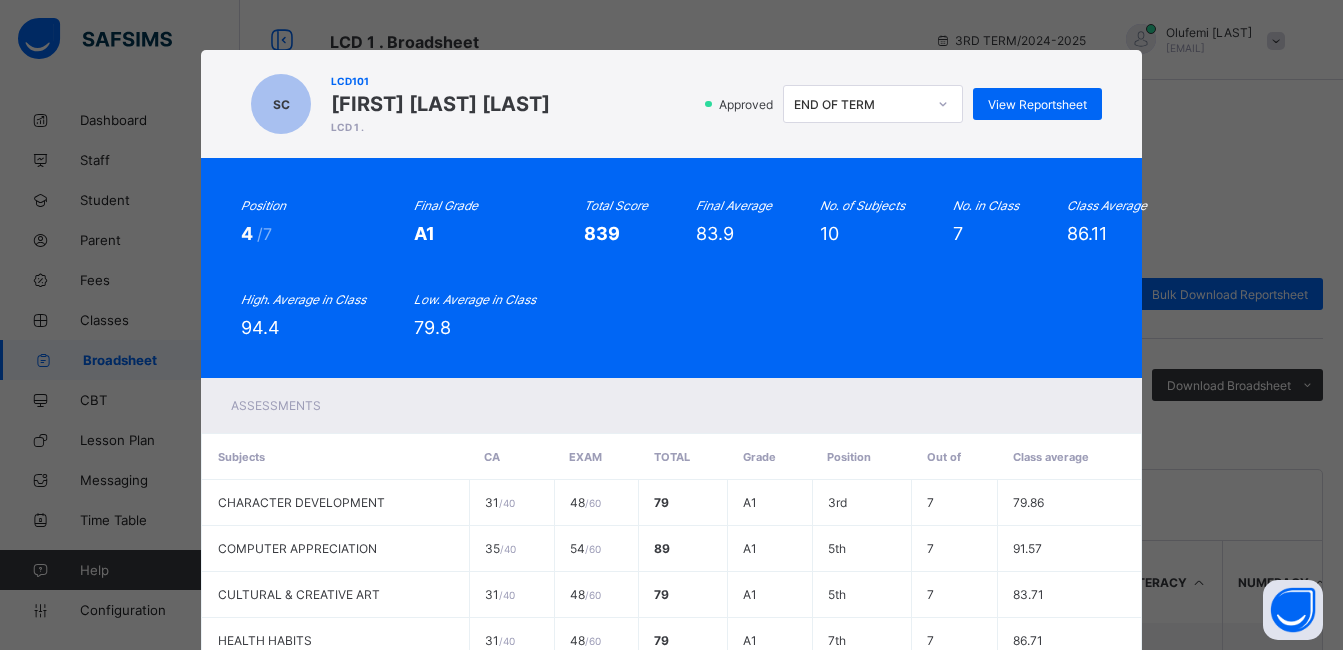 scroll, scrollTop: 288, scrollLeft: 0, axis: vertical 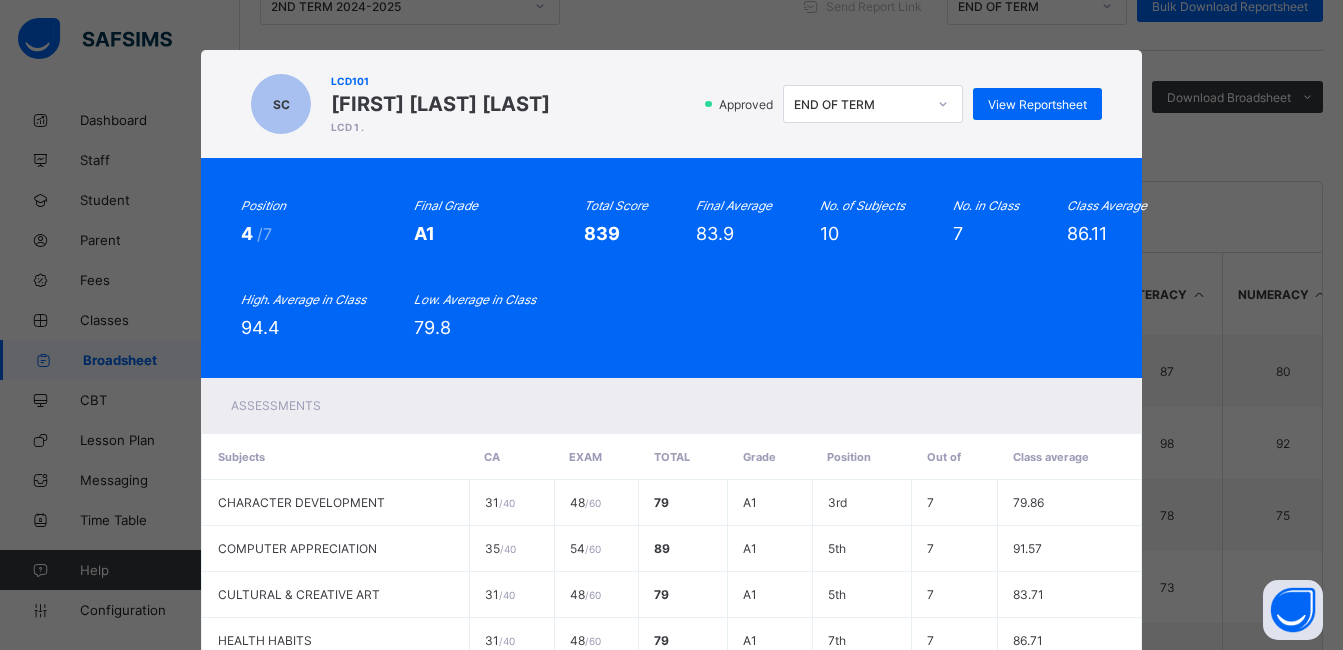 click on "View Reportsheet" at bounding box center [1037, 104] 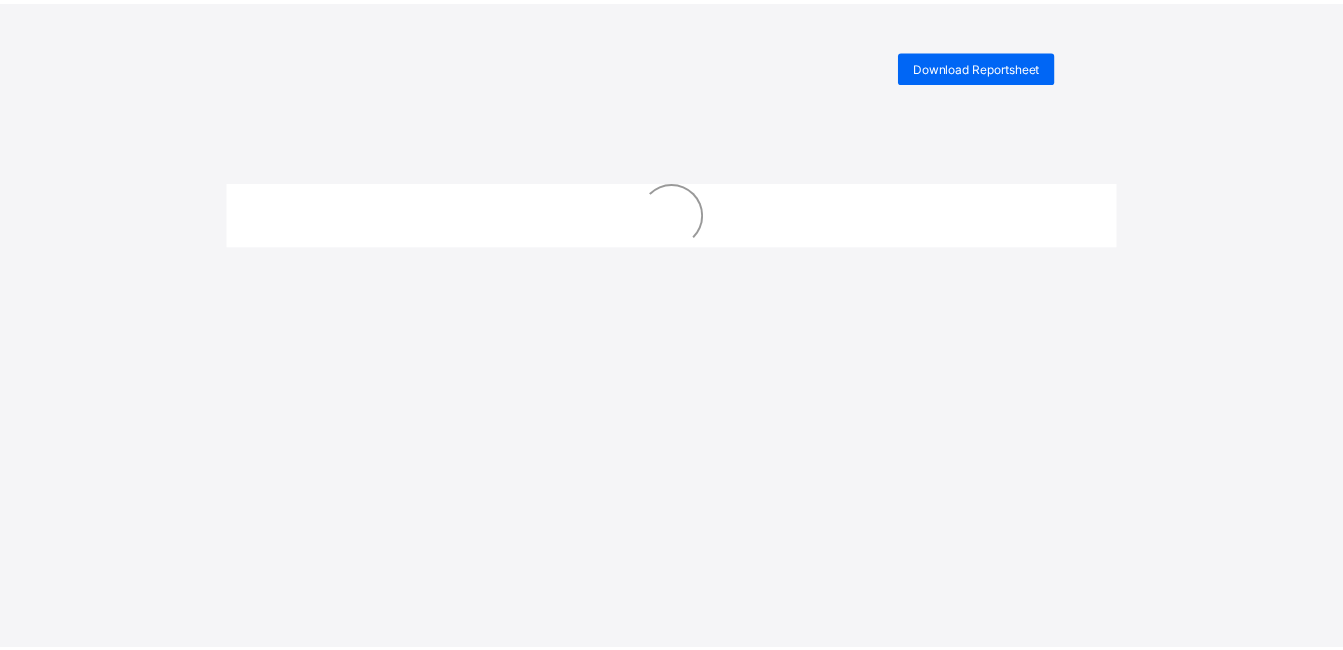 scroll, scrollTop: 0, scrollLeft: 0, axis: both 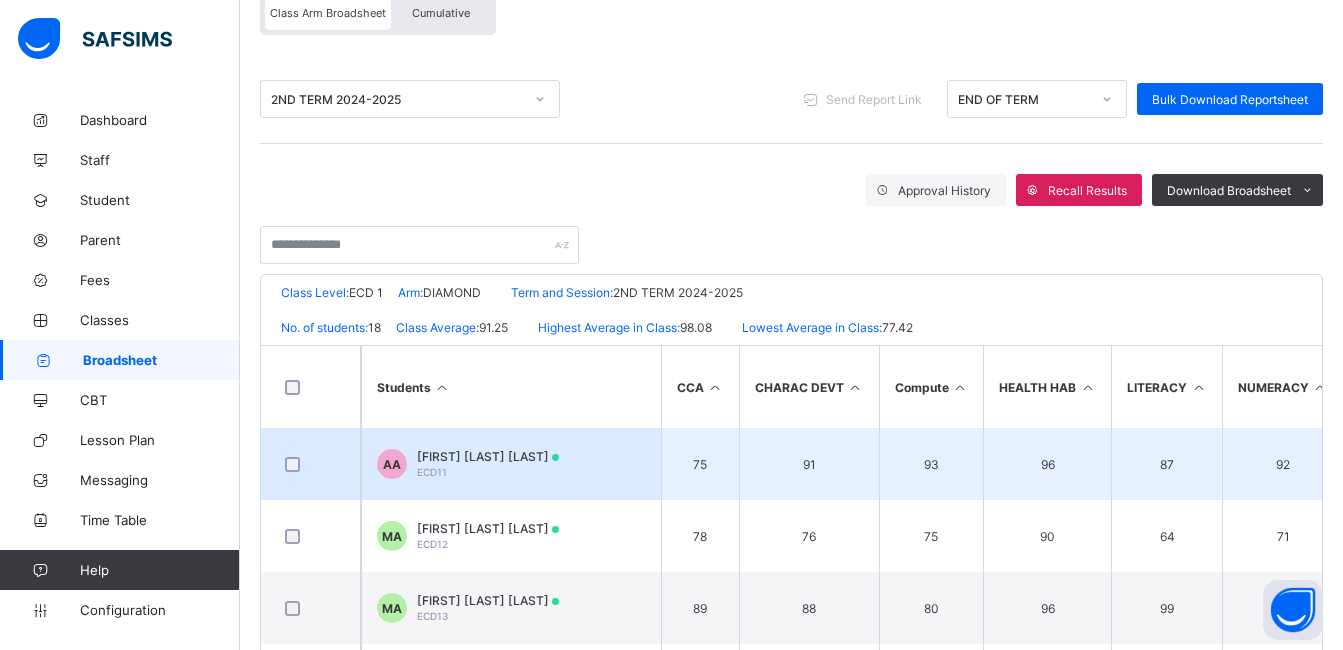 click on "Abdulameed Abdulakeem Abdulakeem   ECD11" at bounding box center (488, 464) 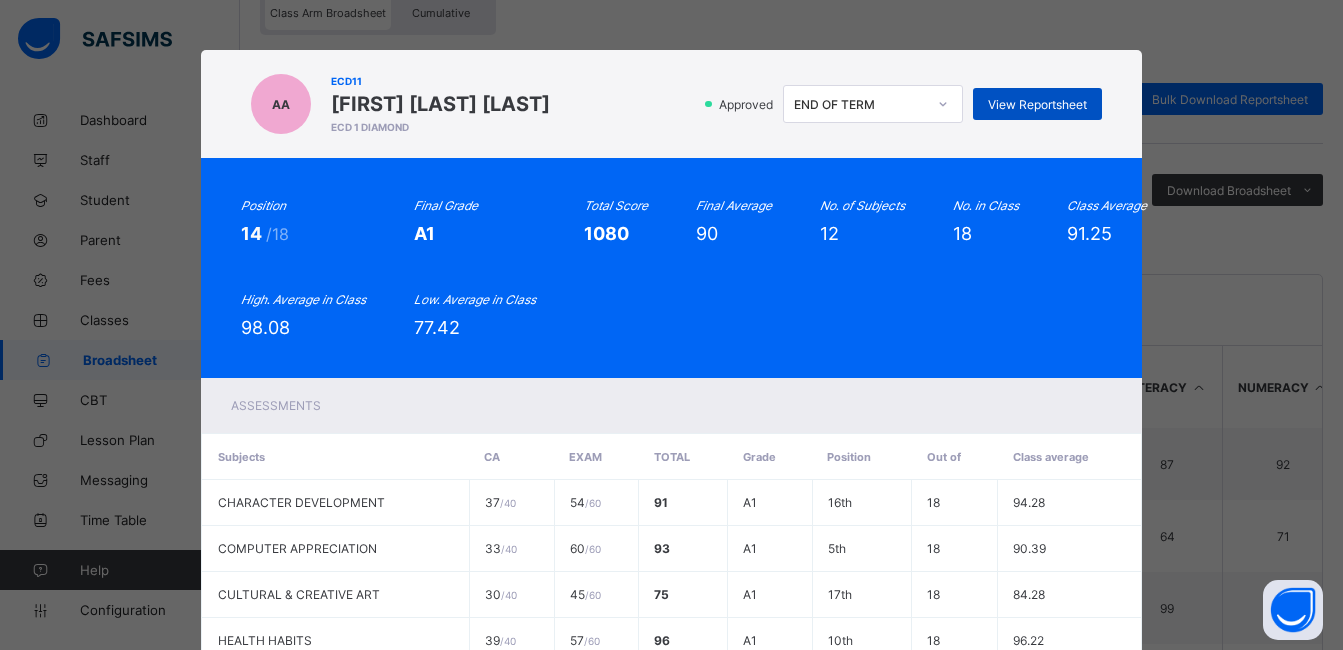 click on "View Reportsheet" at bounding box center [1037, 104] 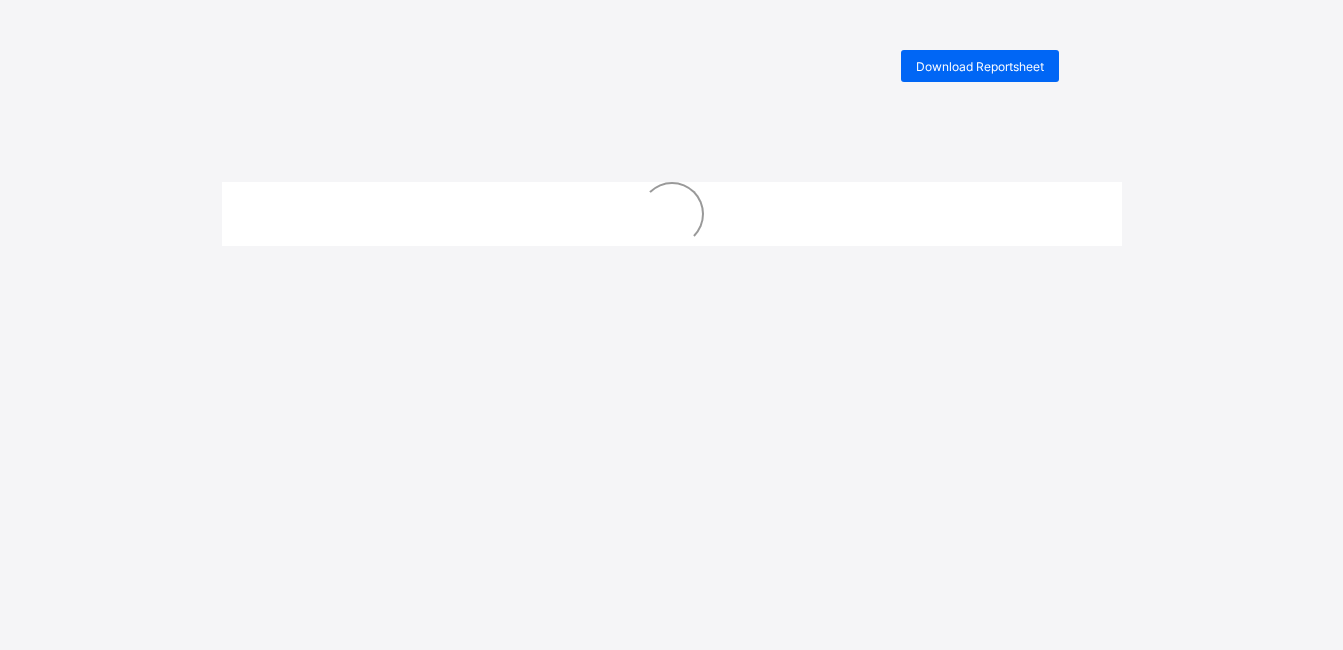 scroll, scrollTop: 0, scrollLeft: 0, axis: both 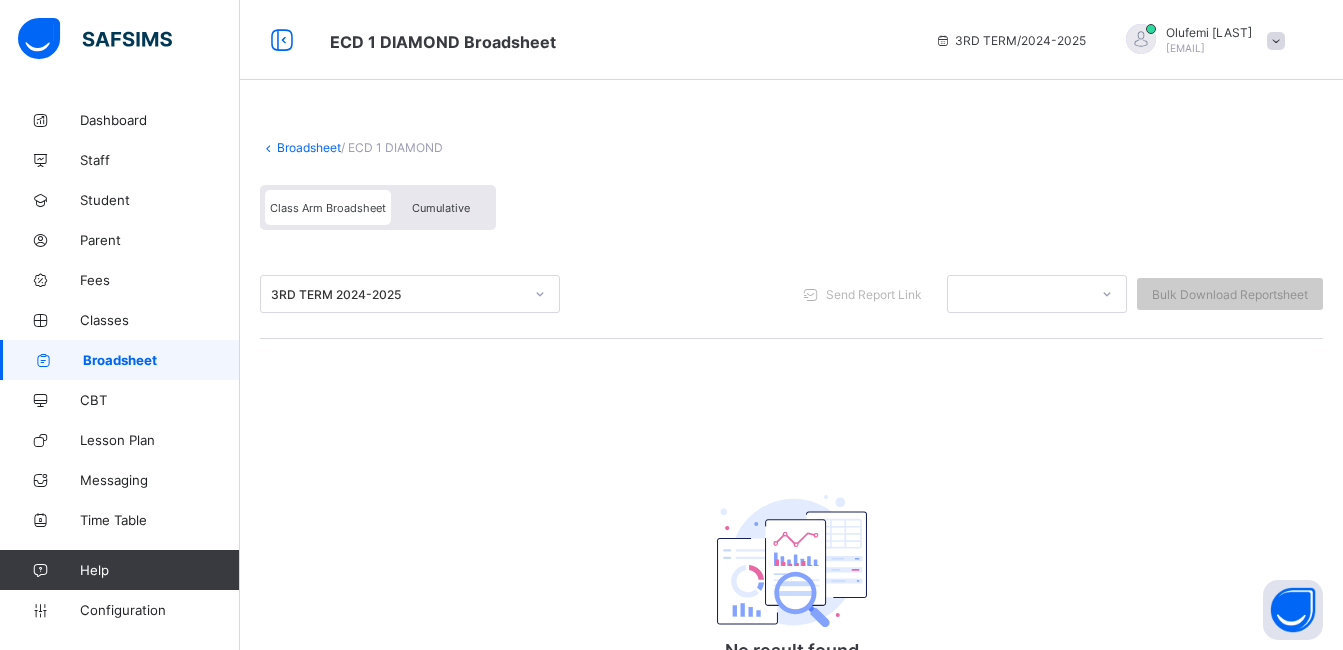 click on "Cumulative" at bounding box center (441, 208) 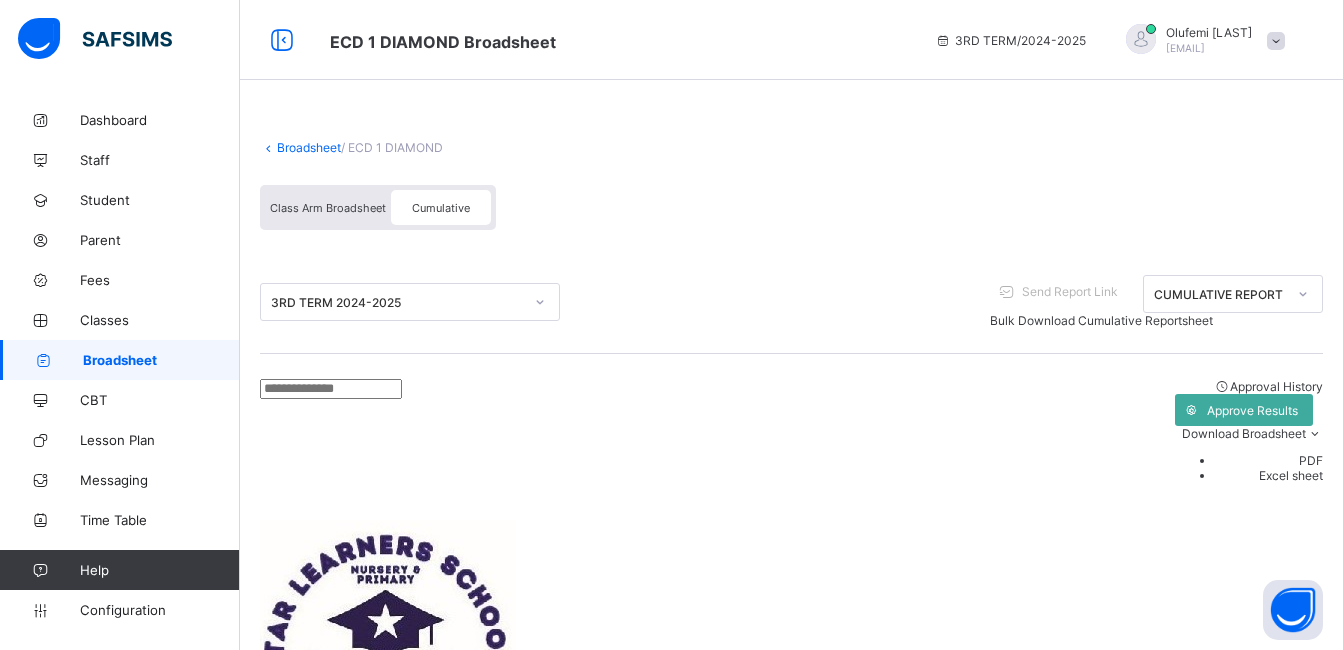 click on "[FIRST] [LAST] [LAST]" at bounding box center (322, 1788) 